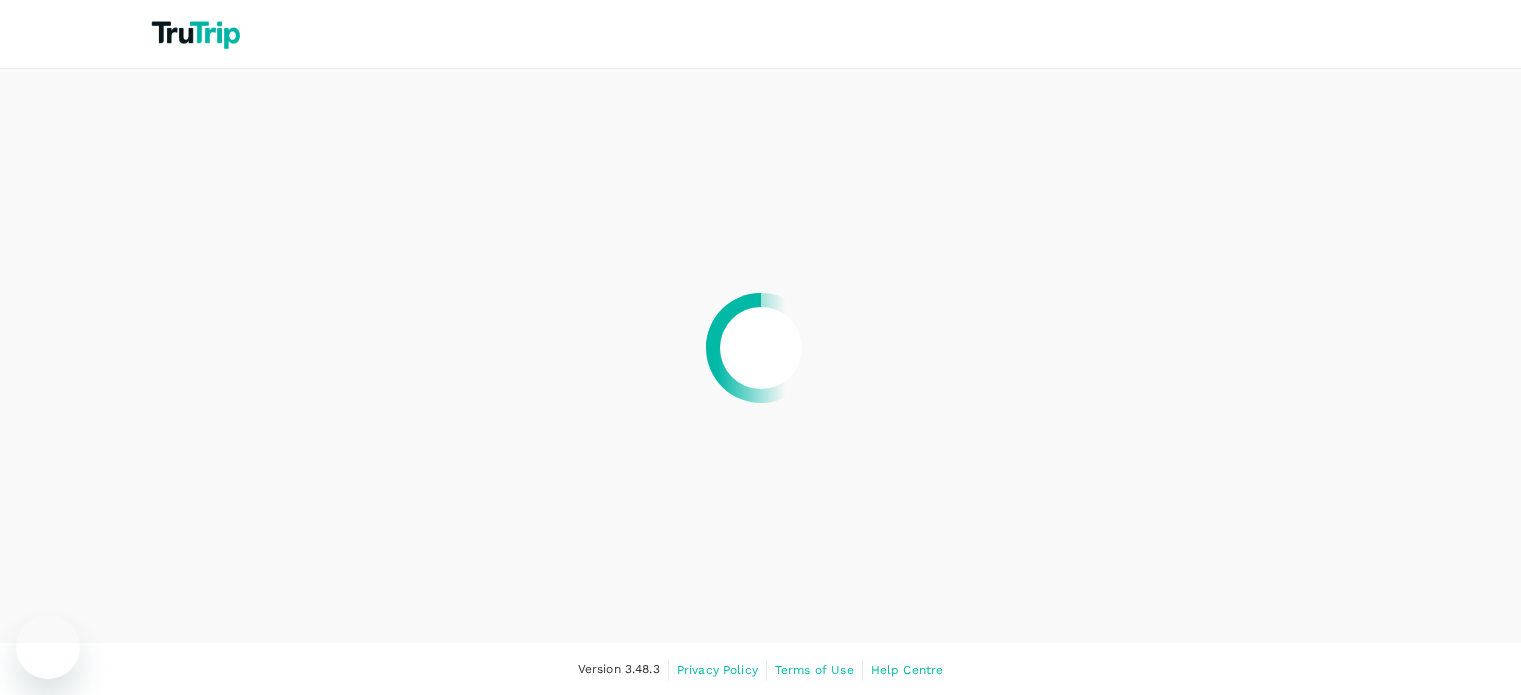 scroll, scrollTop: 0, scrollLeft: 0, axis: both 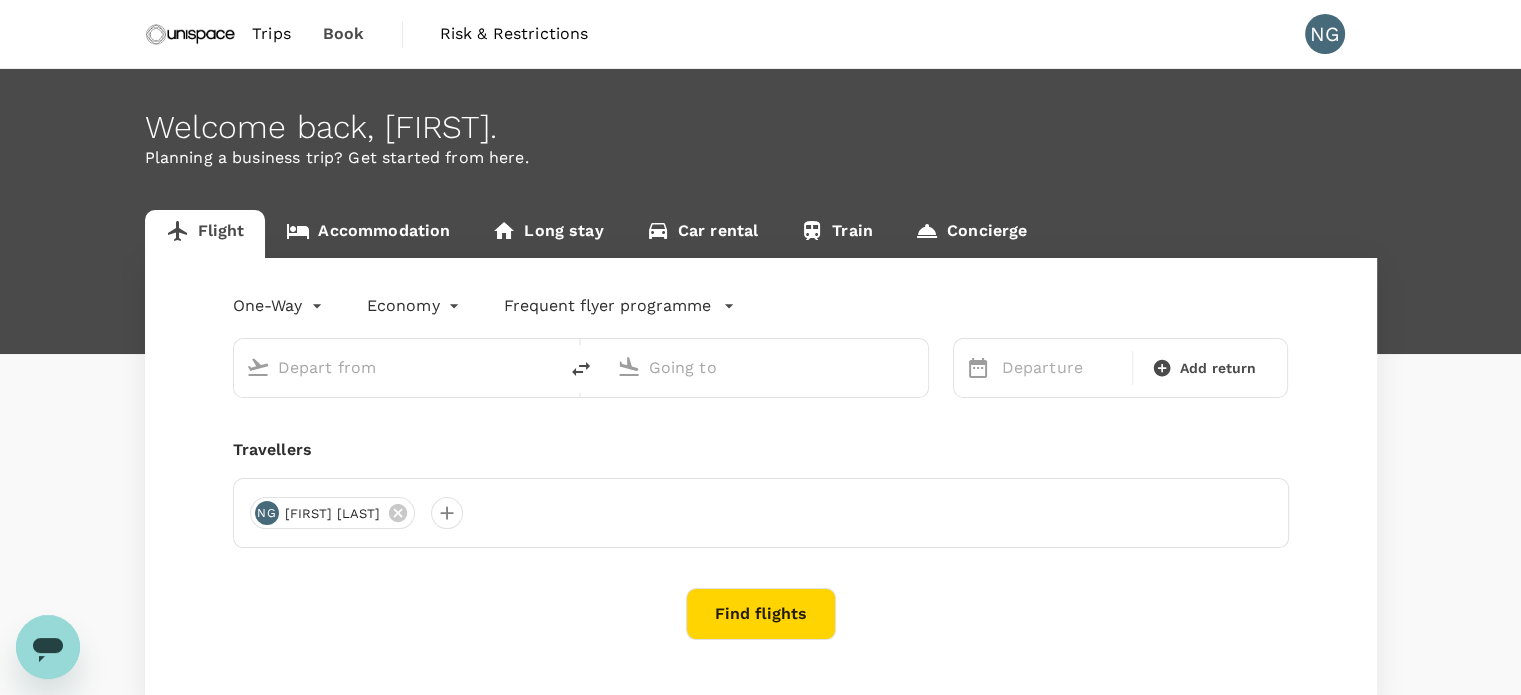 type on "roundtrip" 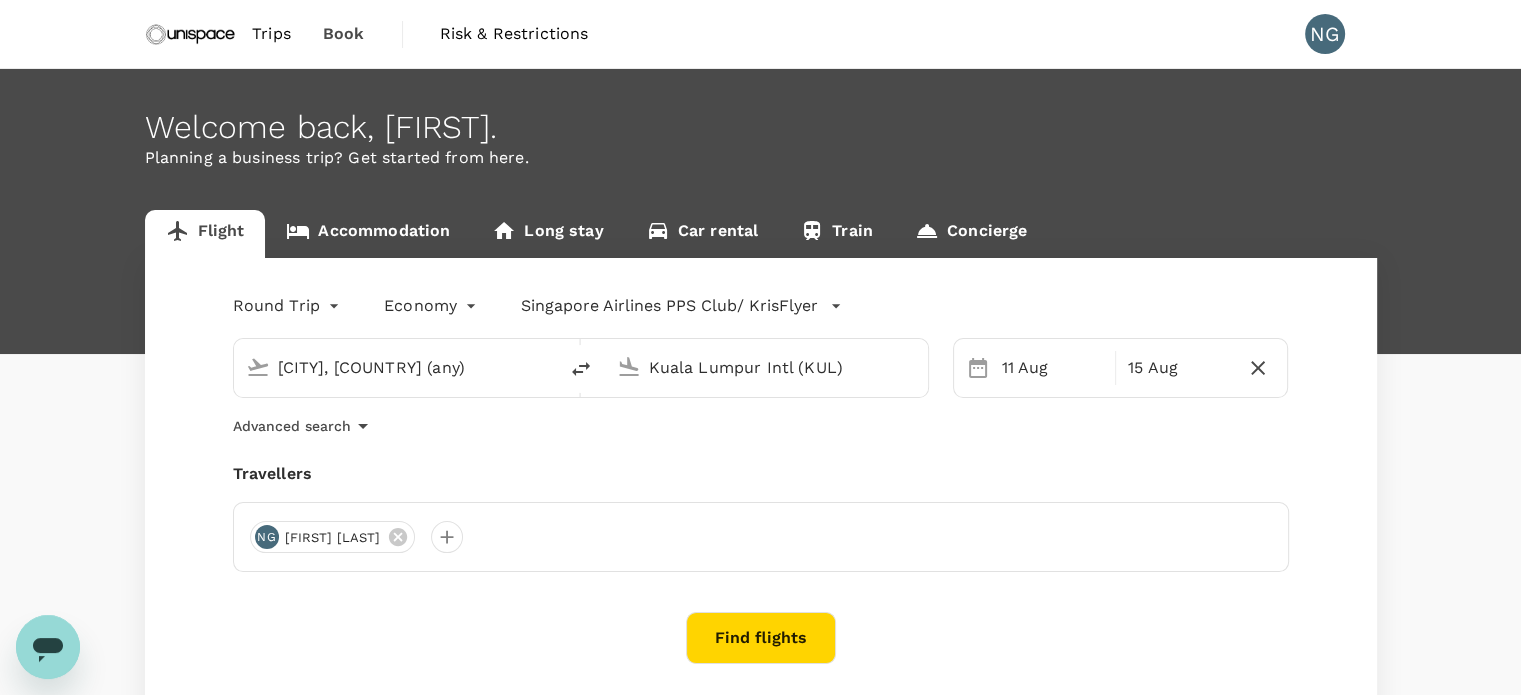 click on "[FIRST] [LAST] [LAST]" at bounding box center [761, 537] 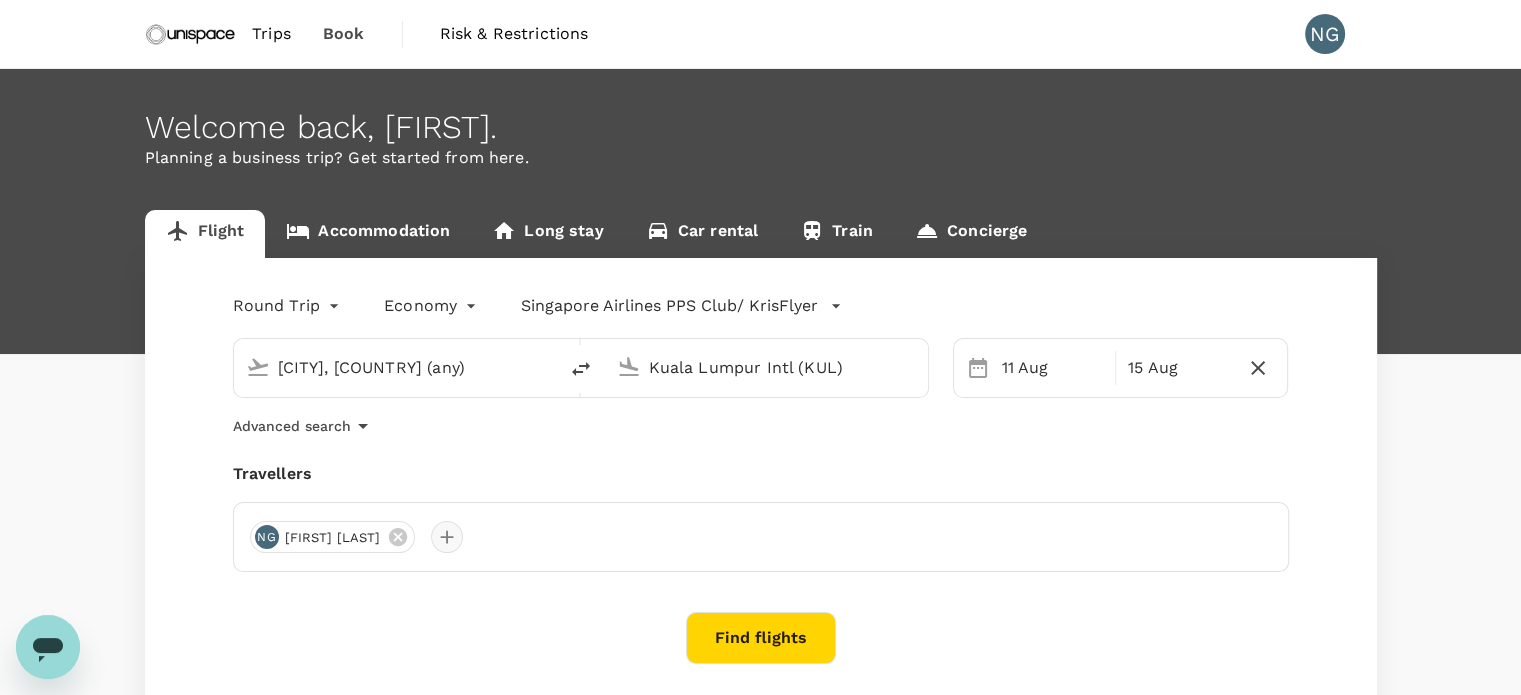 click at bounding box center [447, 537] 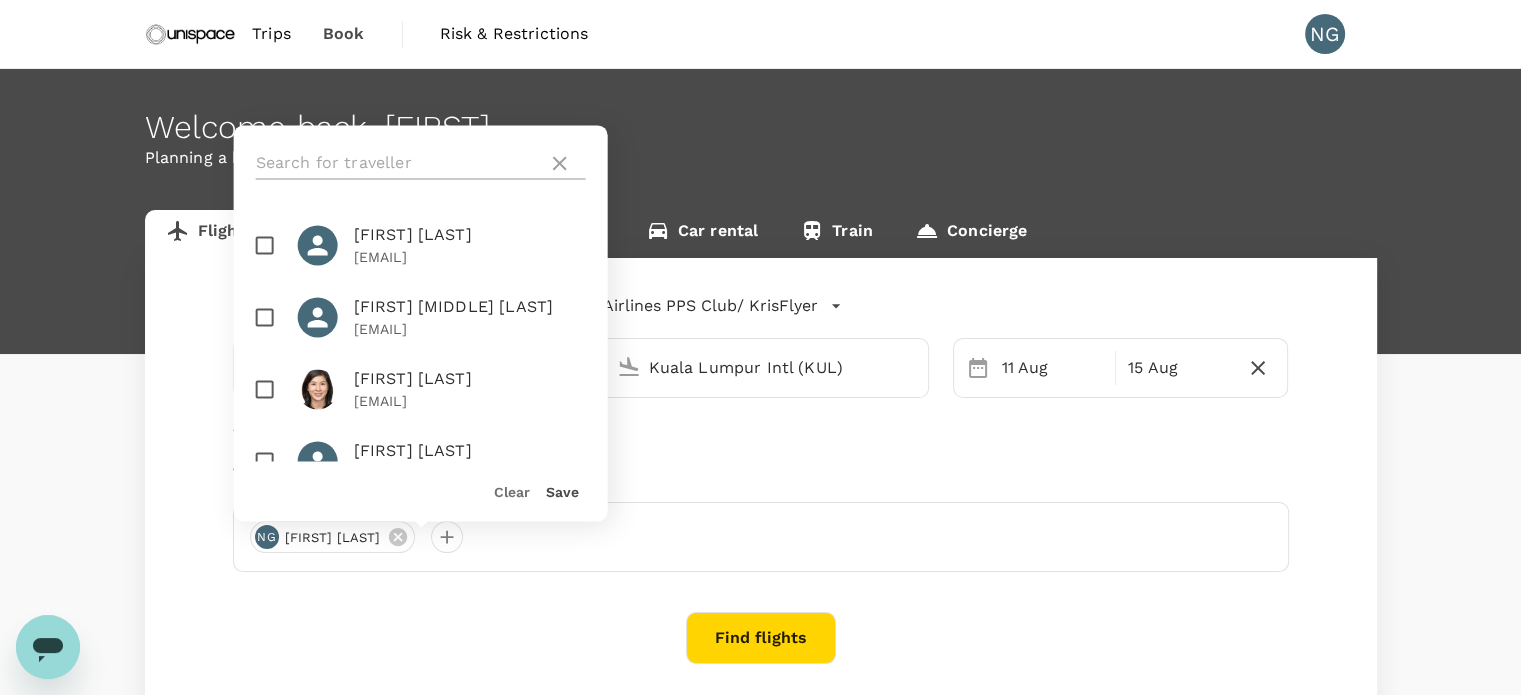 click at bounding box center (398, 163) 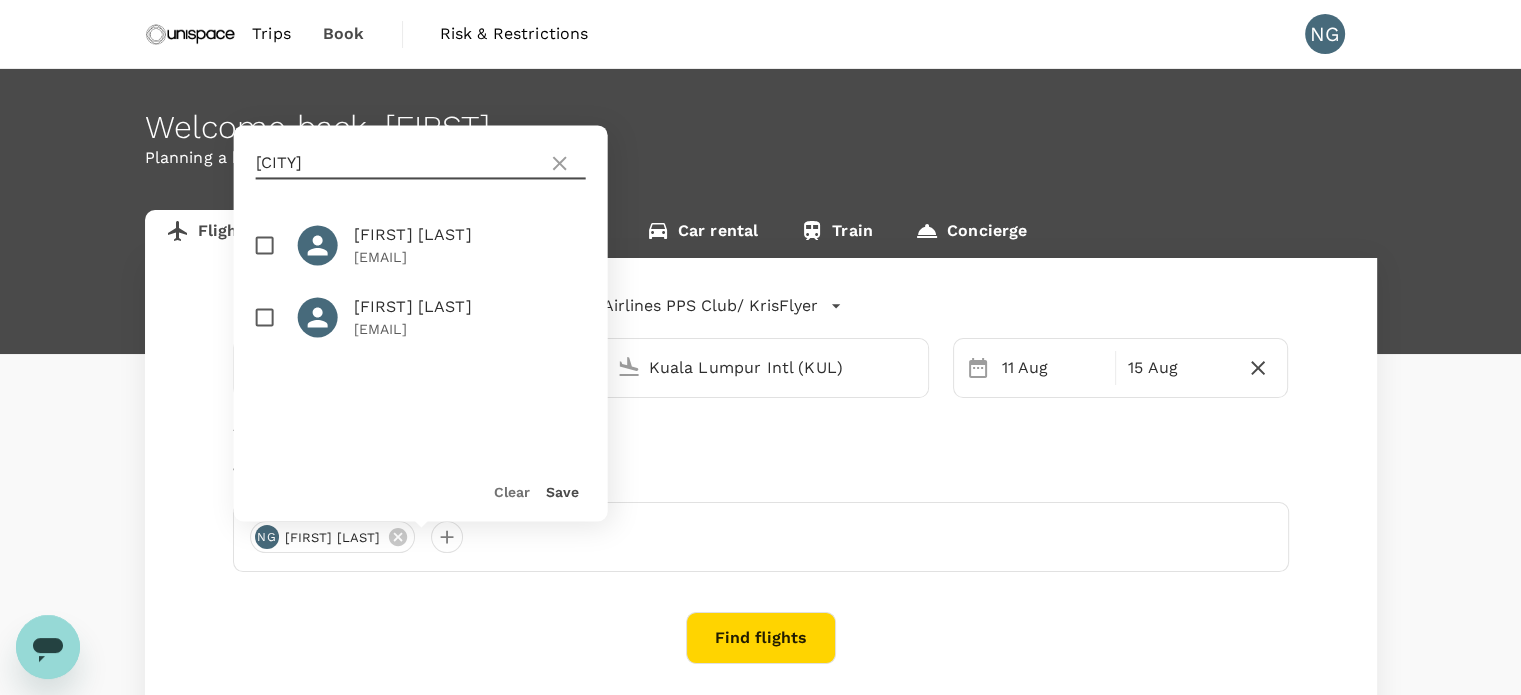 type on "jia" 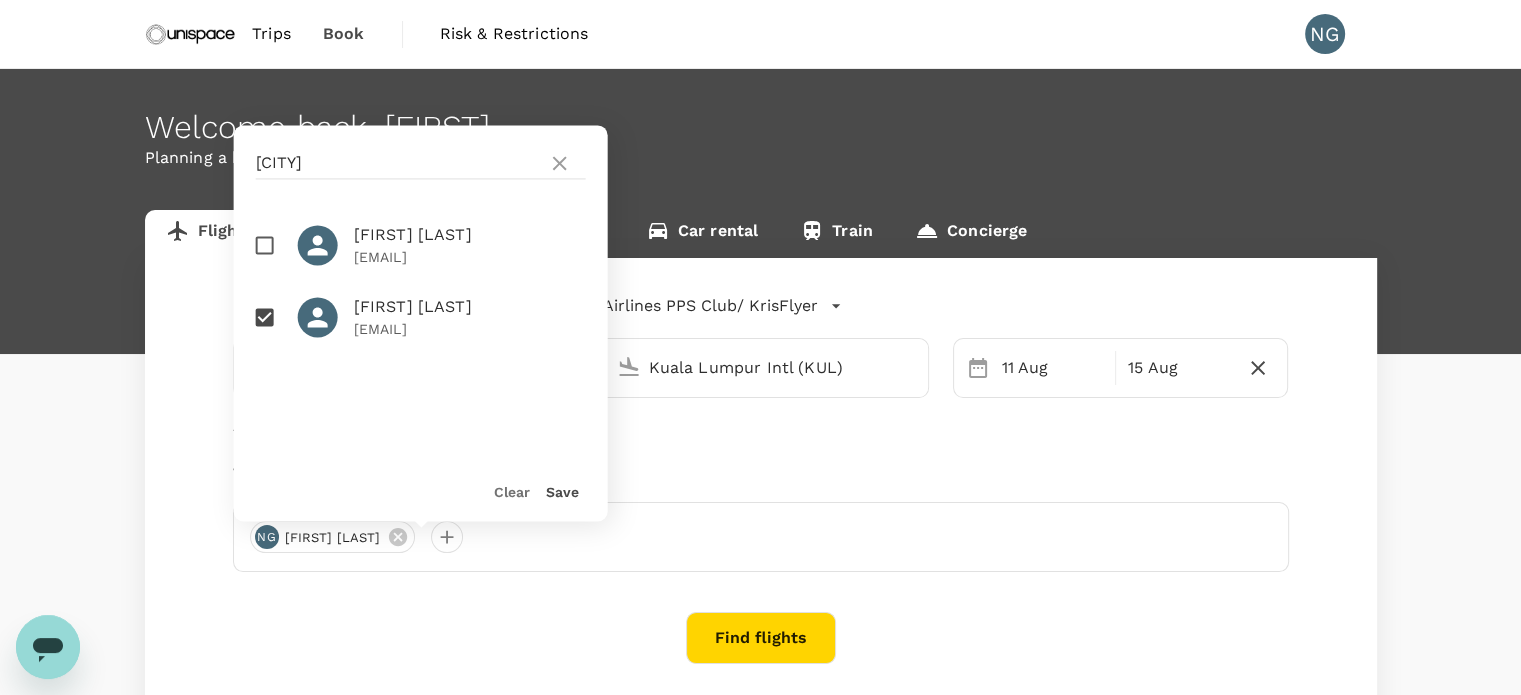 click on "Save" at bounding box center [562, 492] 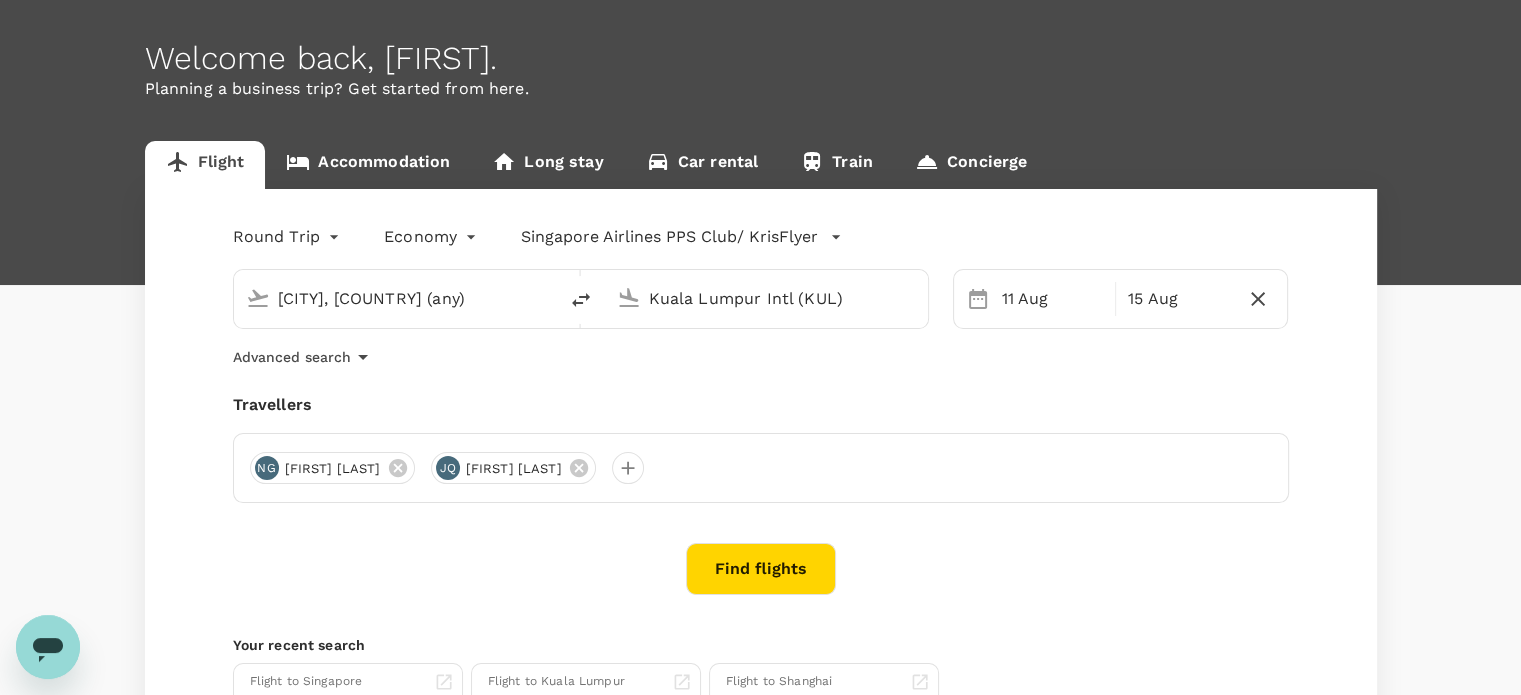 scroll, scrollTop: 64, scrollLeft: 0, axis: vertical 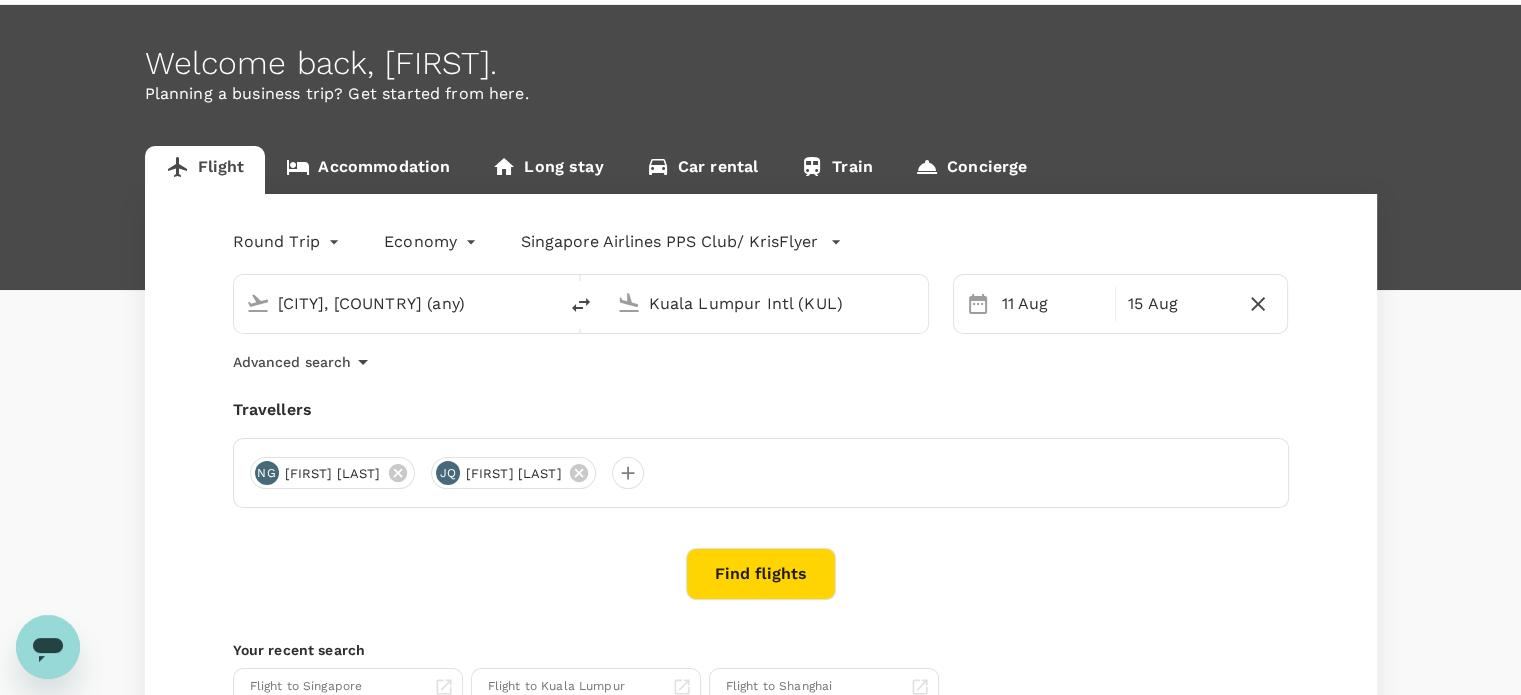 click 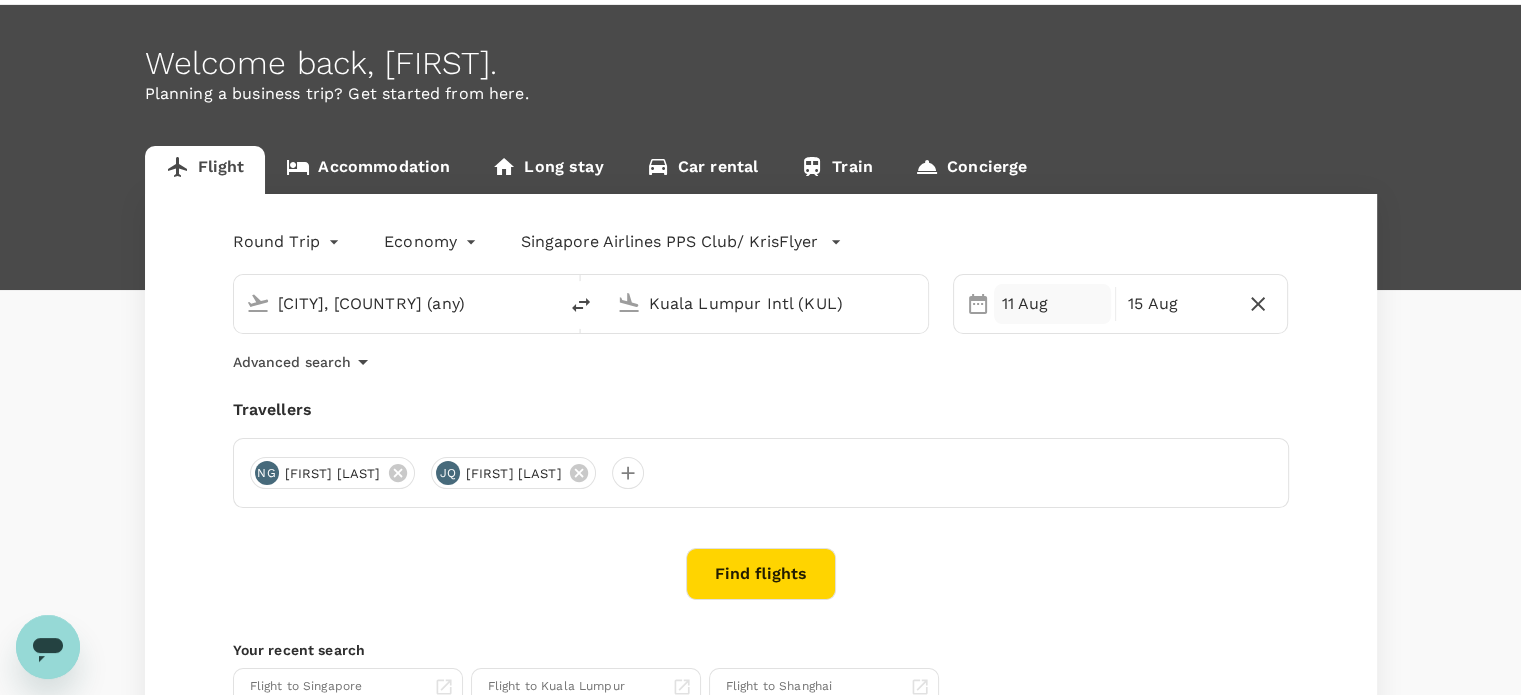 click on "11 Aug" at bounding box center [1052, 304] 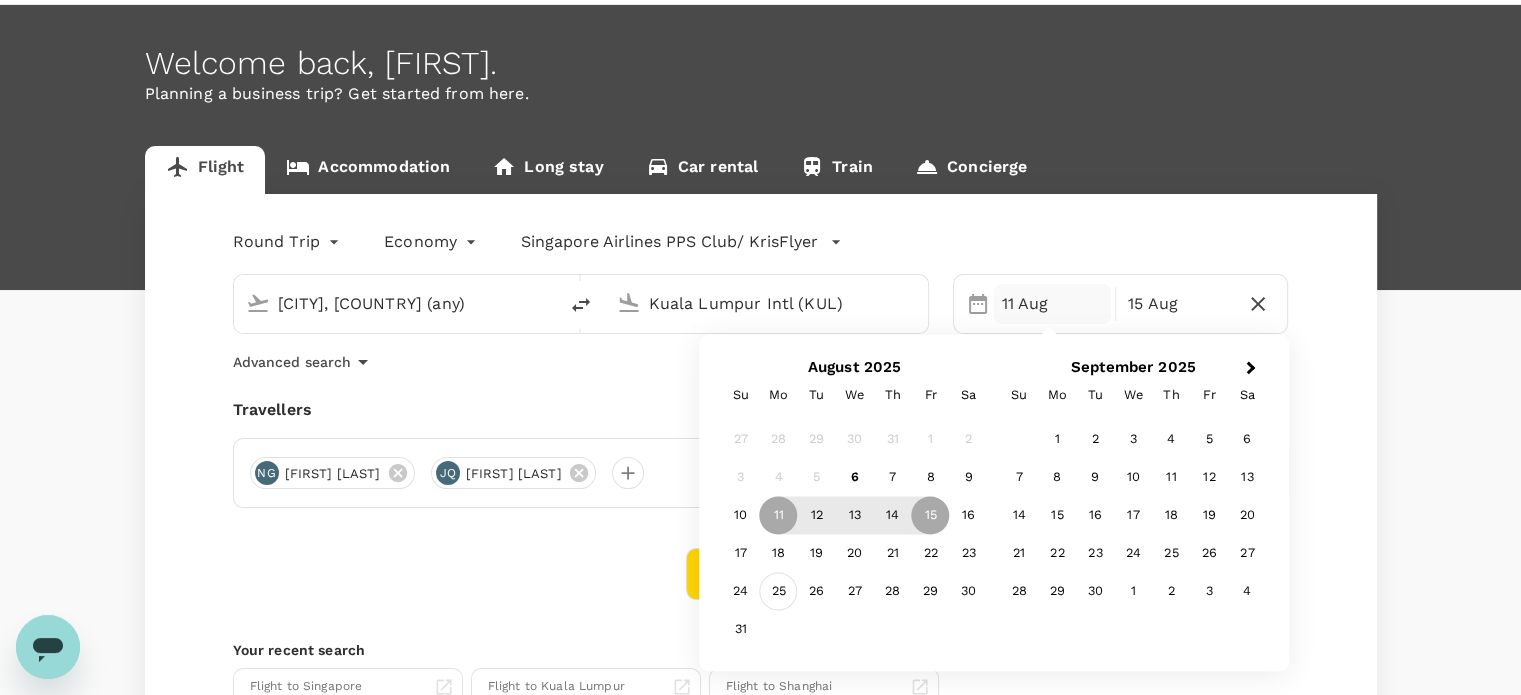 click on "25" at bounding box center [779, 592] 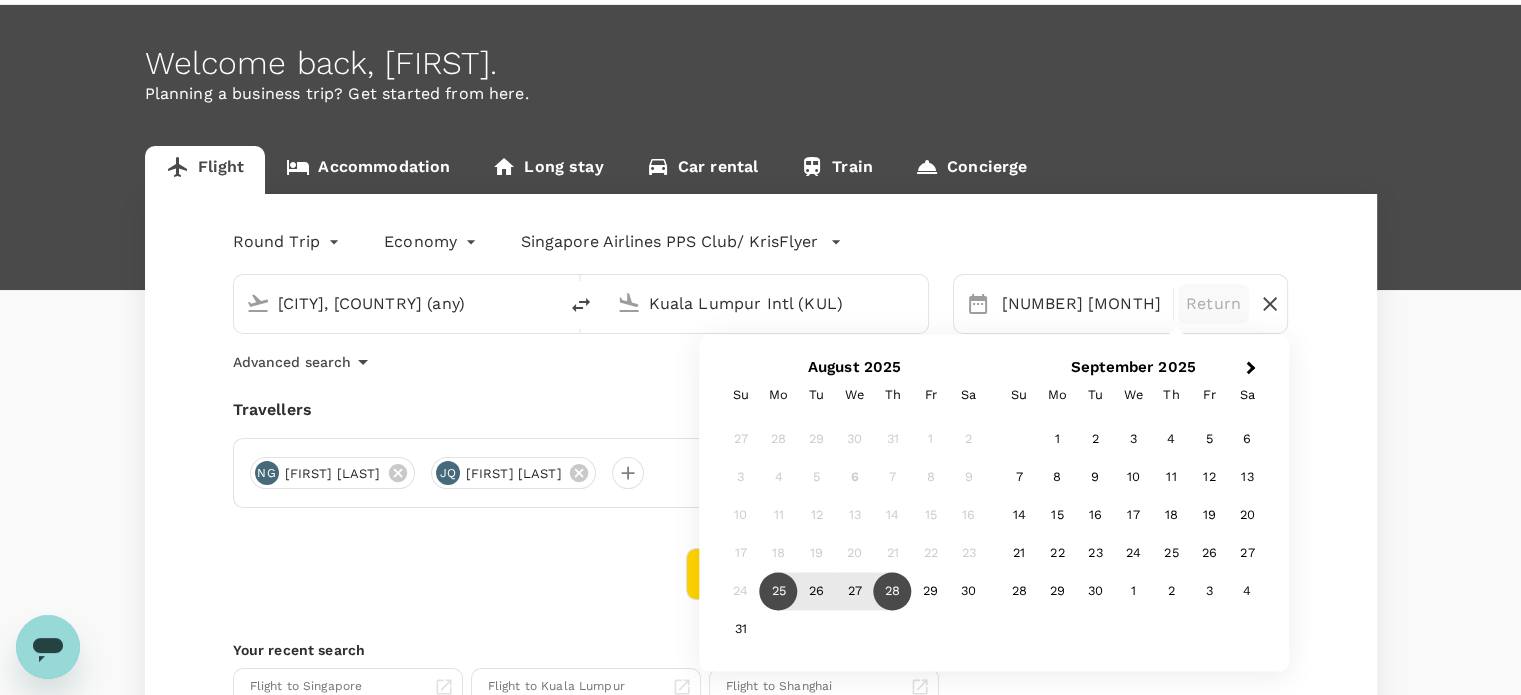 click on "28" at bounding box center (893, 592) 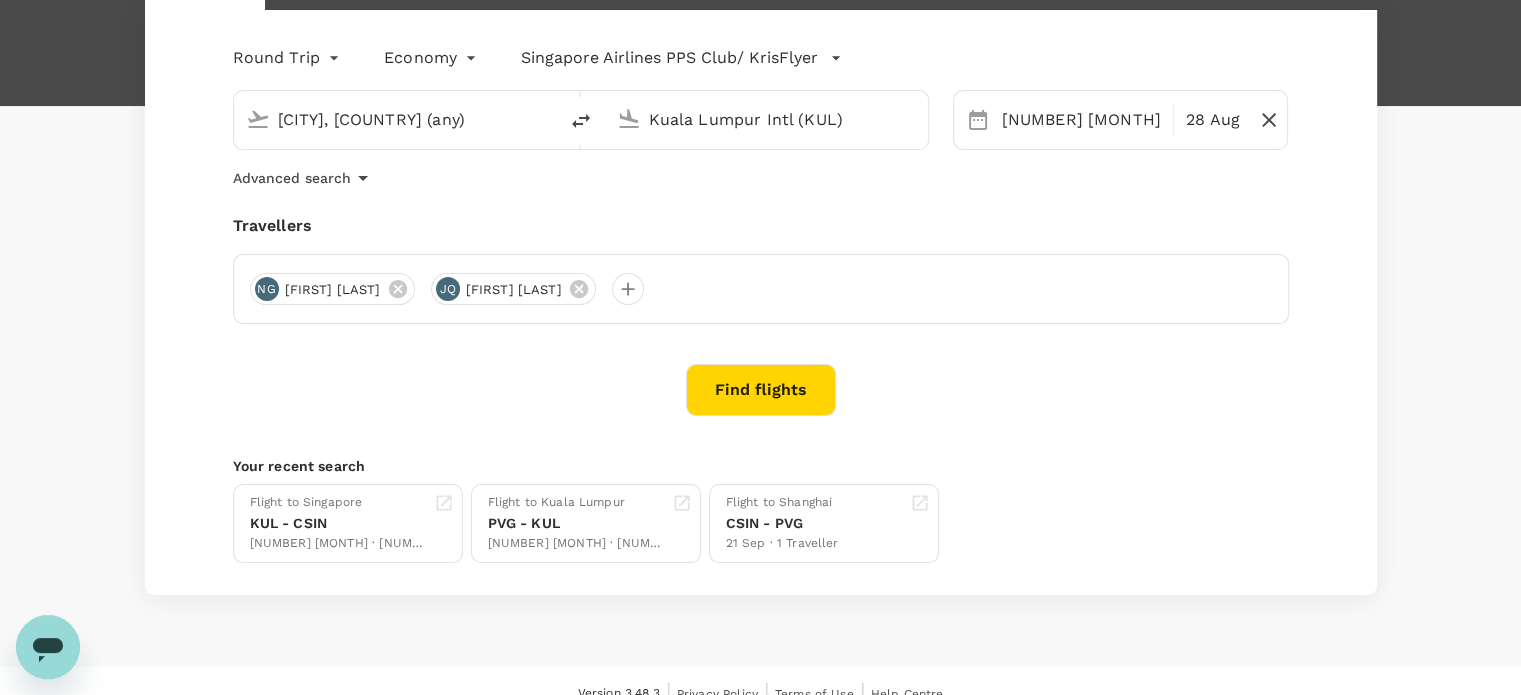 scroll, scrollTop: 272, scrollLeft: 0, axis: vertical 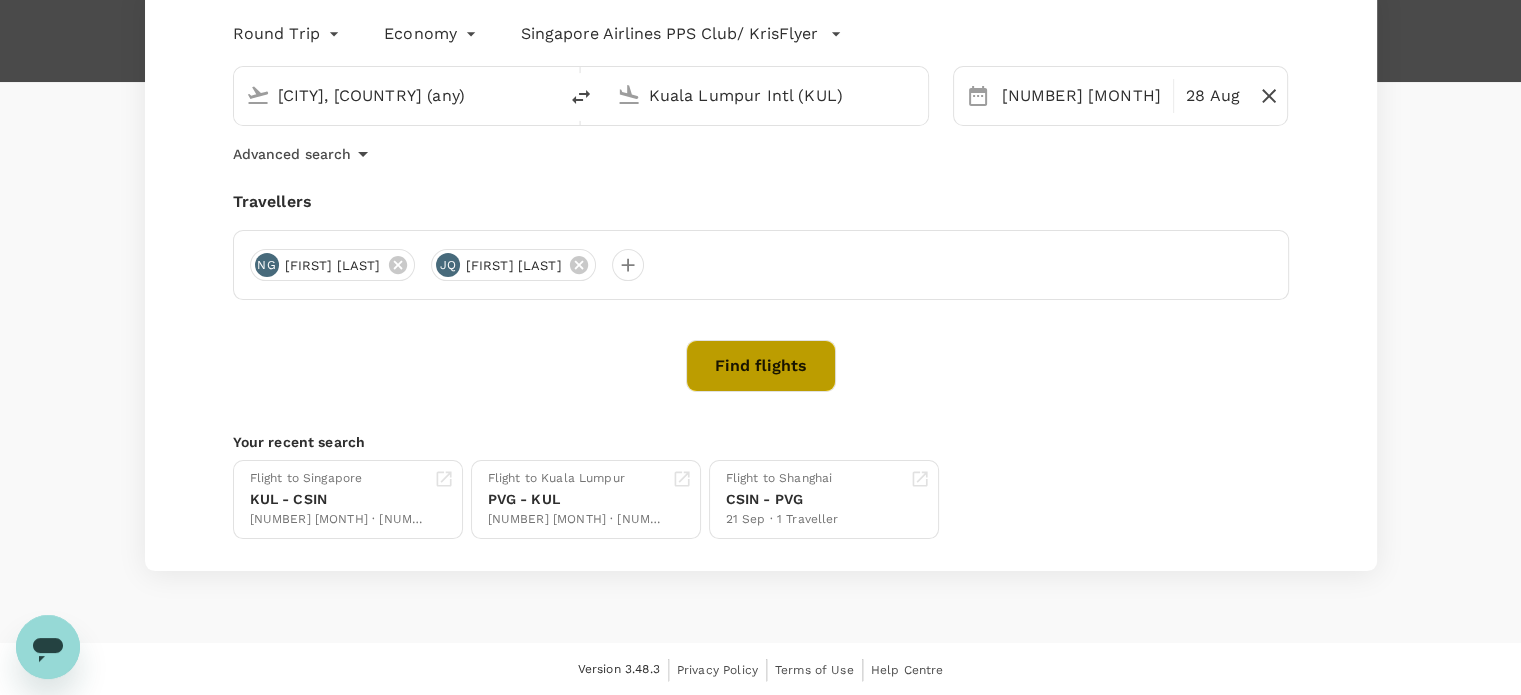 click on "Find flights" at bounding box center [761, 366] 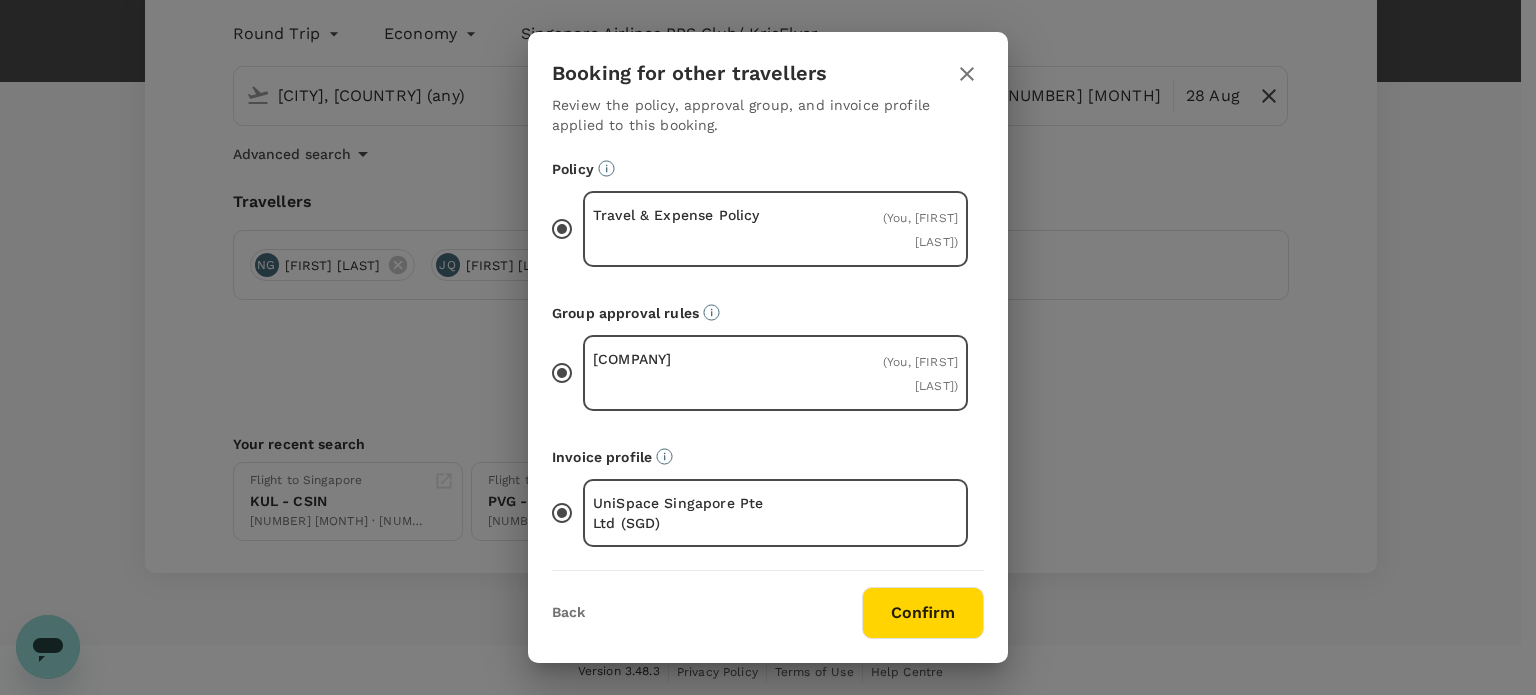 click on "Confirm" at bounding box center [923, 613] 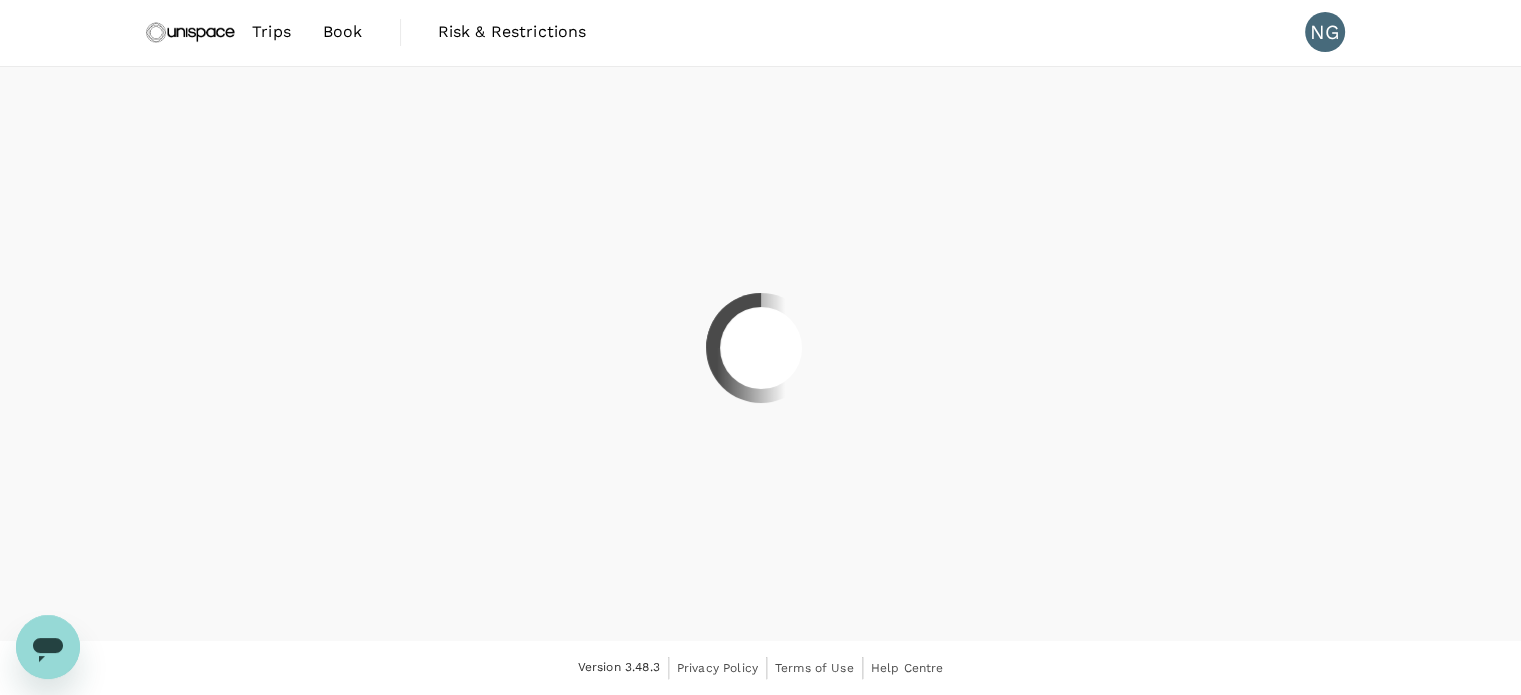 scroll, scrollTop: 0, scrollLeft: 0, axis: both 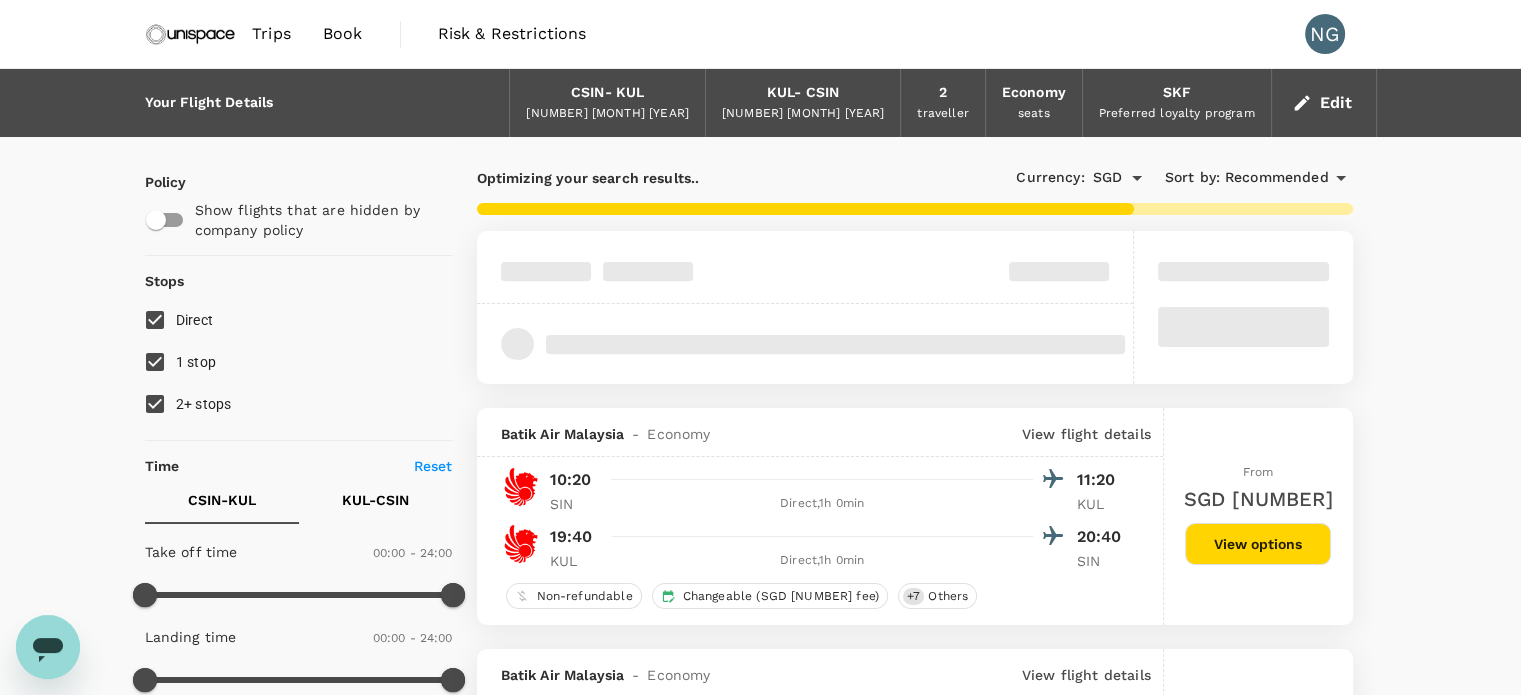 click on "1 stop" at bounding box center [155, 362] 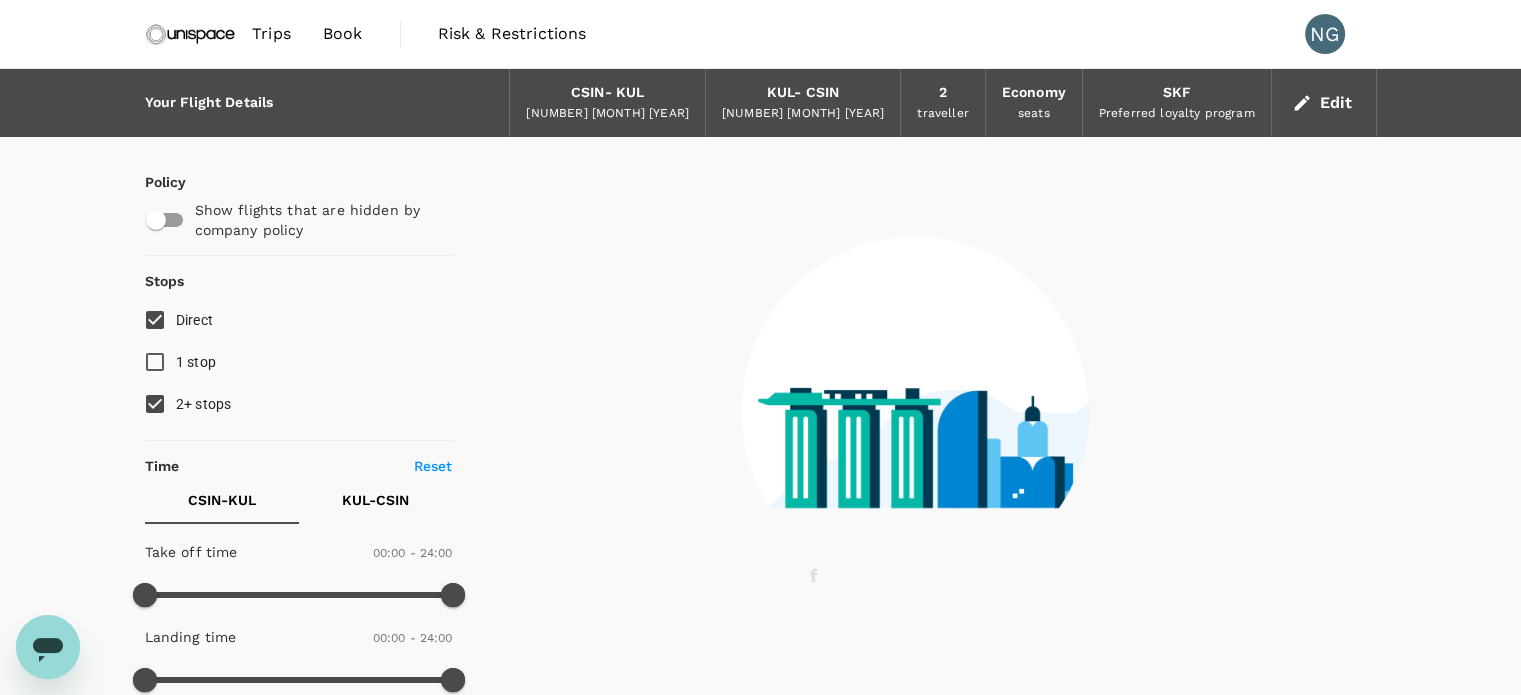 click on "2+ stops" at bounding box center [155, 404] 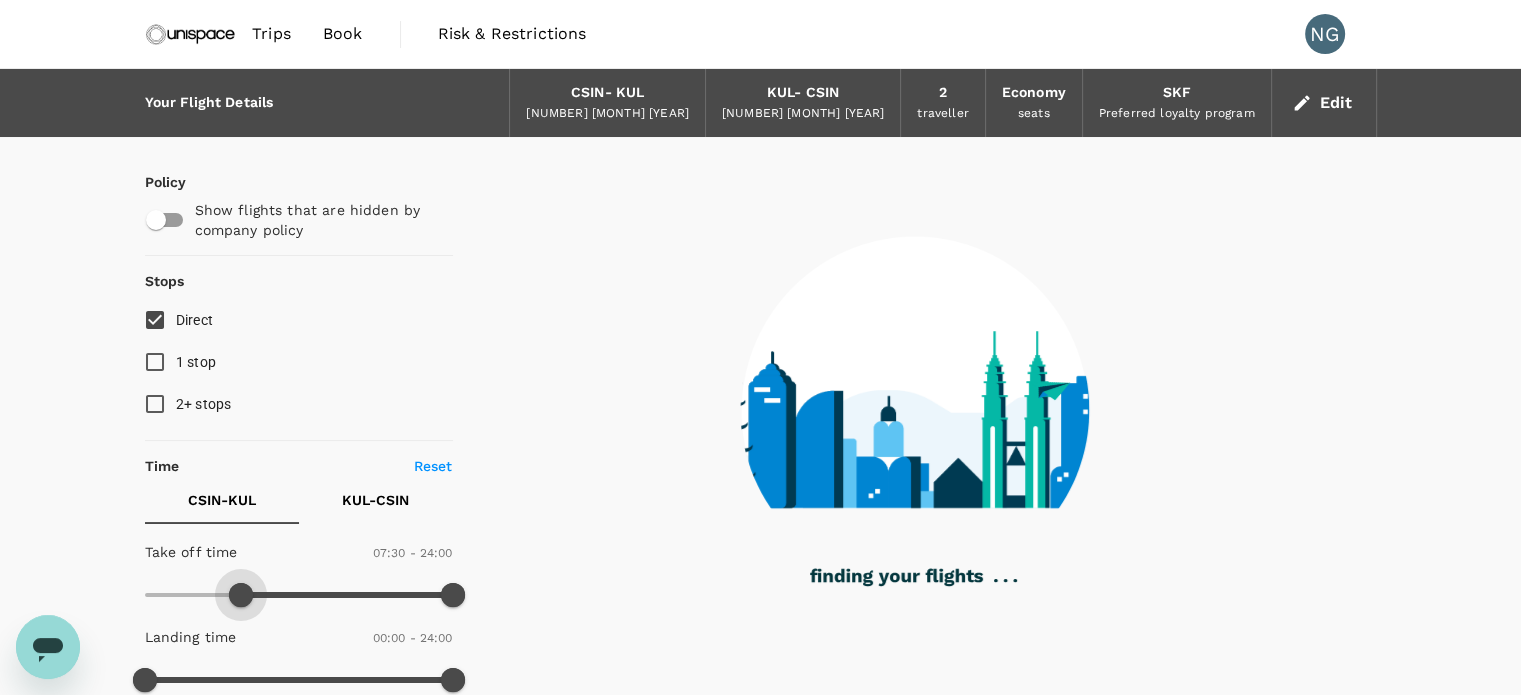 type on "420" 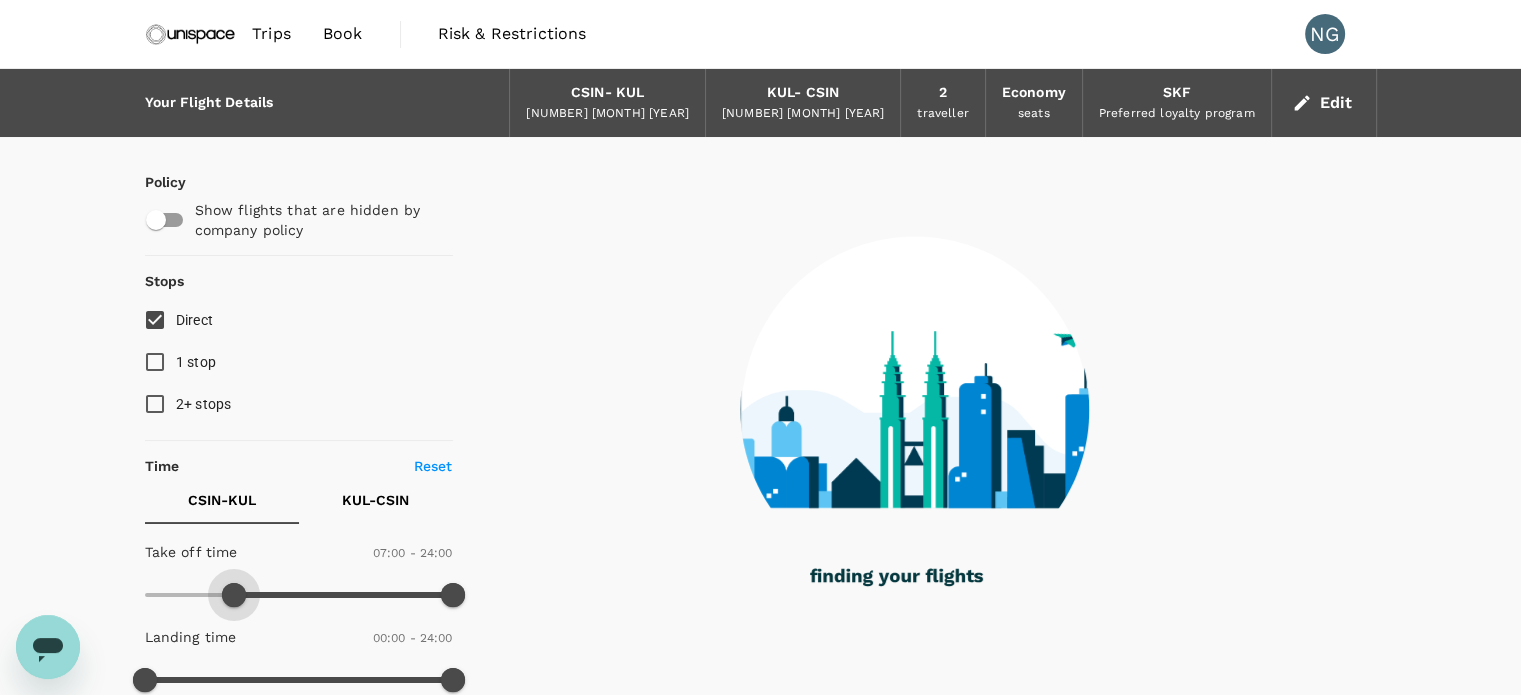 drag, startPoint x: 153, startPoint y: 587, endPoint x: 237, endPoint y: 603, distance: 85.51023 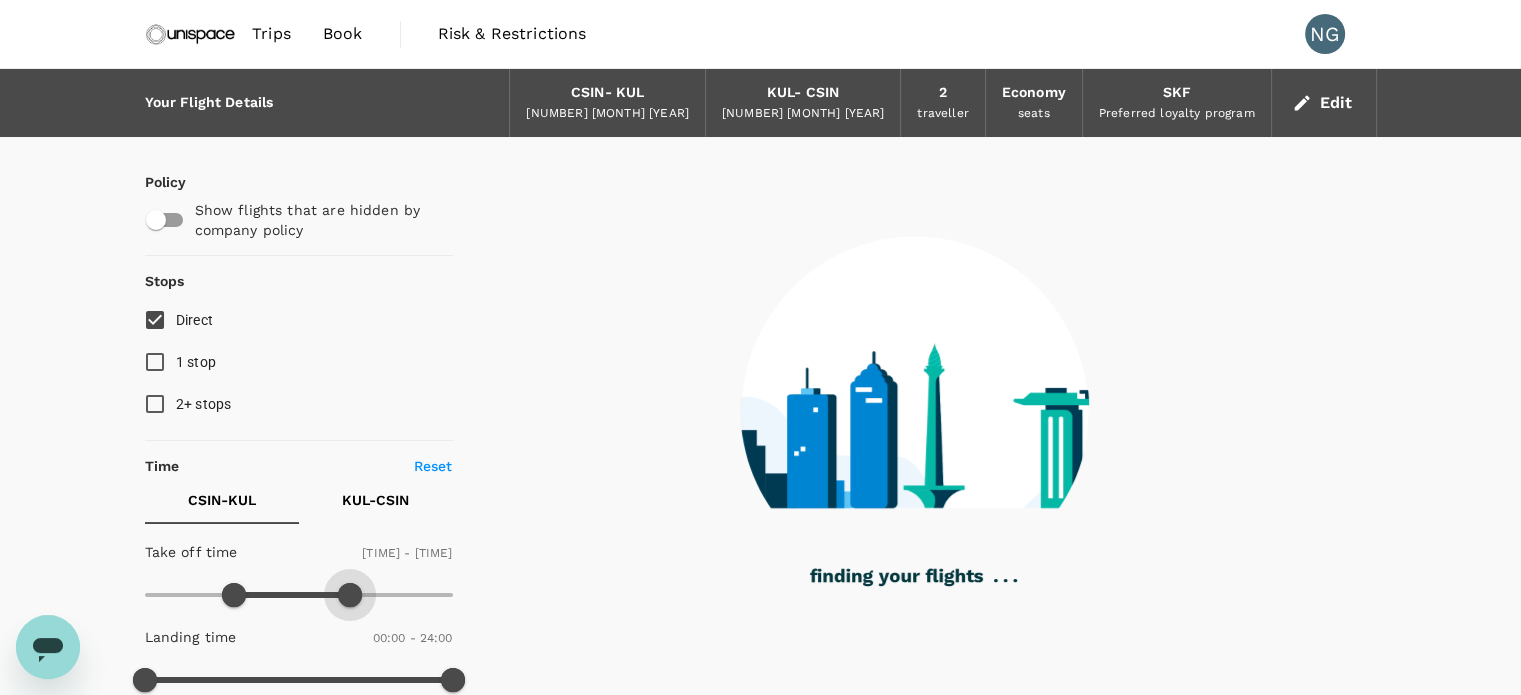 type on "840" 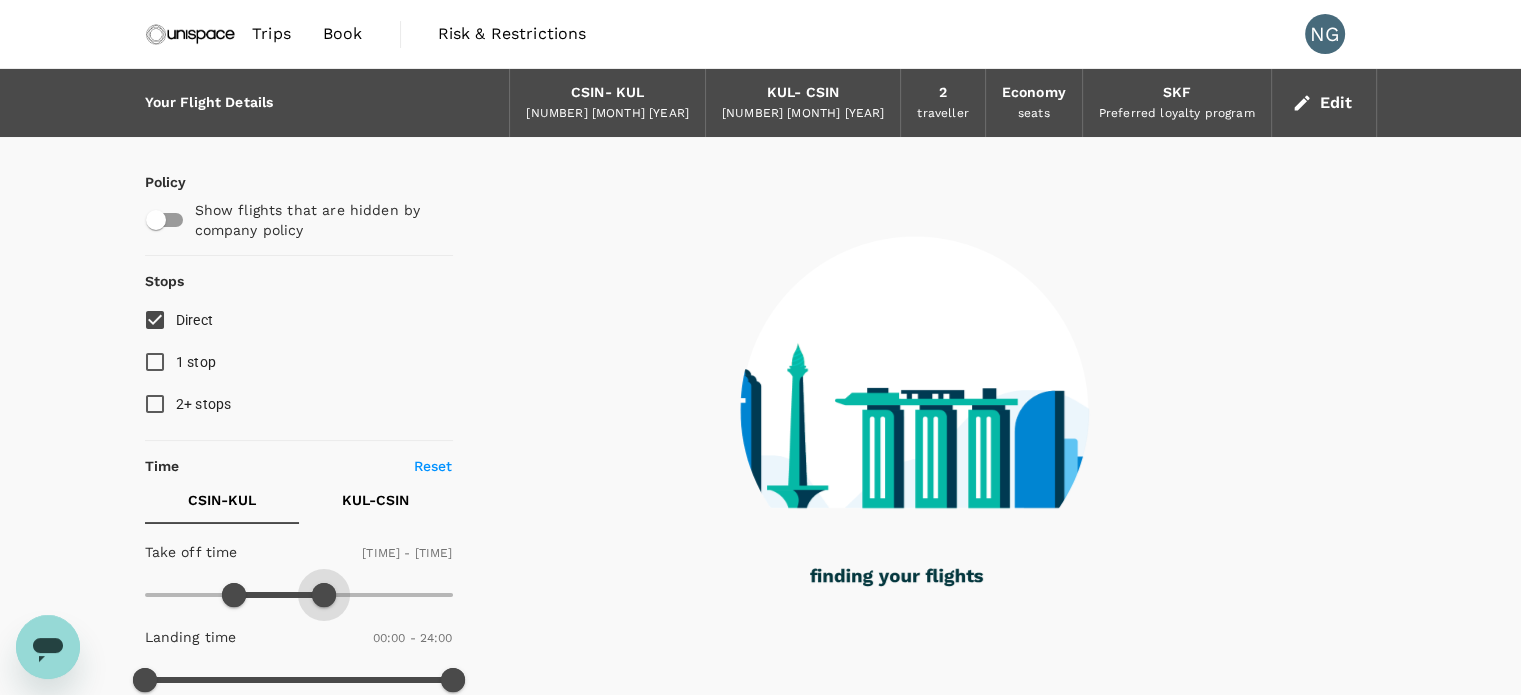 drag, startPoint x: 440, startPoint y: 595, endPoint x: 325, endPoint y: 586, distance: 115.35164 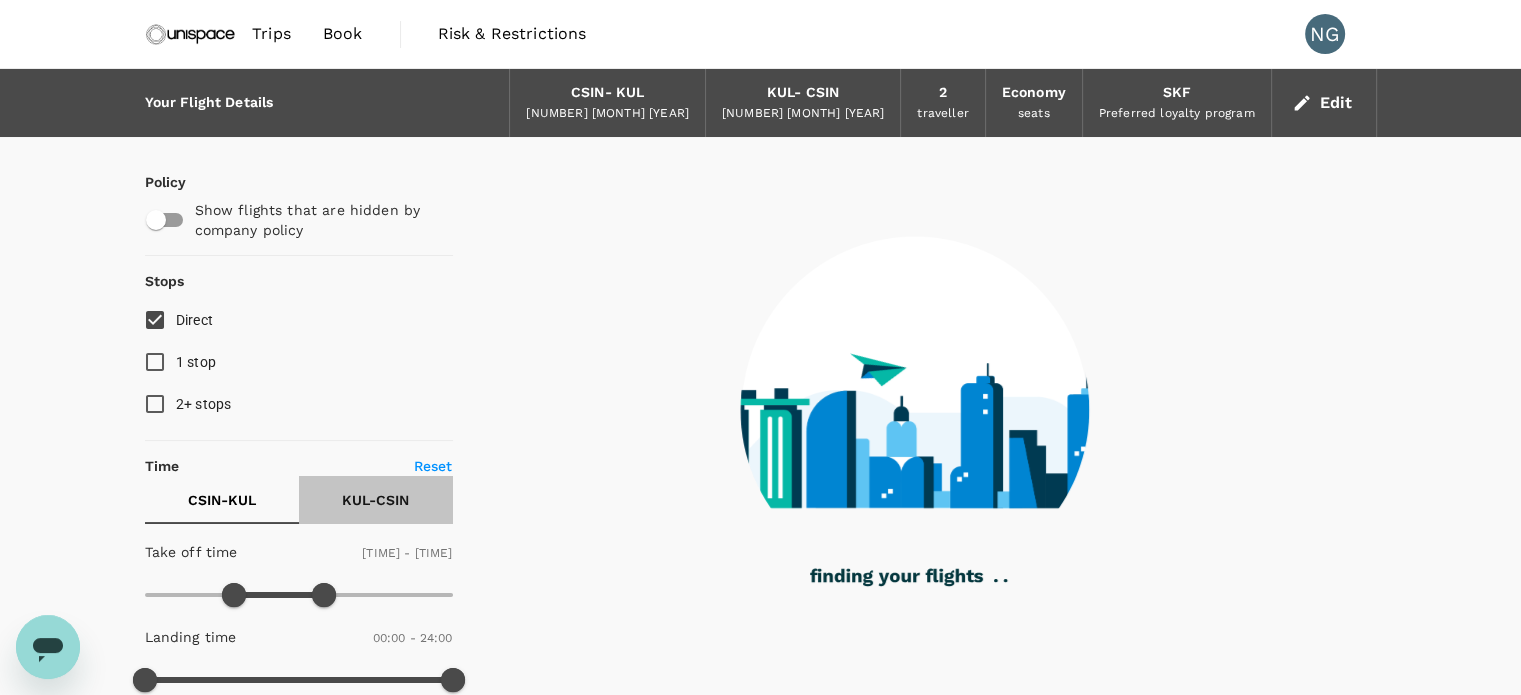 click on "[CITY] - CSIN" at bounding box center (375, 500) 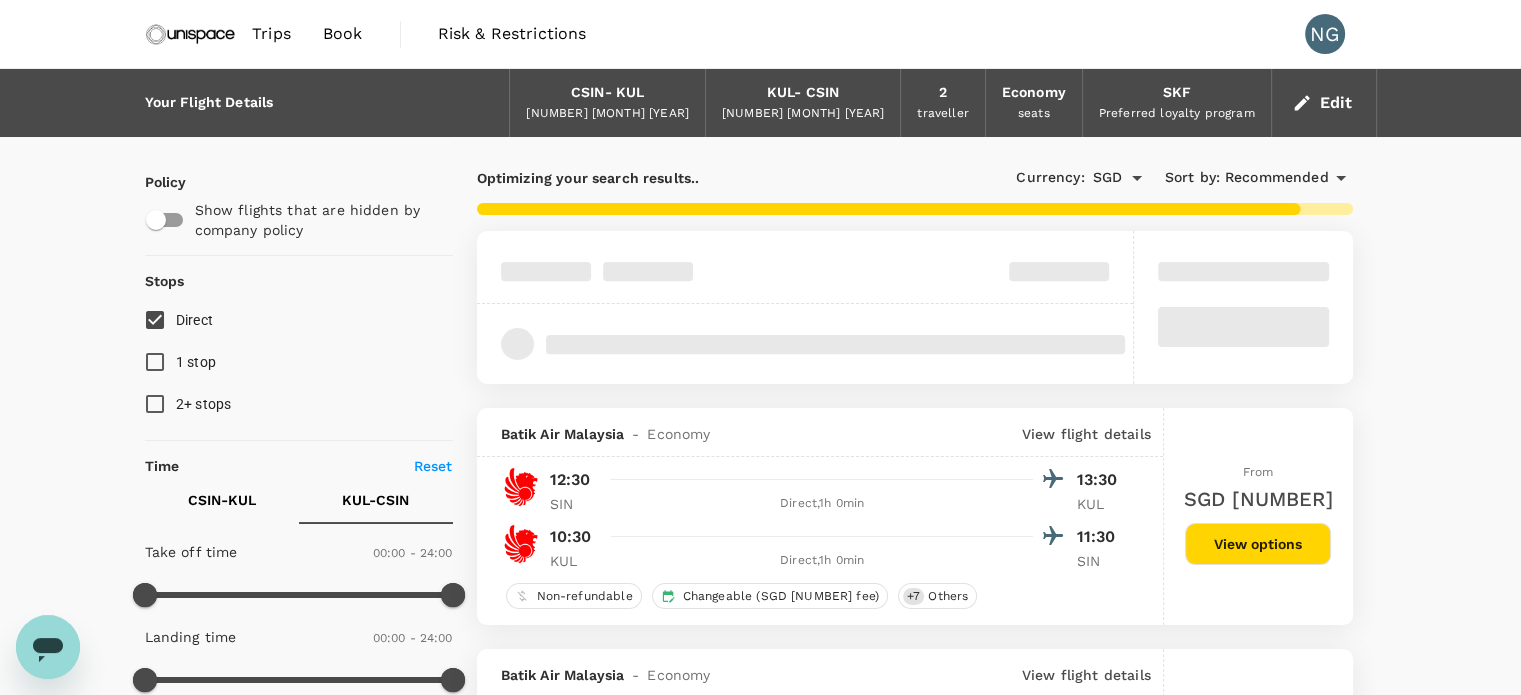 click on "[DD] [MONTH] [YYYY]" at bounding box center [607, 114] 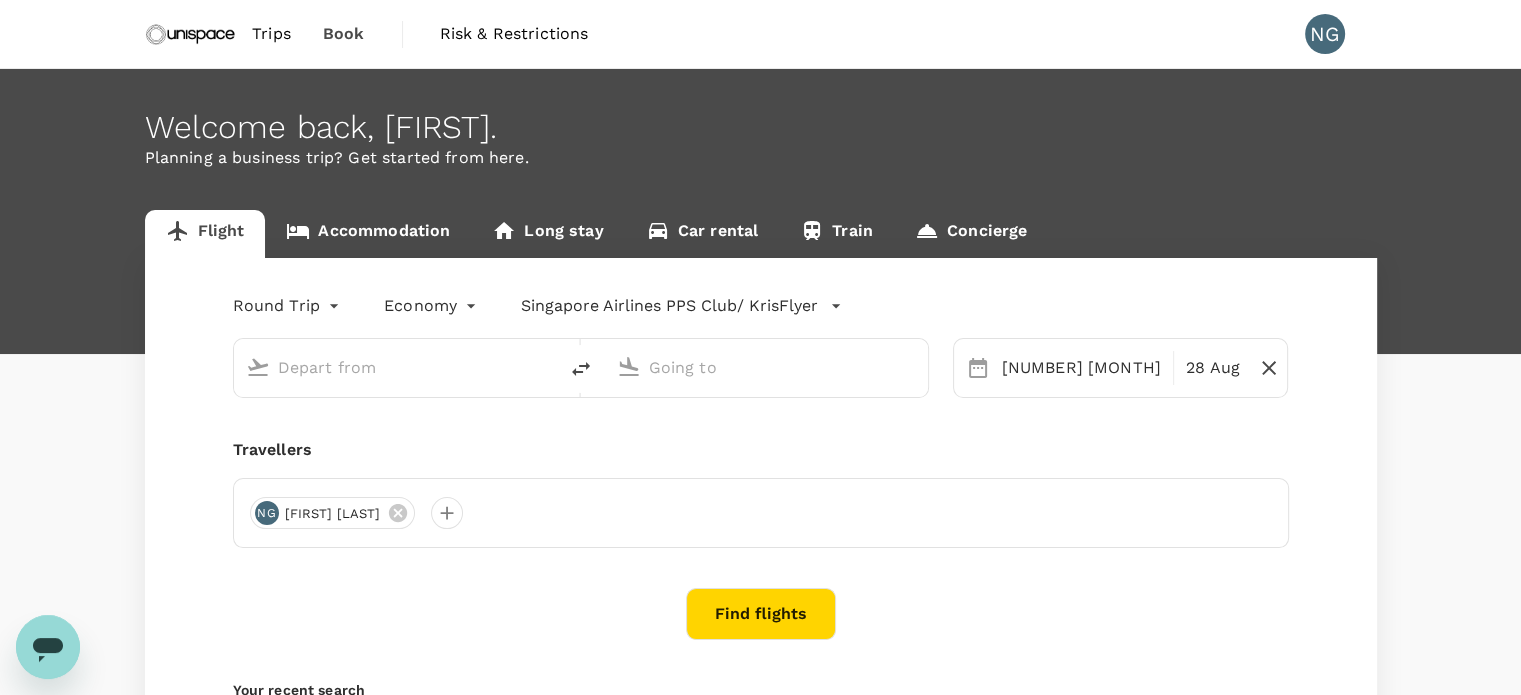 type on "[CITY], [CITY] ([ANY])" 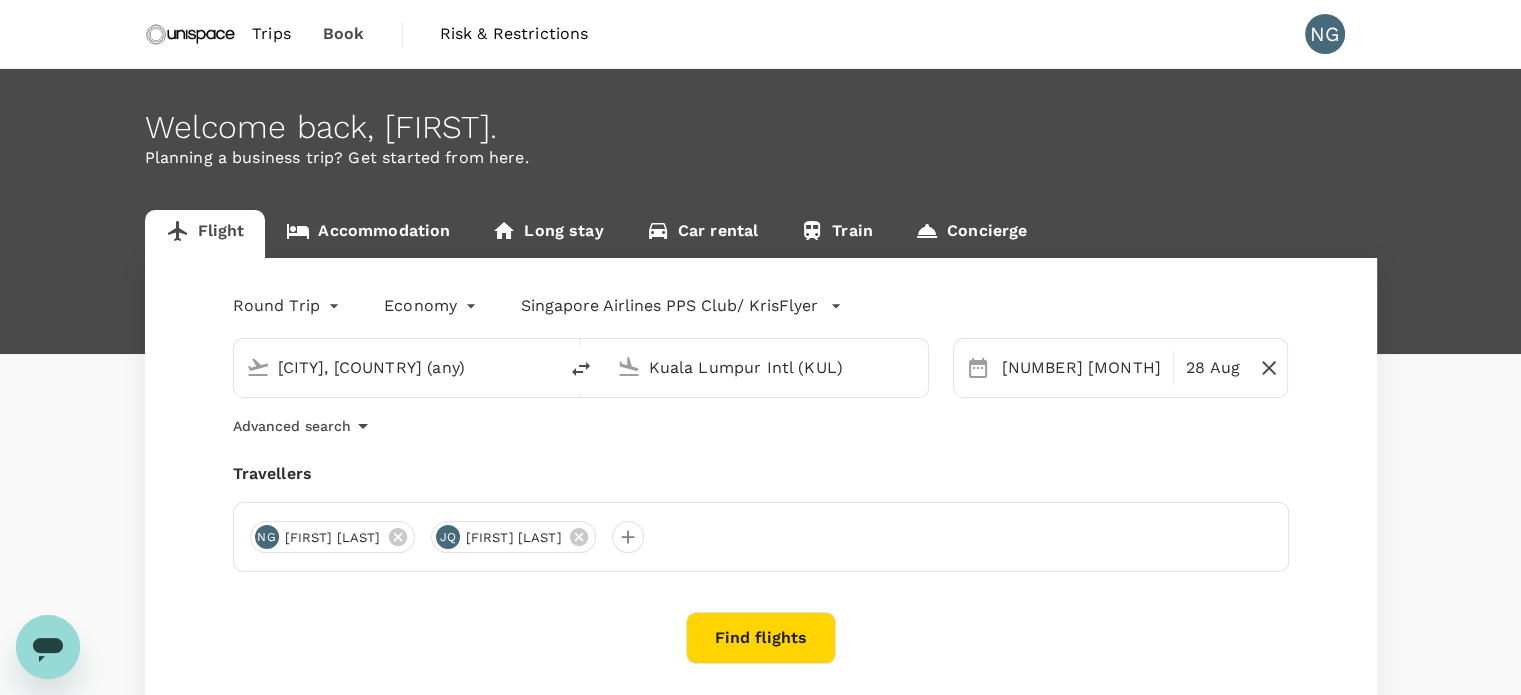 type 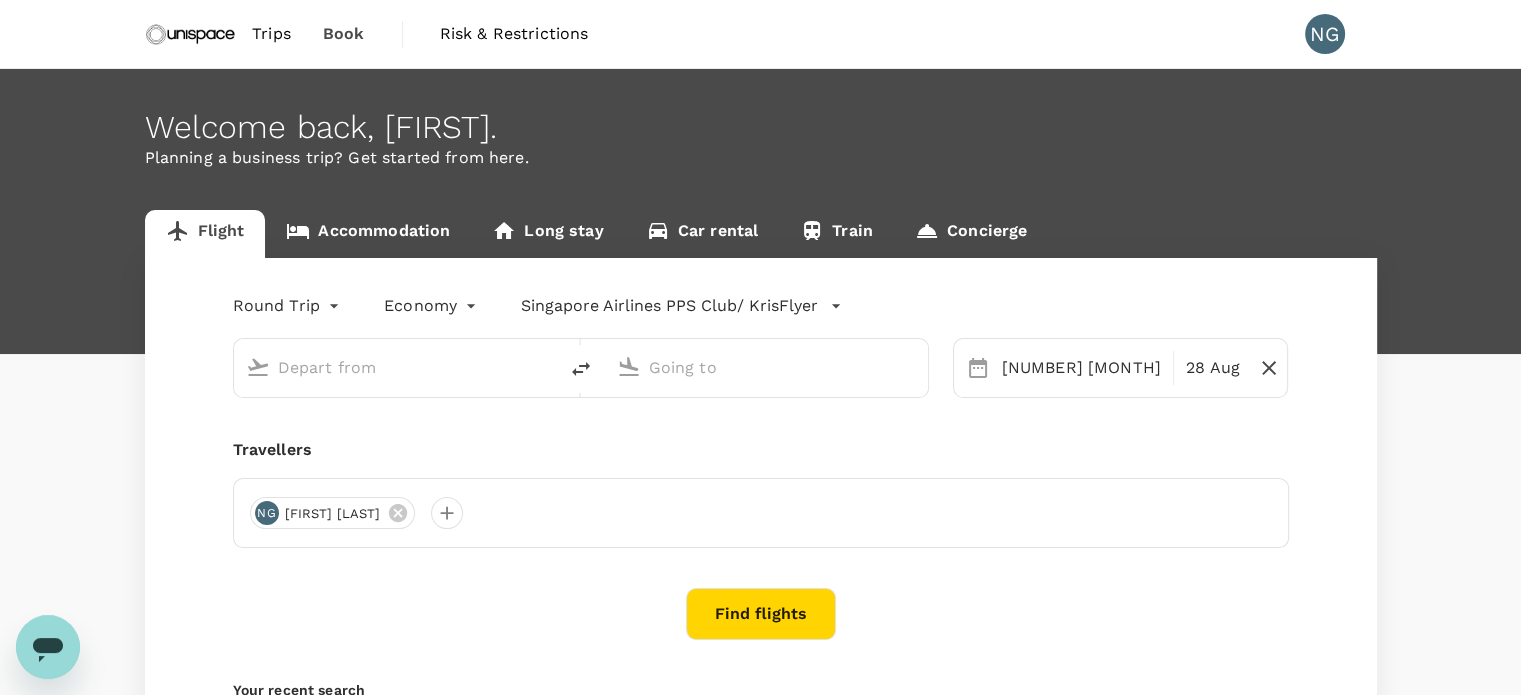 type on "[CITY], [CITY] ([ANY])" 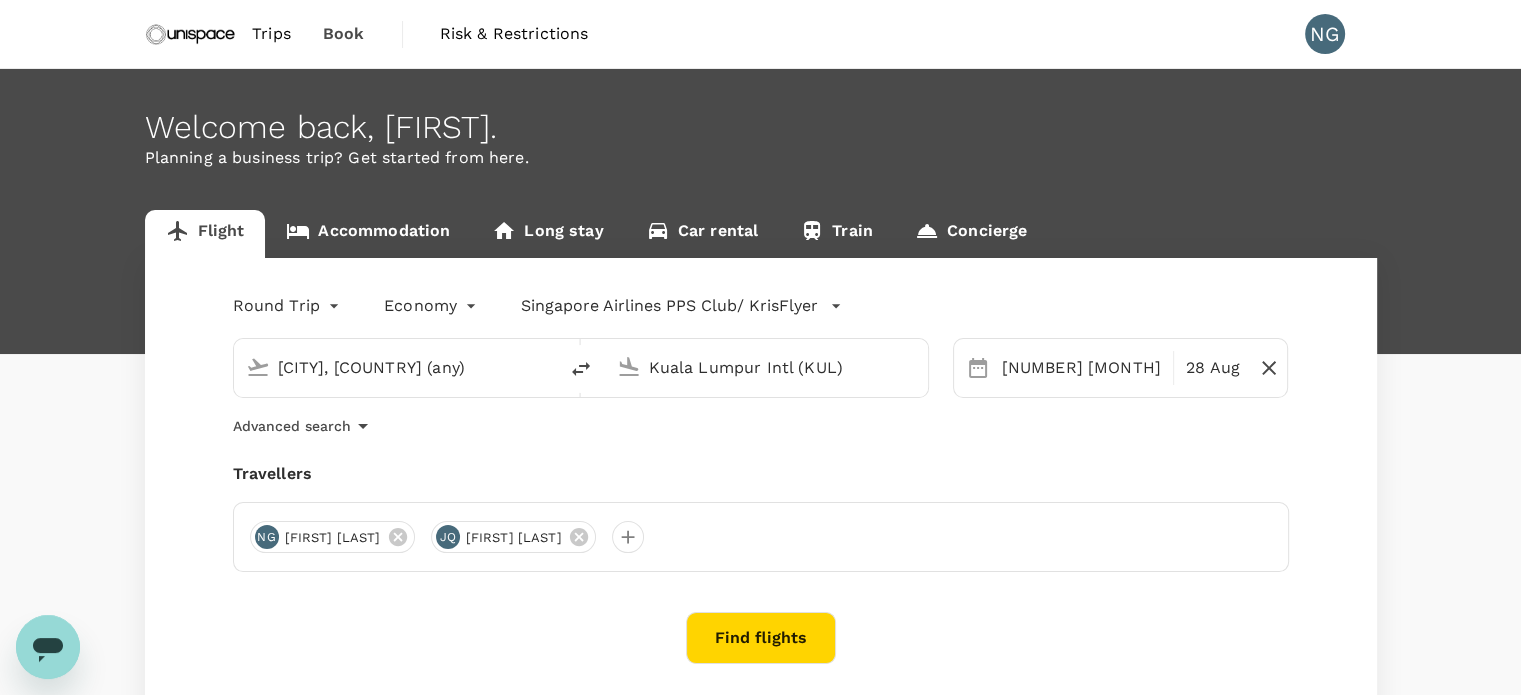 click on "Kuala Lumpur Intl (KUL)" at bounding box center (767, 367) 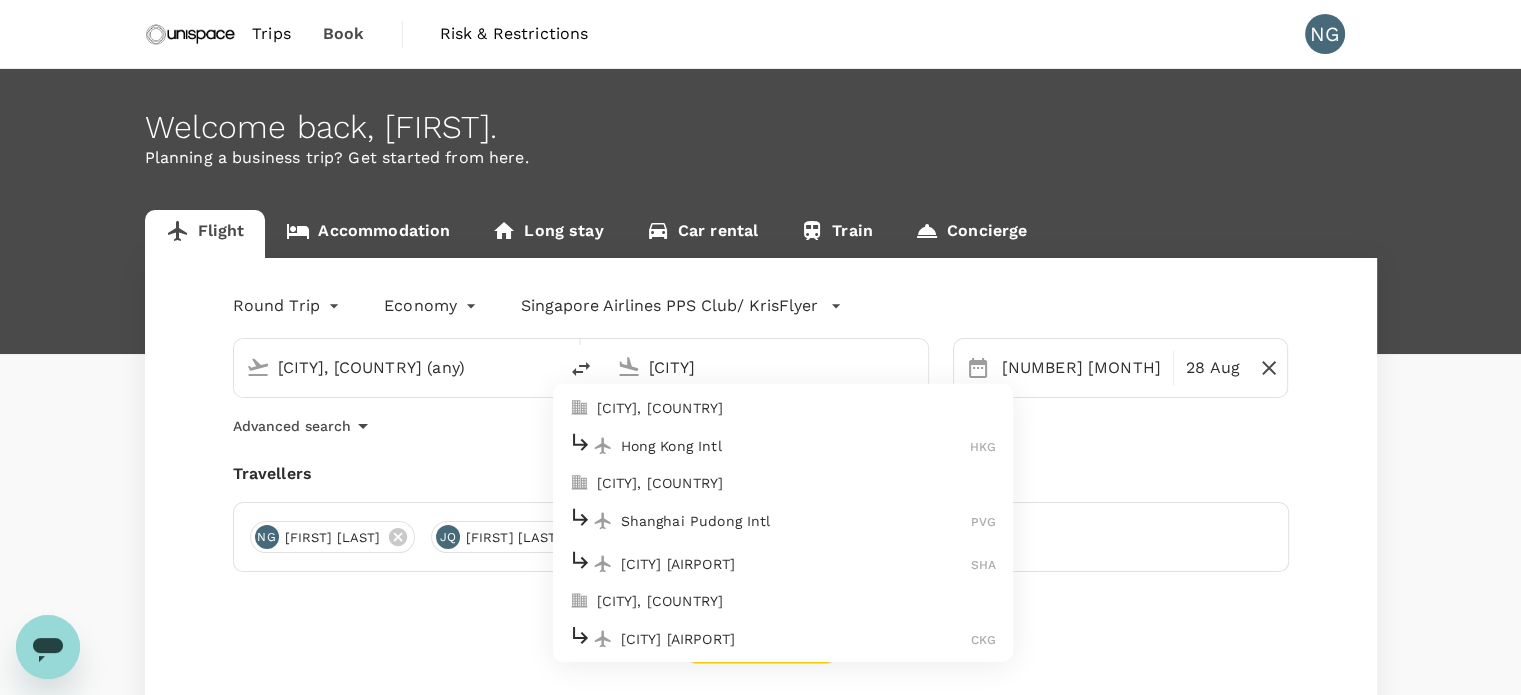 click on "Hong Kong Intl" at bounding box center [796, 446] 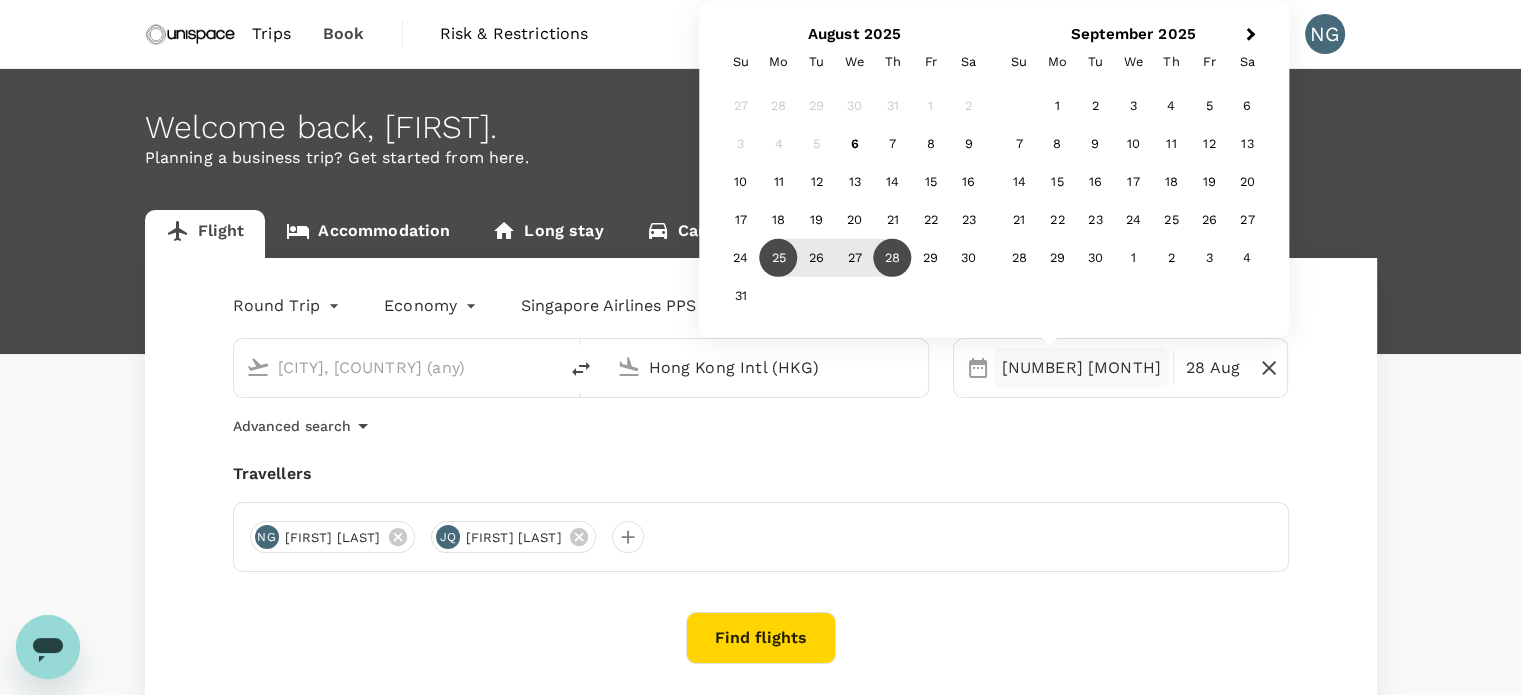 type on "Hong Kong Intl (HKG)" 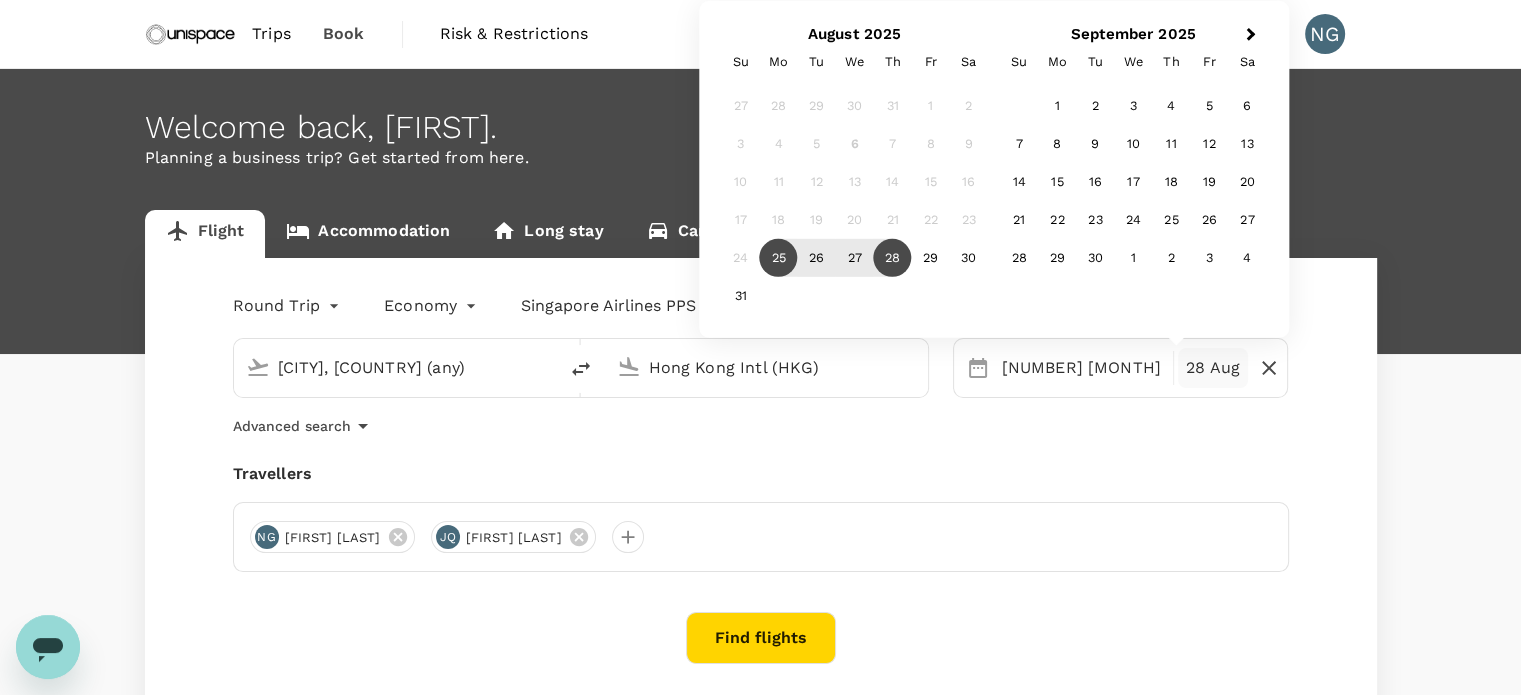click on "28" at bounding box center (893, 258) 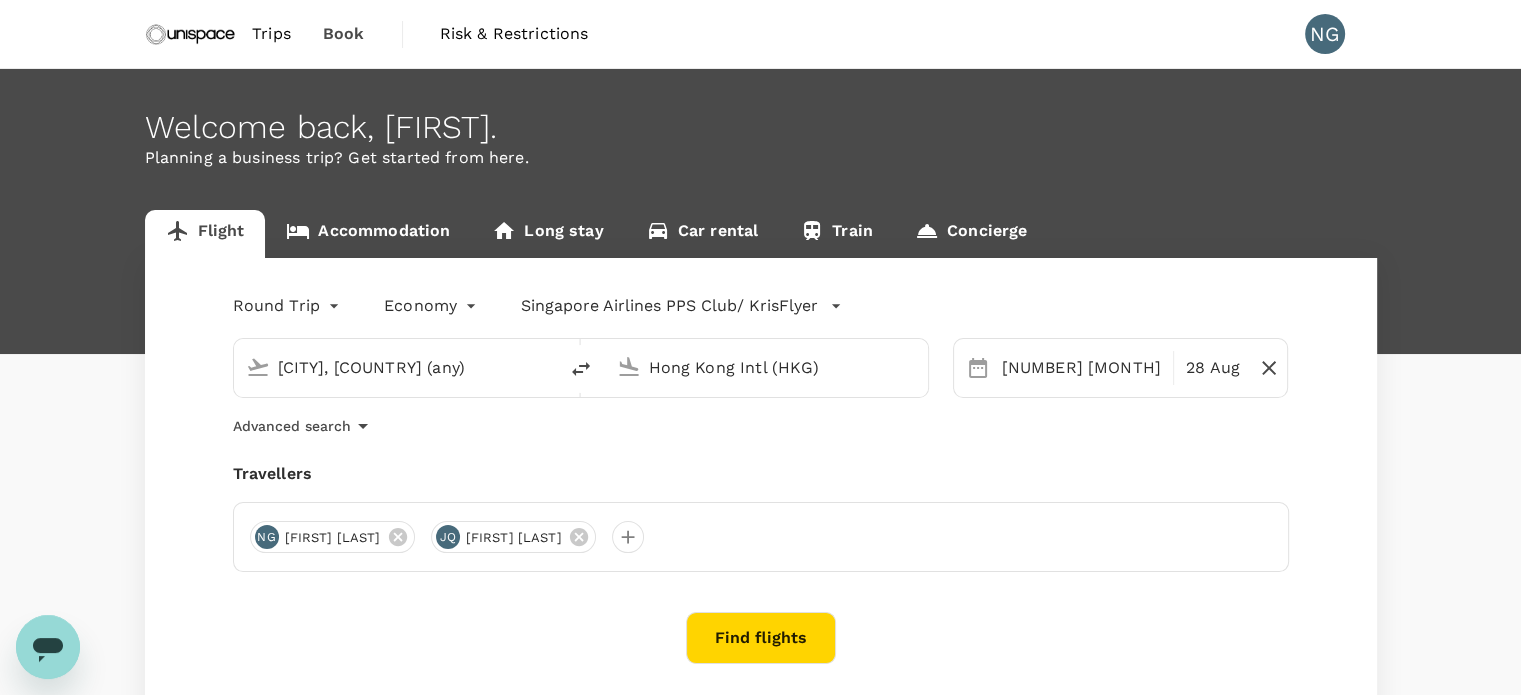 click on "Find flights" at bounding box center [761, 638] 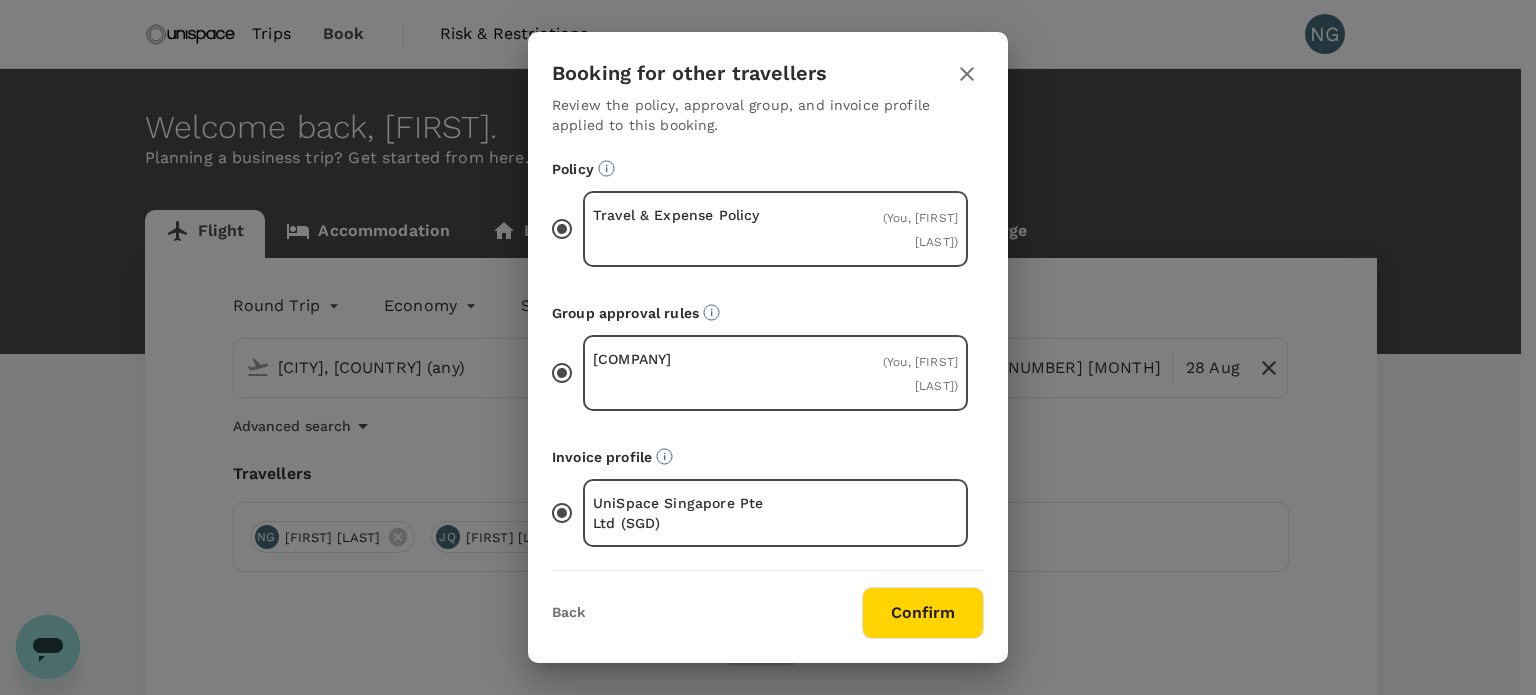 click on "Confirm" at bounding box center [923, 613] 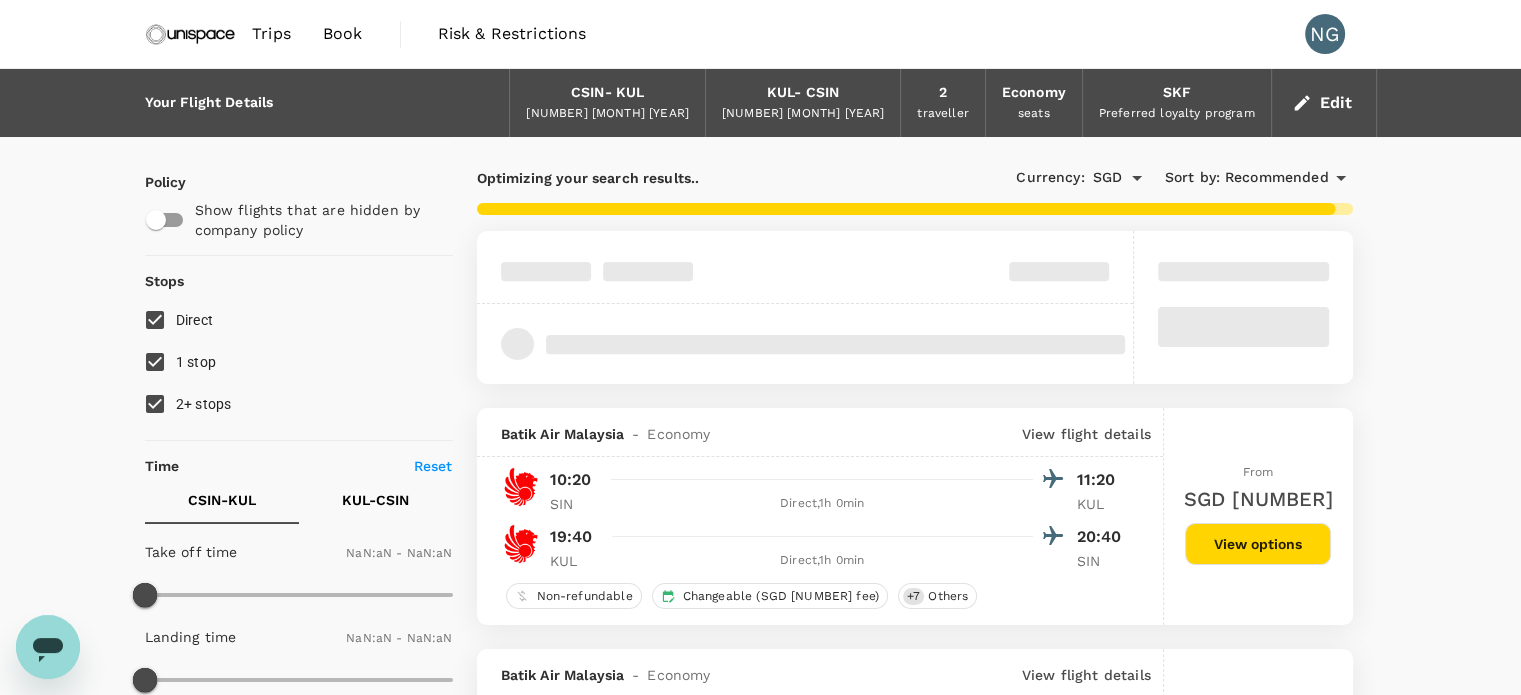 type on "420" 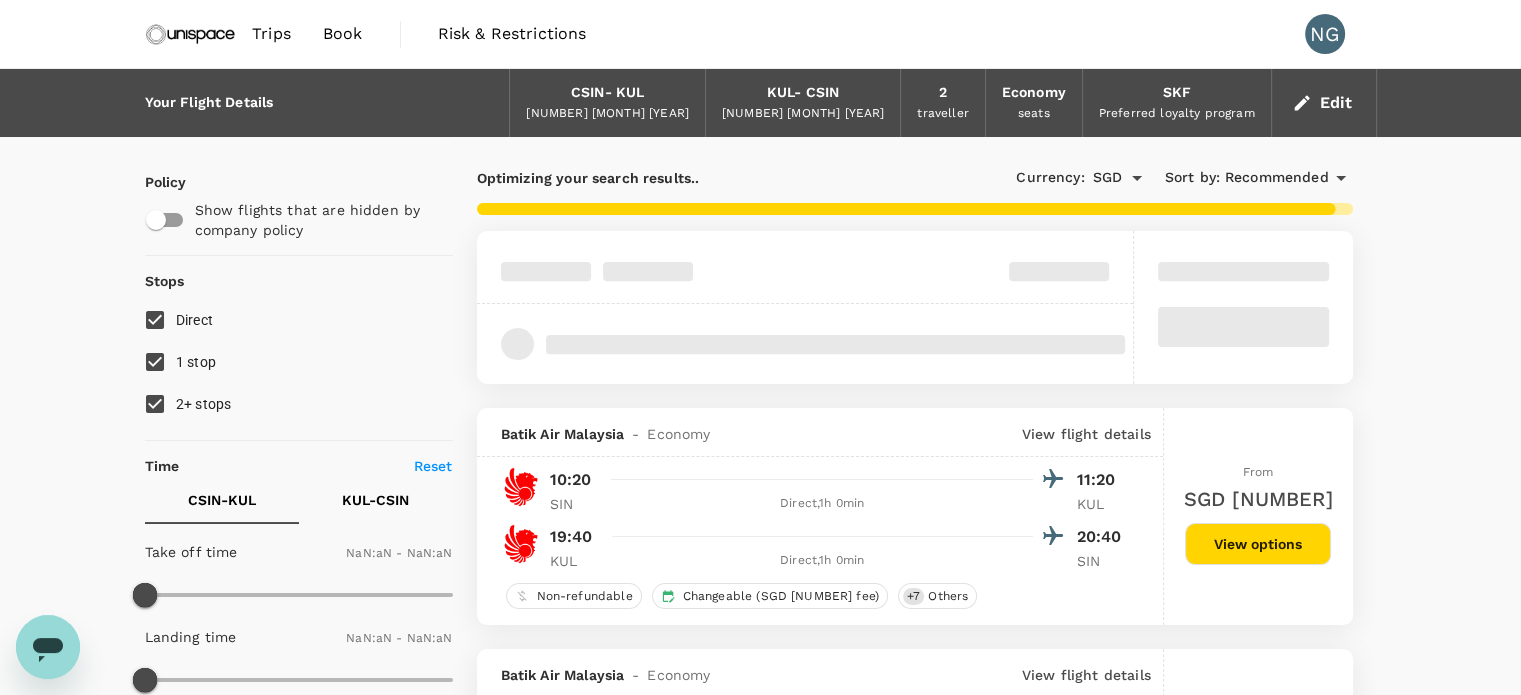 type on "840" 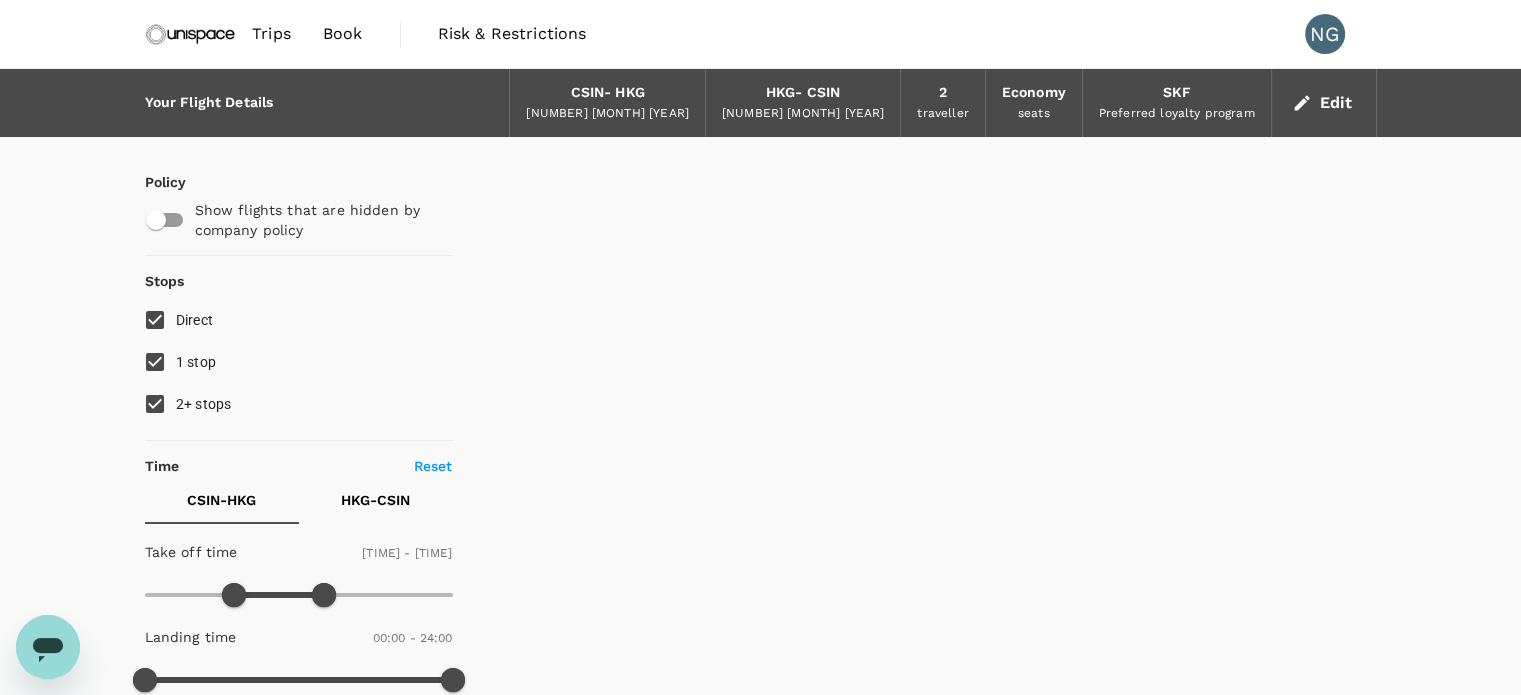 type on "0" 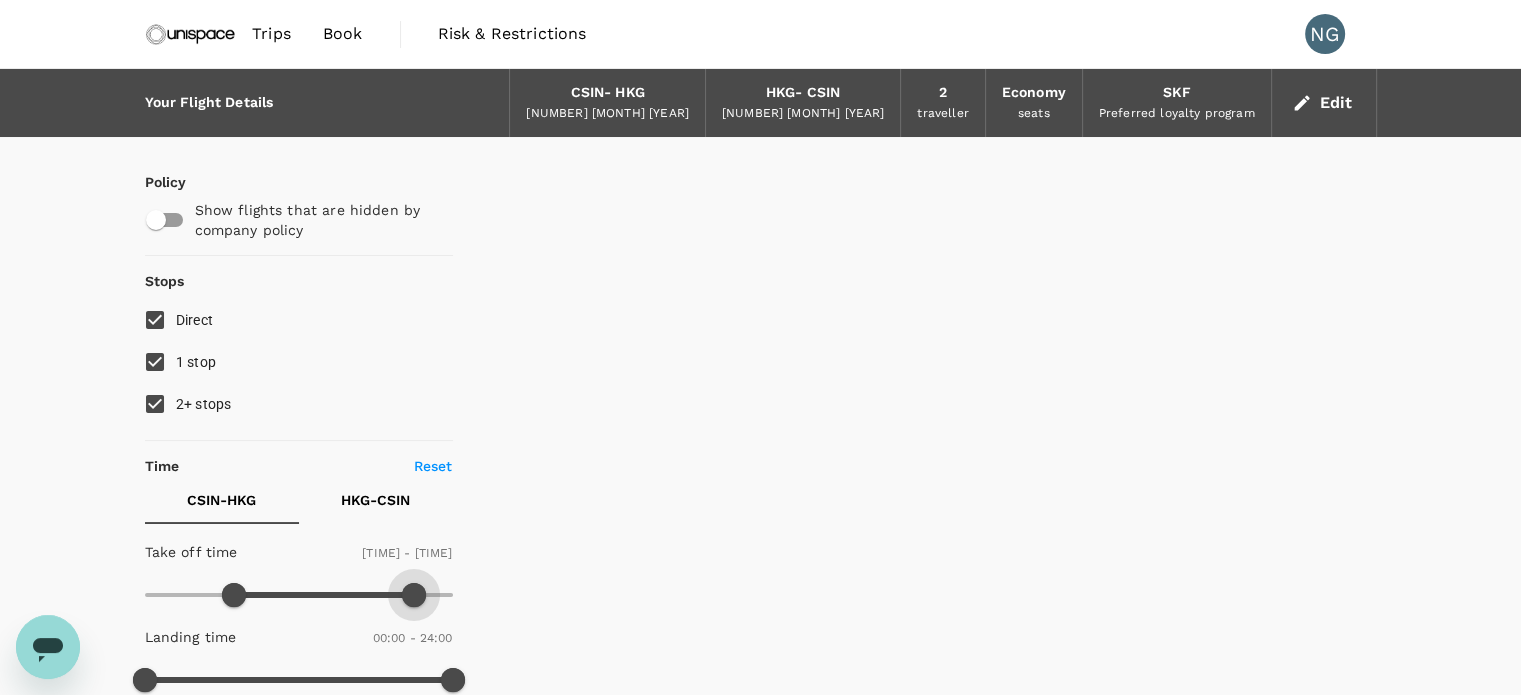 type on "1410" 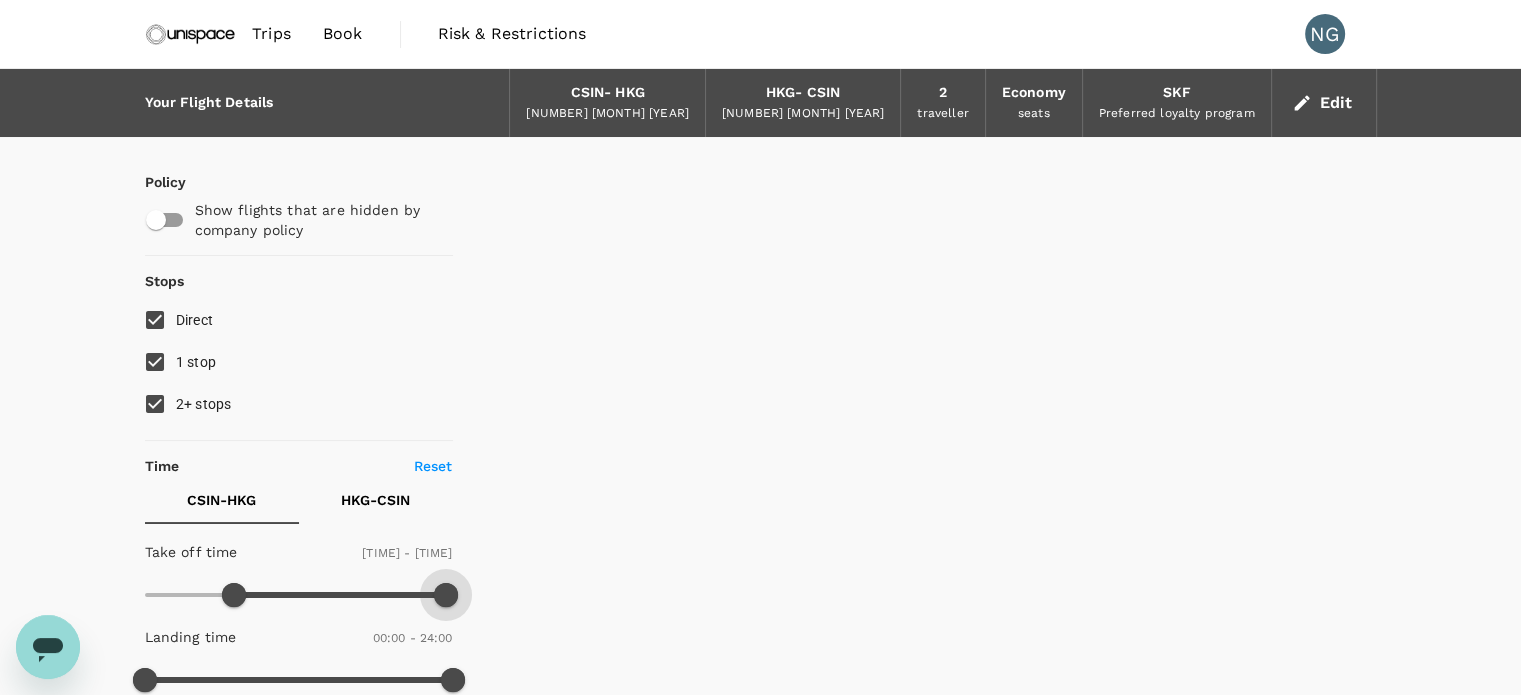 drag, startPoint x: 327, startPoint y: 590, endPoint x: 446, endPoint y: 602, distance: 119.60351 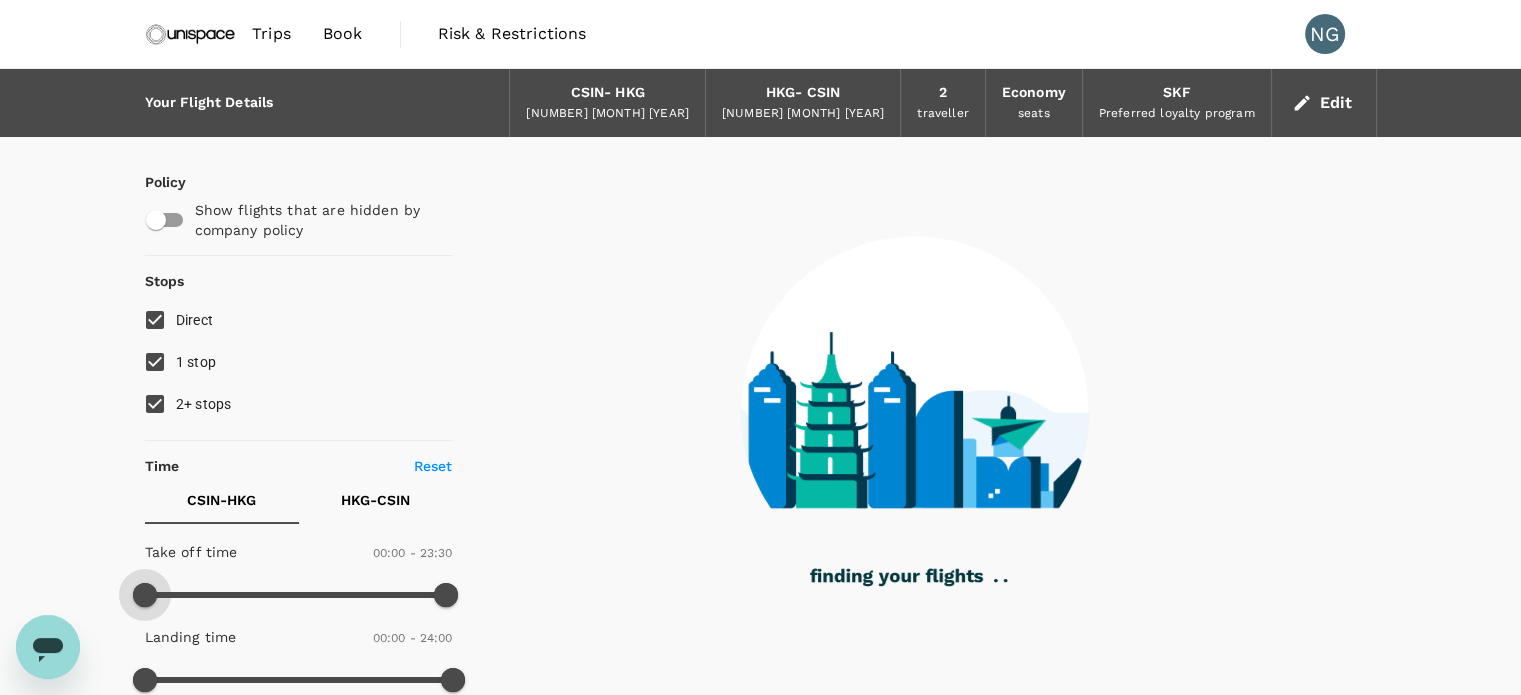 drag, startPoint x: 225, startPoint y: 594, endPoint x: 141, endPoint y: 583, distance: 84.71718 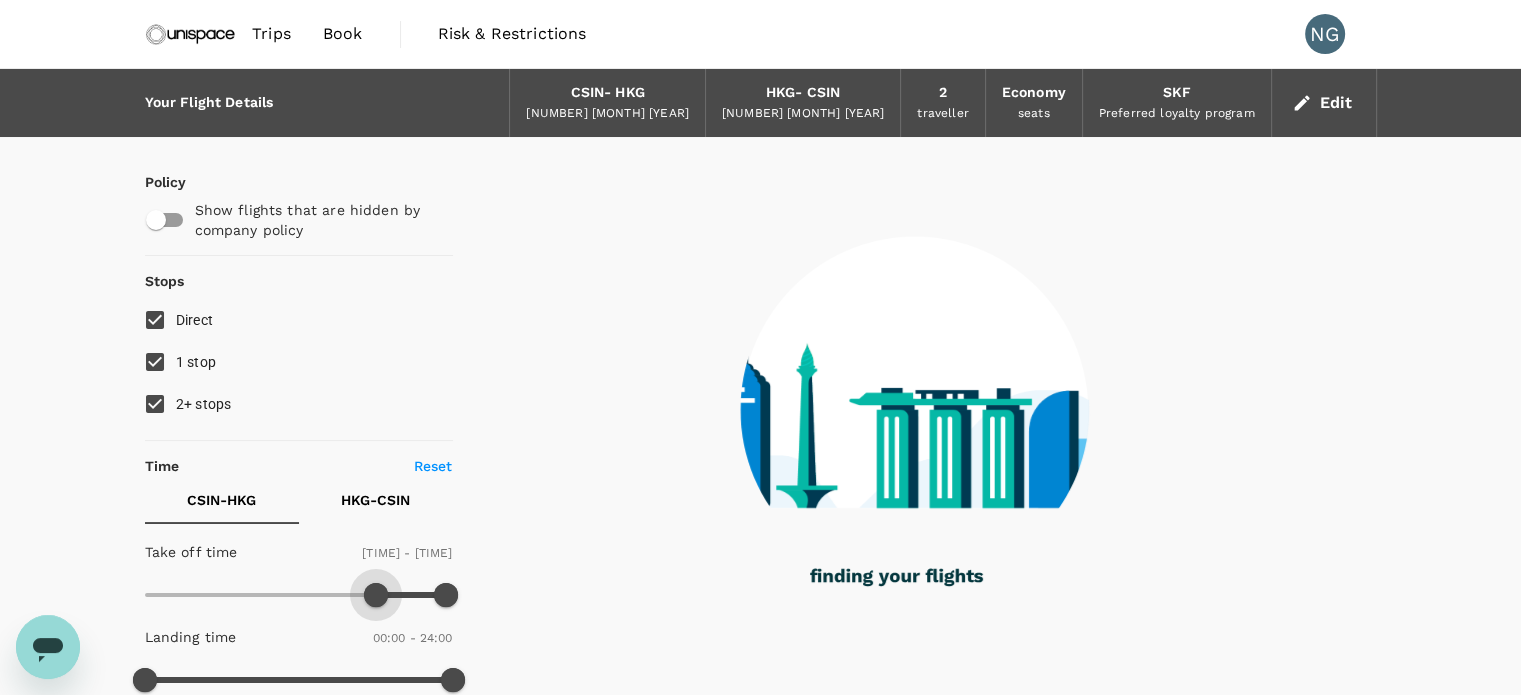 drag, startPoint x: 148, startPoint y: 584, endPoint x: 377, endPoint y: 604, distance: 229.8717 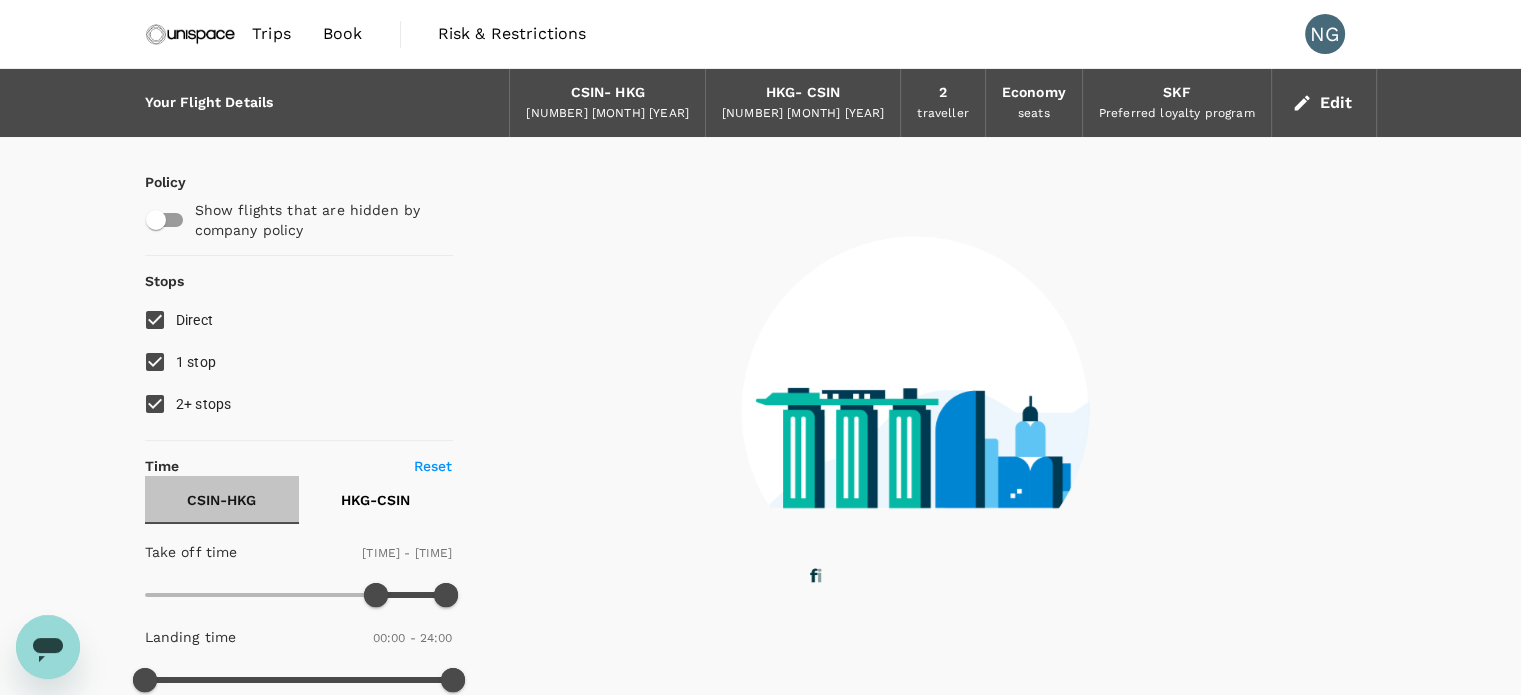 click on "CSIN - [CITY]" at bounding box center [221, 500] 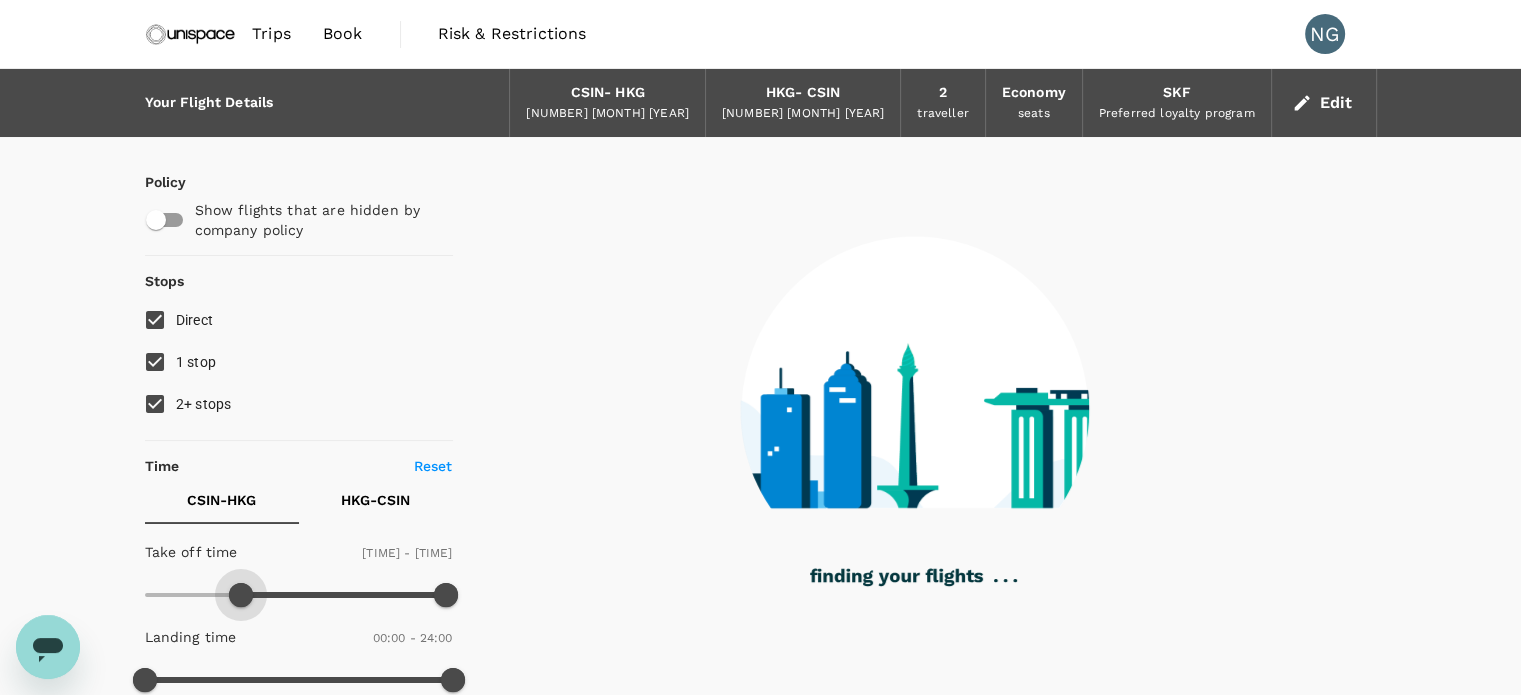 type on "420" 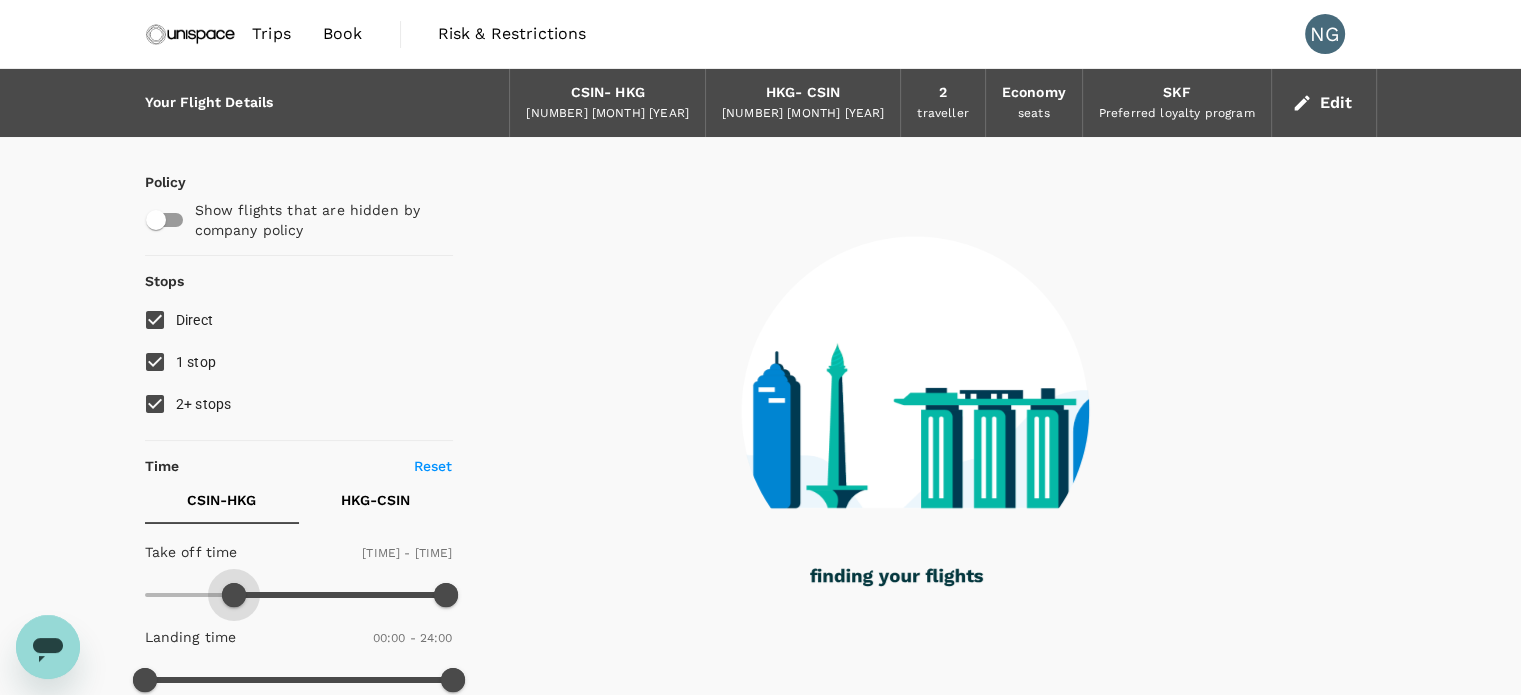 drag, startPoint x: 376, startPoint y: 593, endPoint x: 236, endPoint y: 563, distance: 143.1782 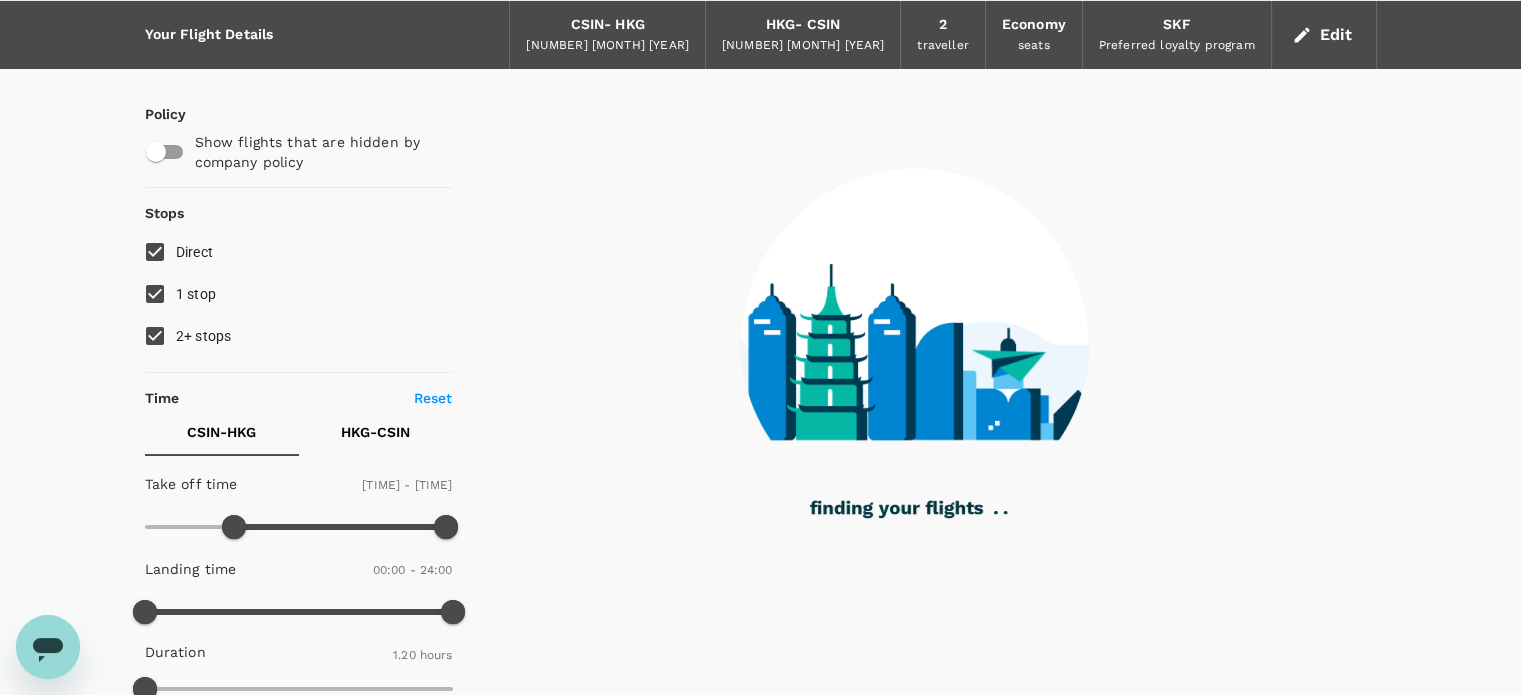 scroll, scrollTop: 0, scrollLeft: 0, axis: both 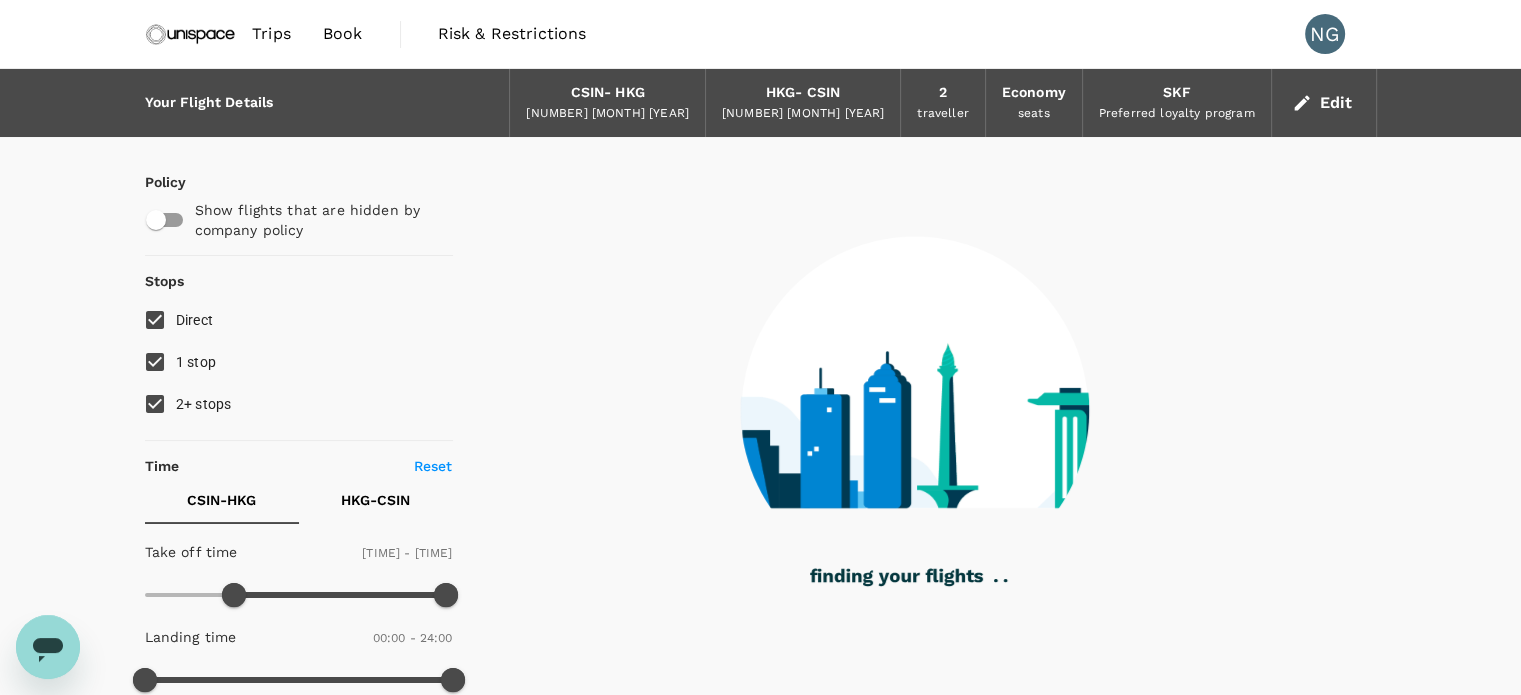 click on "1 stop" at bounding box center (155, 362) 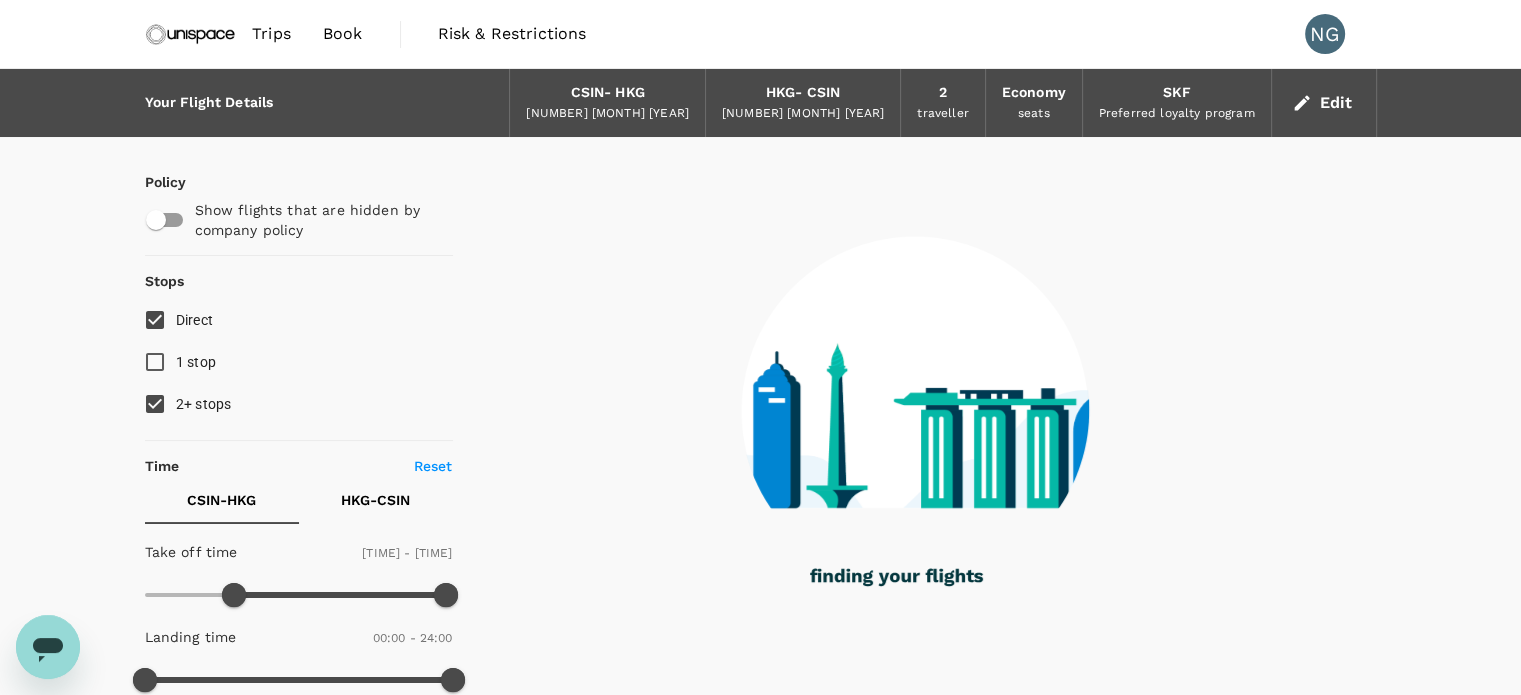 click on "2+ stops" at bounding box center (155, 404) 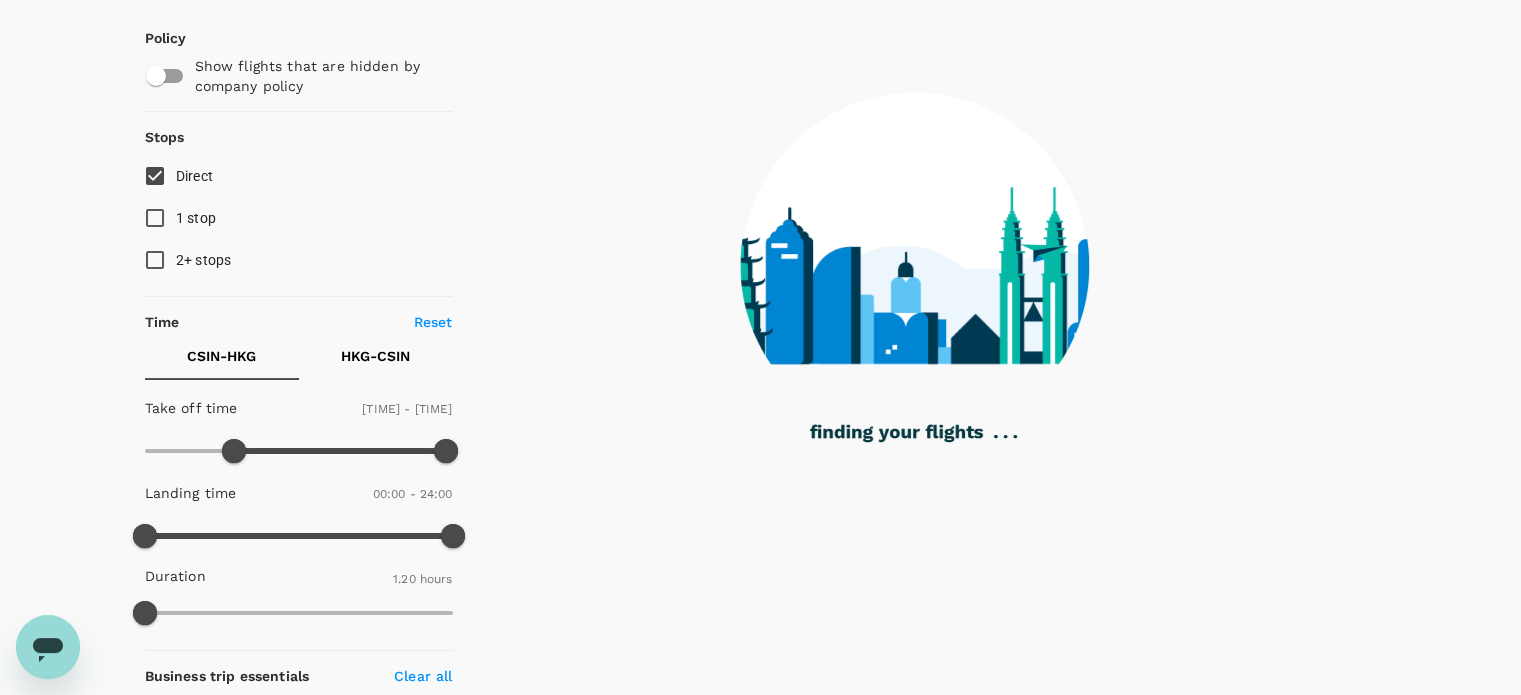 scroll, scrollTop: 138, scrollLeft: 0, axis: vertical 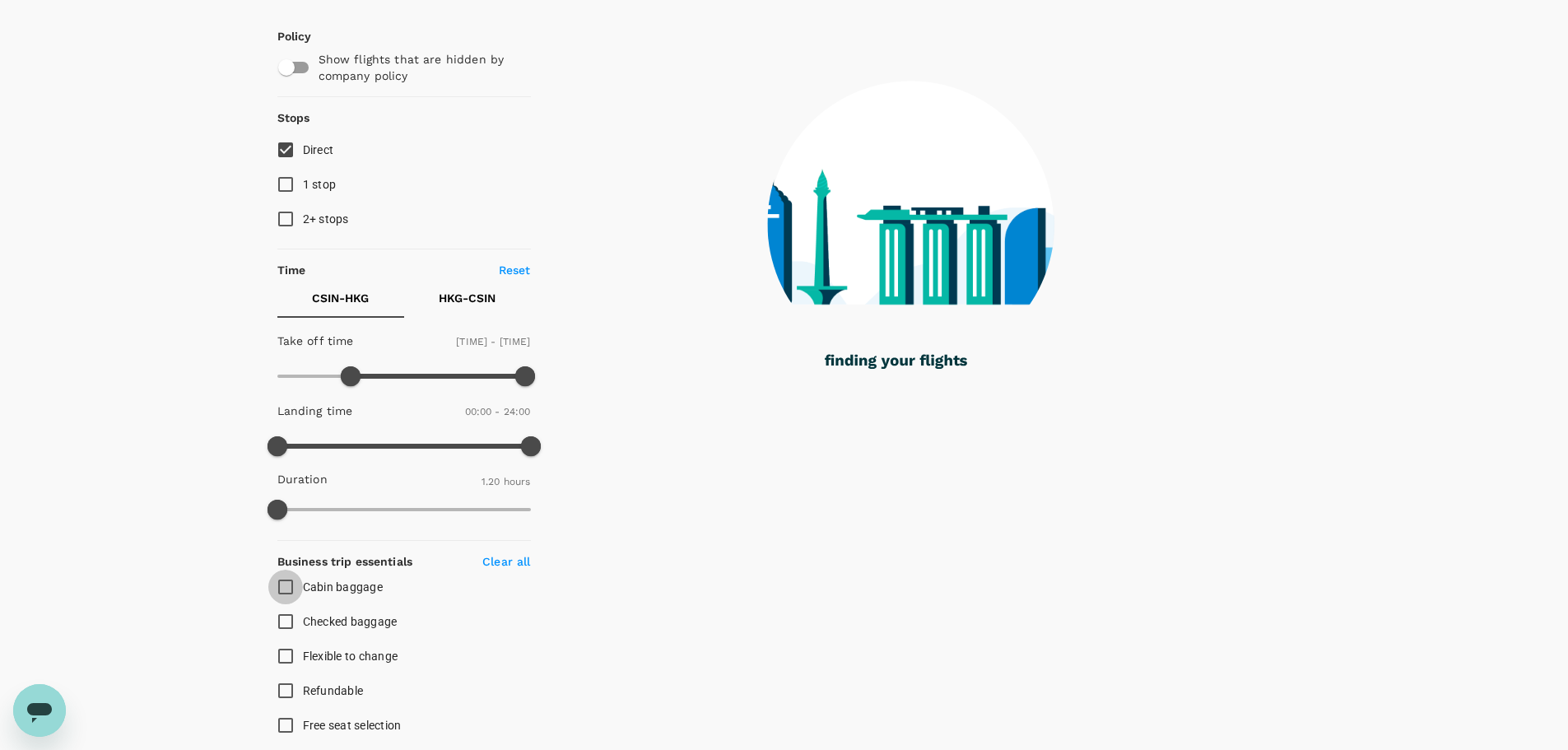 click on "Cabin baggage" at bounding box center (286, 587) 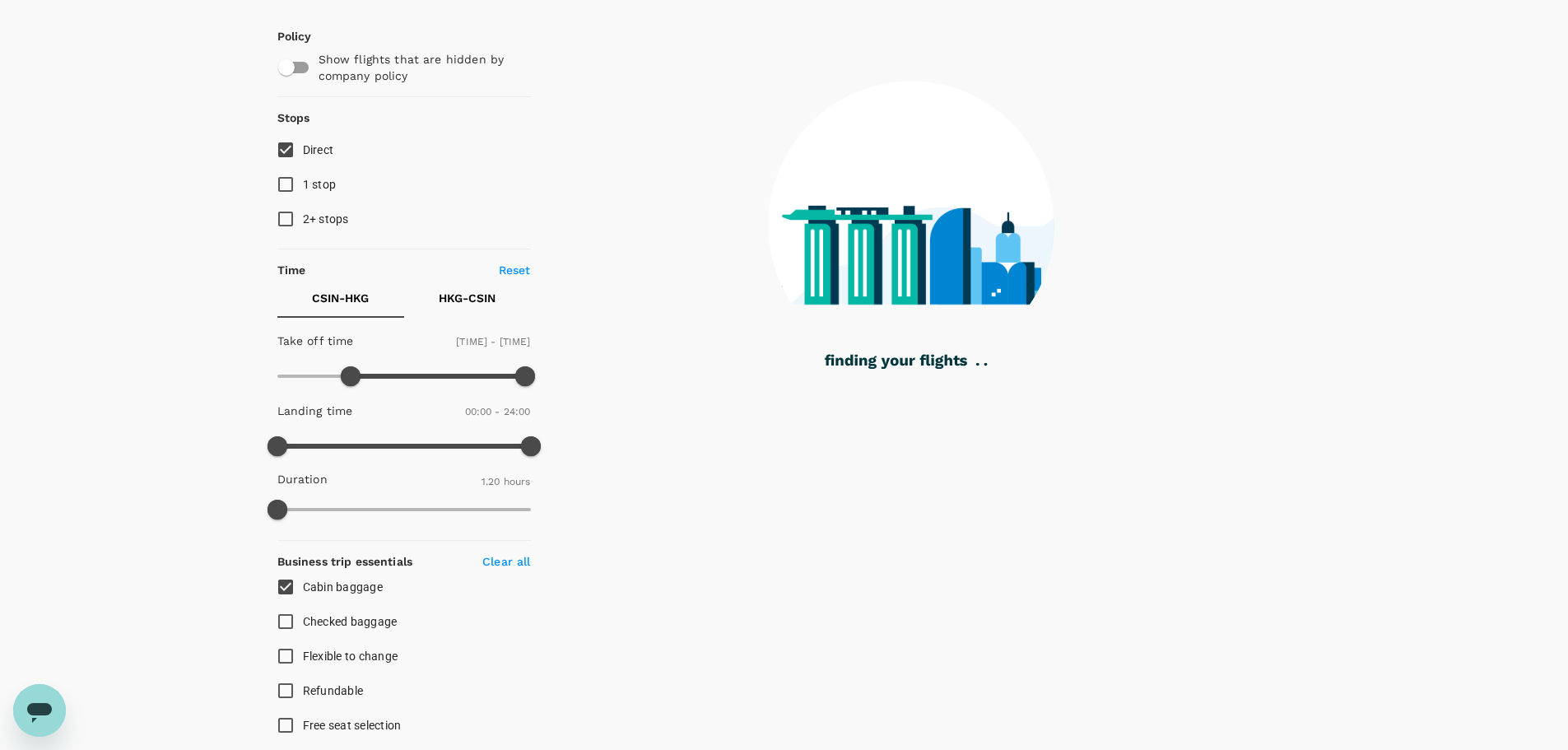 click on "Checked baggage" at bounding box center [286, 622] 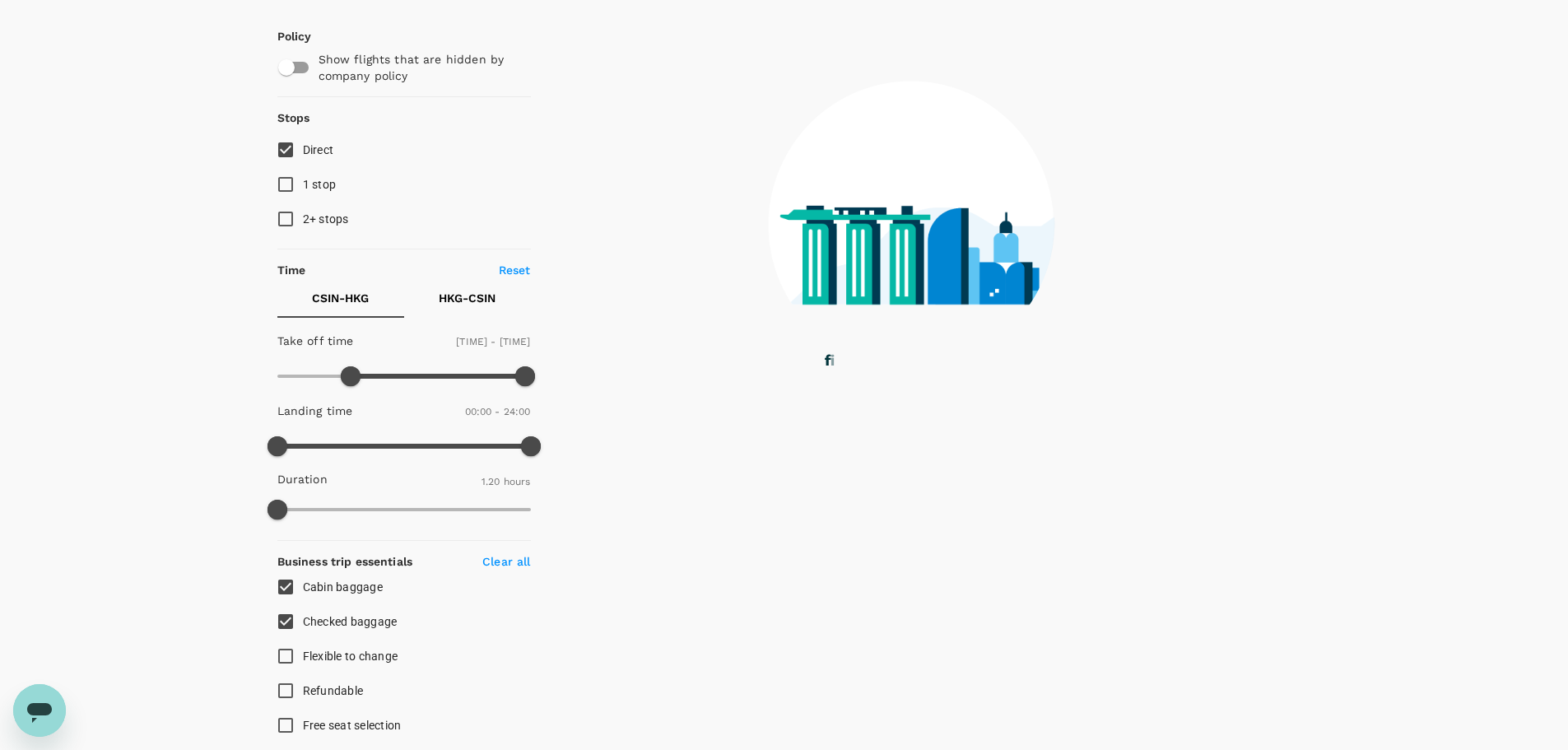 click on "Flexible to change" at bounding box center [286, 656] 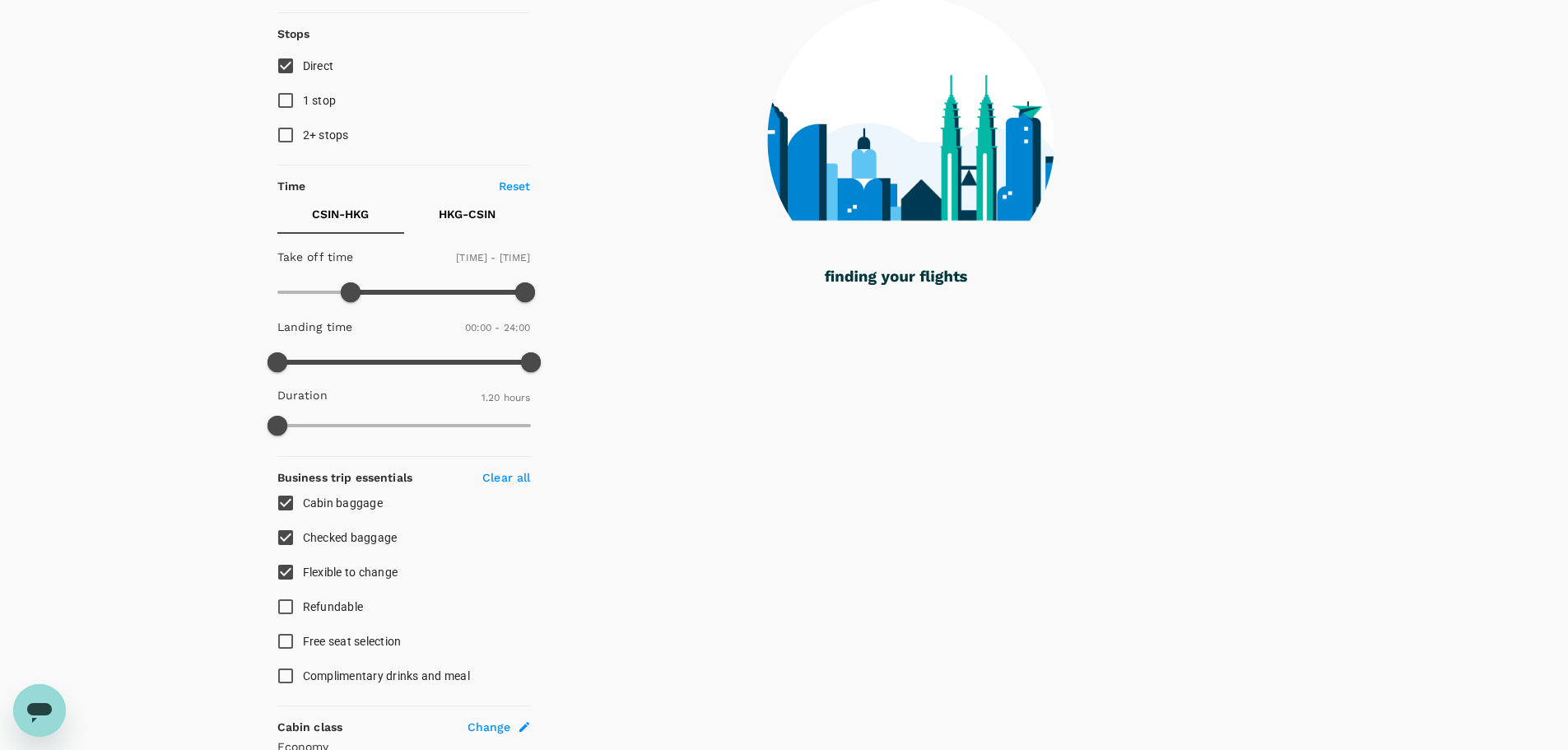 scroll, scrollTop: 0, scrollLeft: 0, axis: both 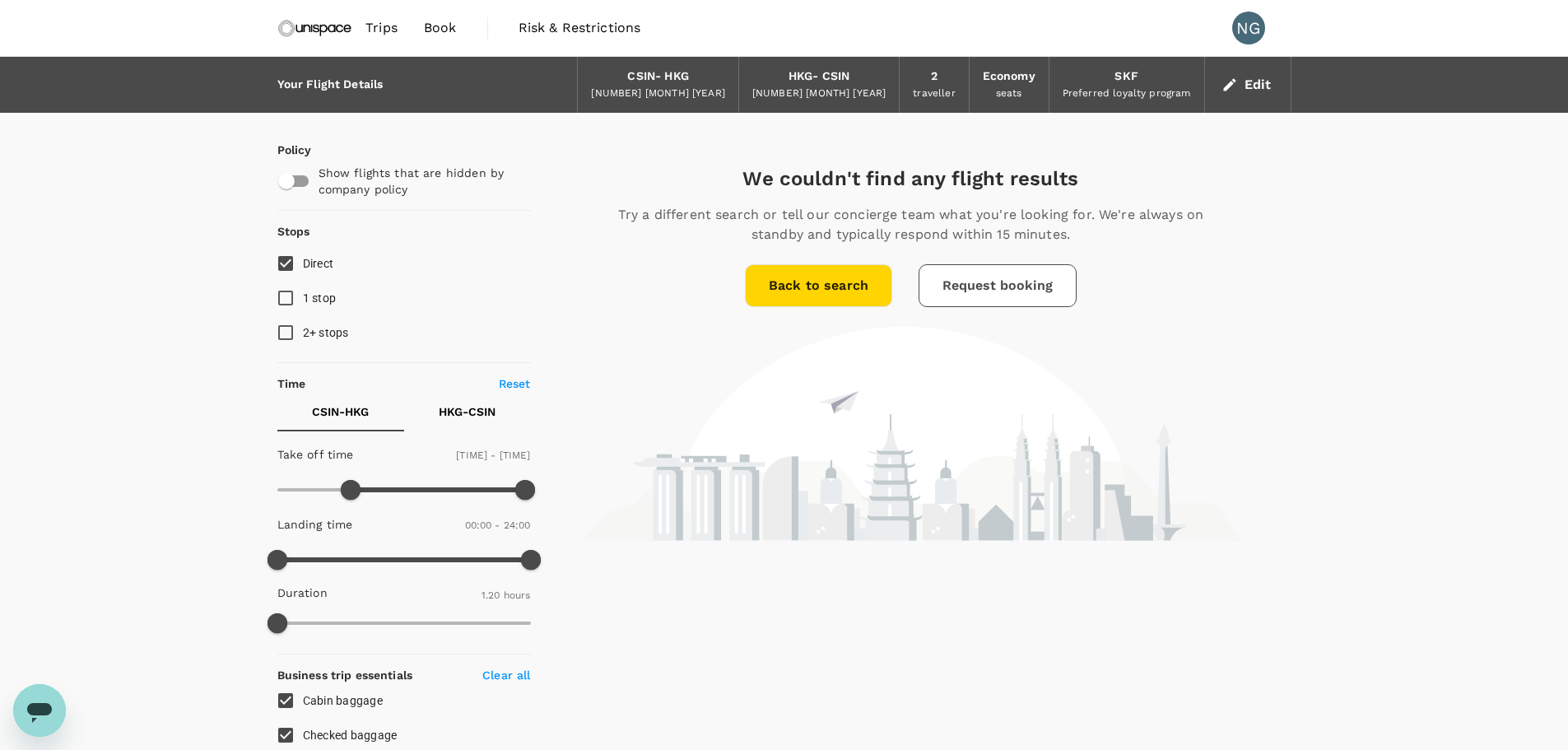 click on "Back to search" at bounding box center (818, 286) 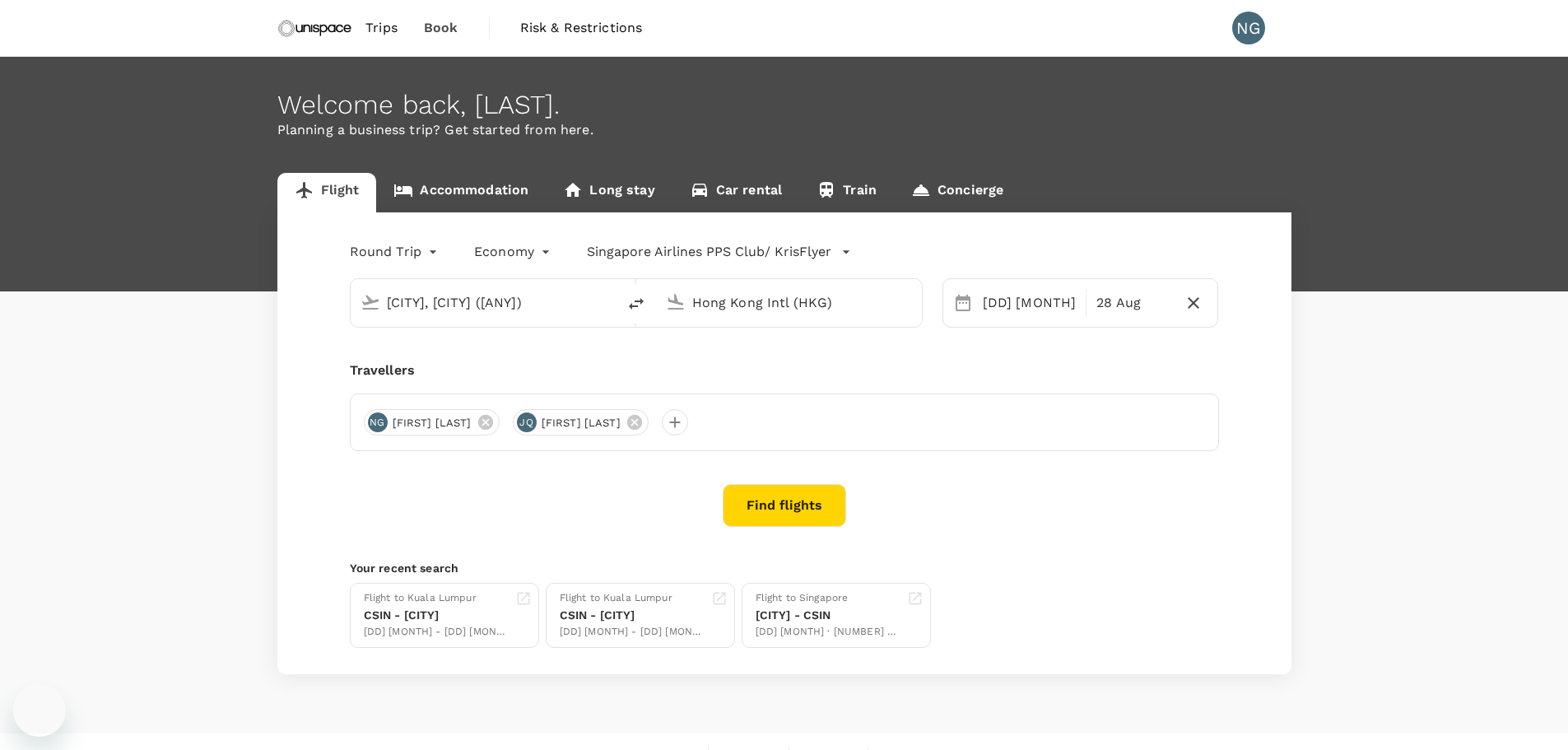 type 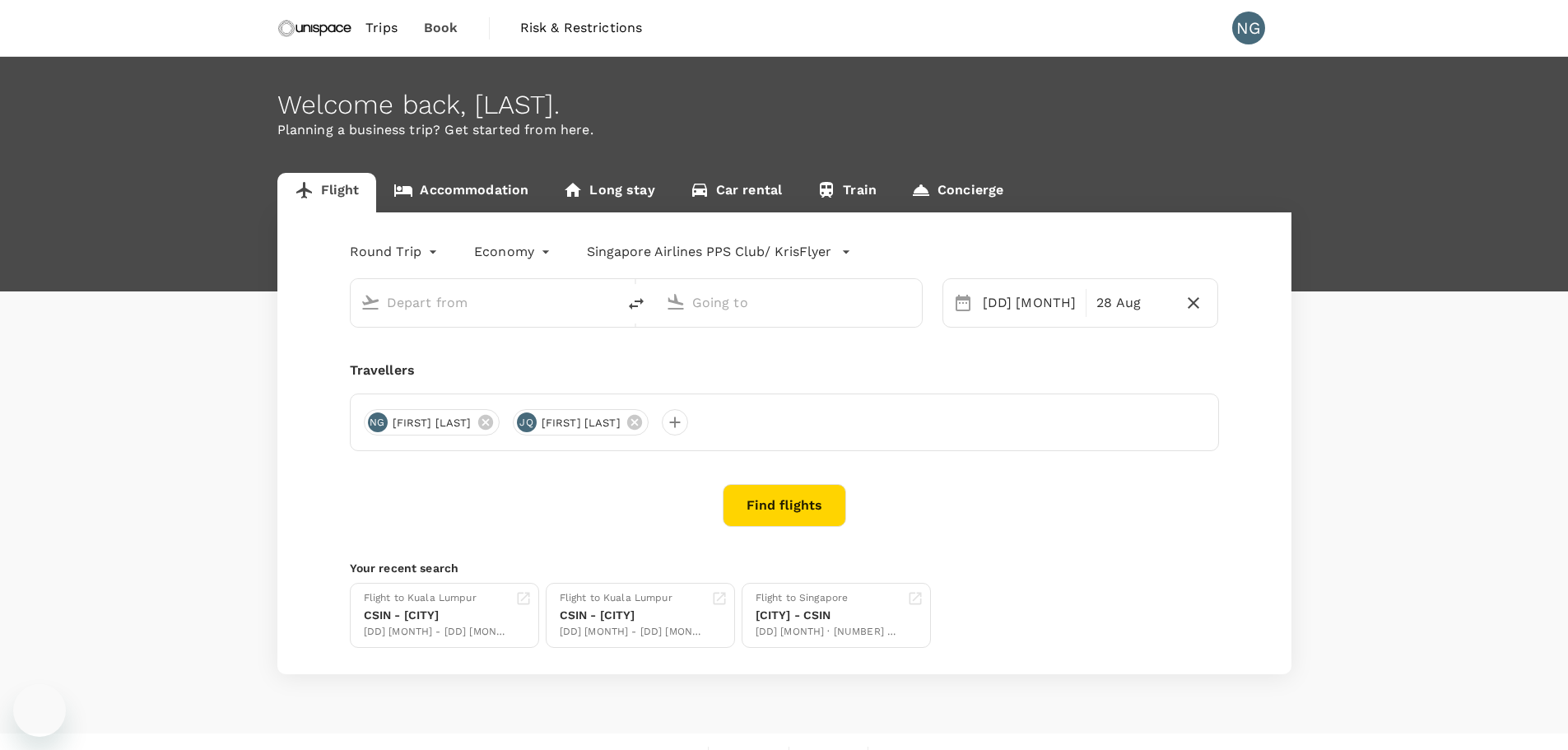 scroll, scrollTop: 0, scrollLeft: 0, axis: both 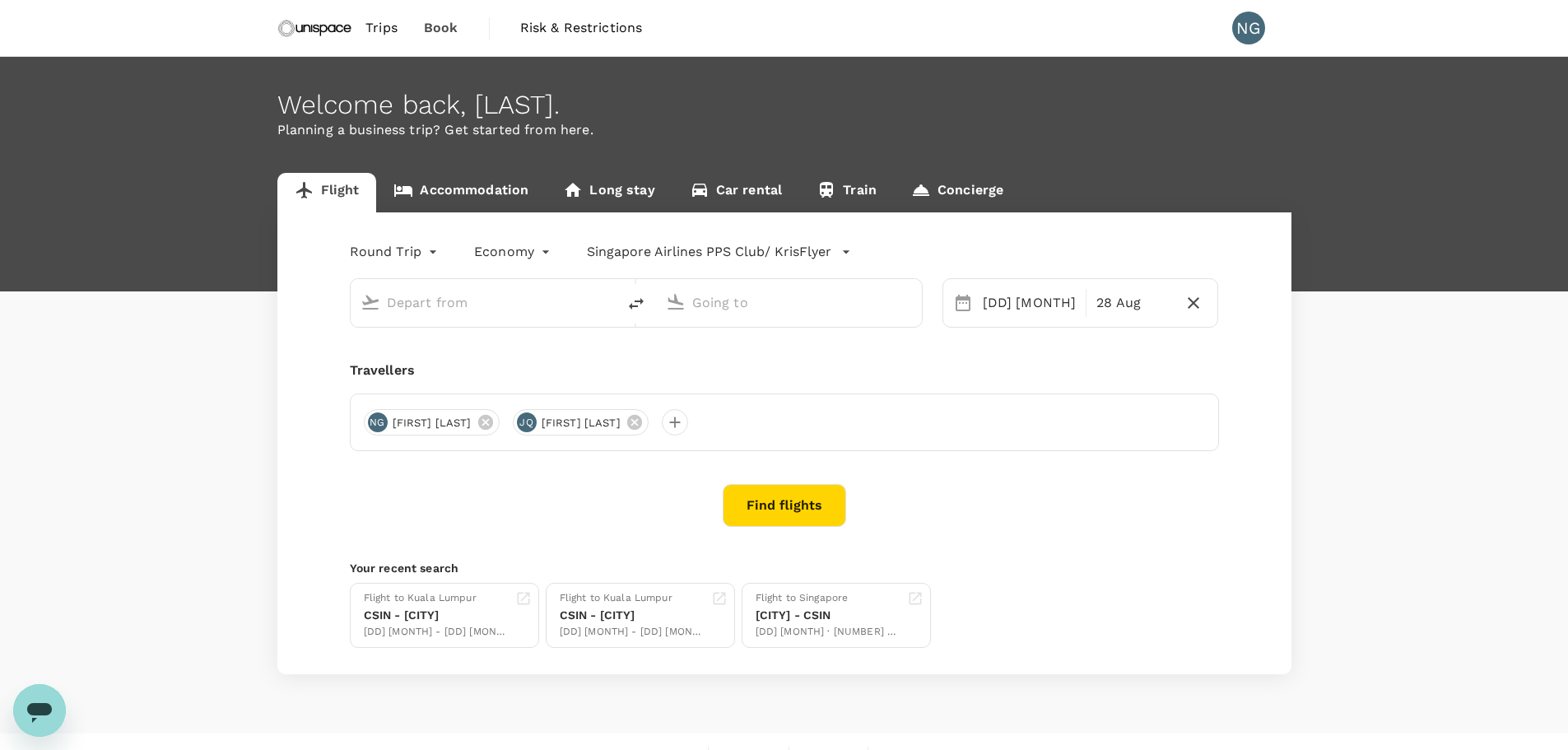 type on "[CITY], [CITY] ([ANY])" 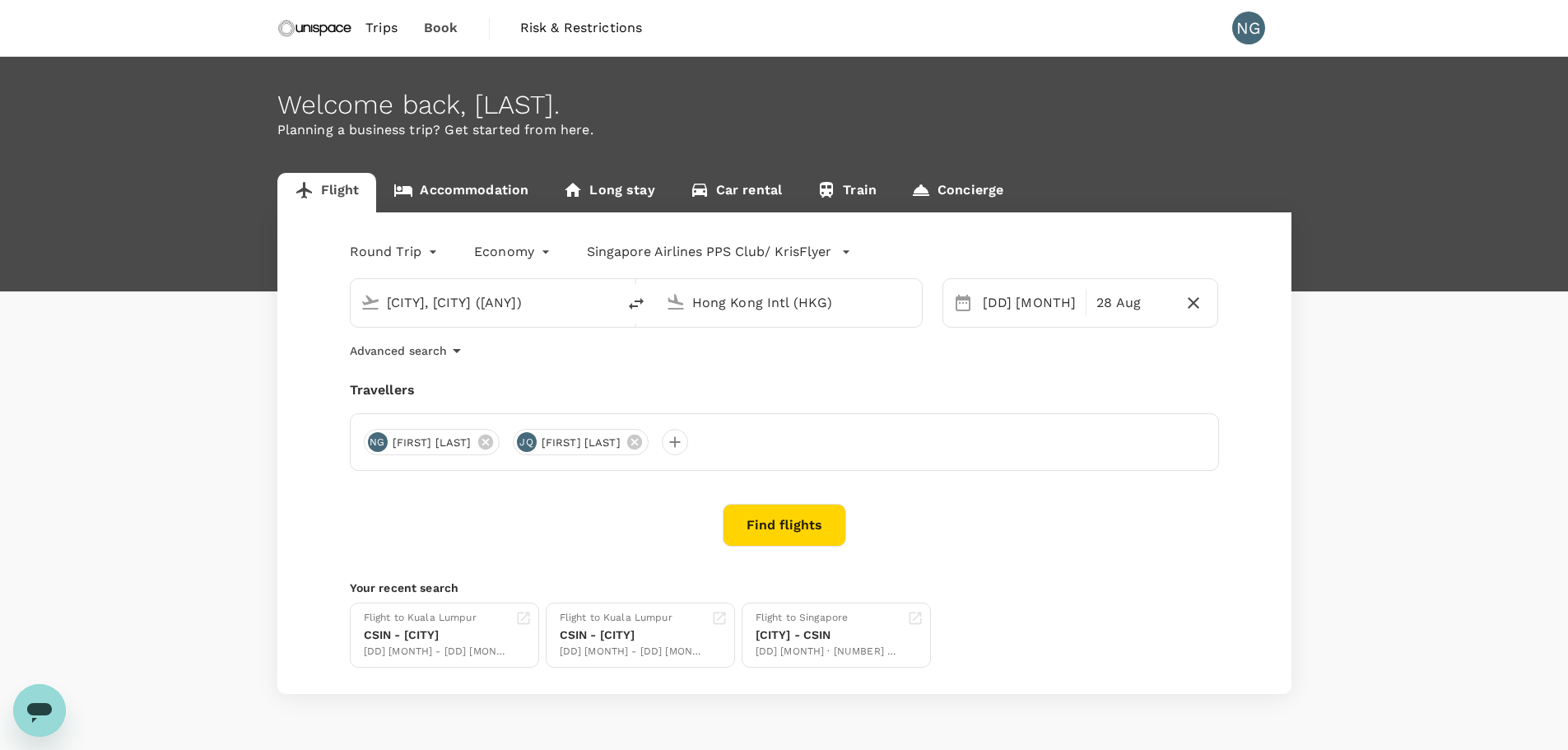 click on "Find flights" at bounding box center [784, 525] 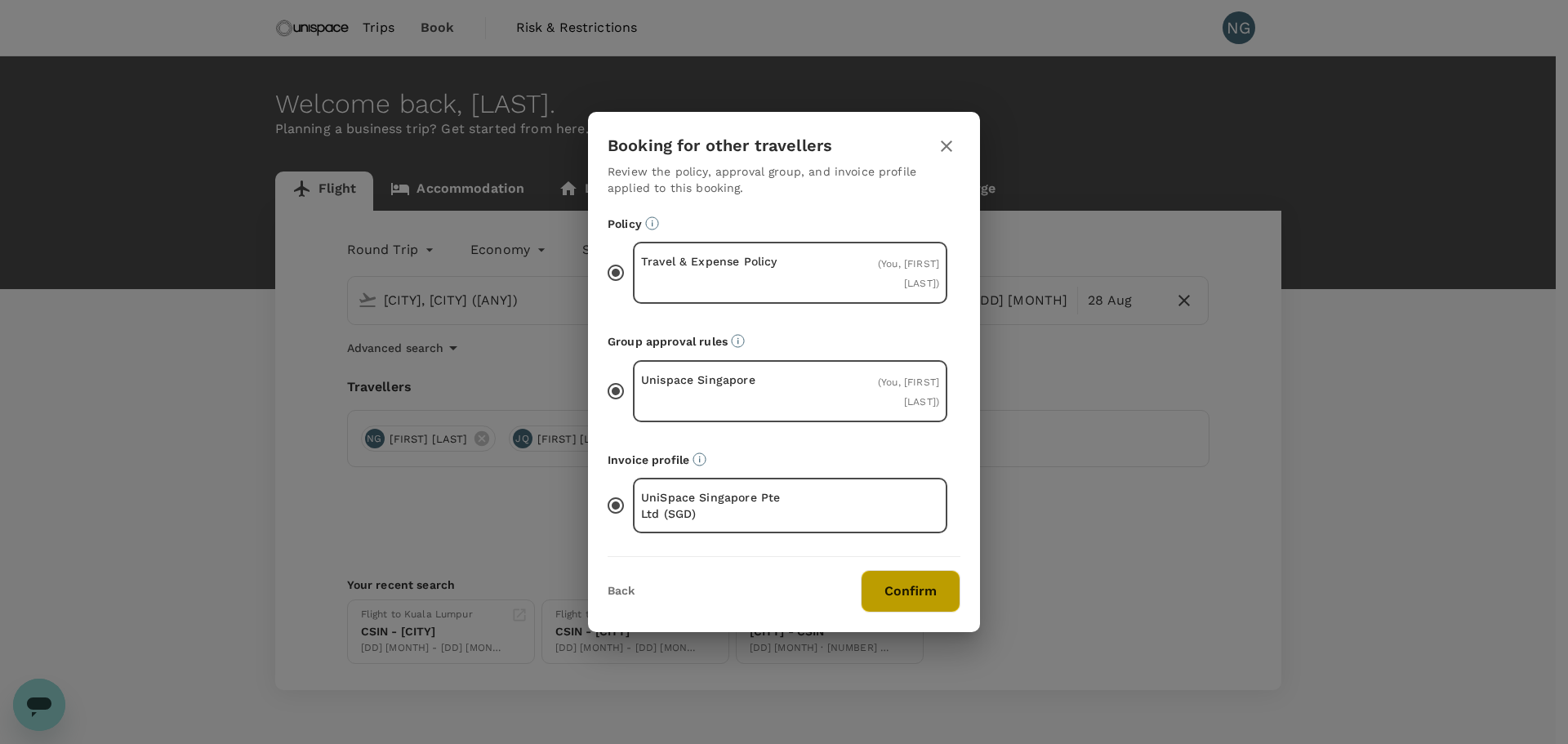 click on "Confirm" at bounding box center (911, 591) 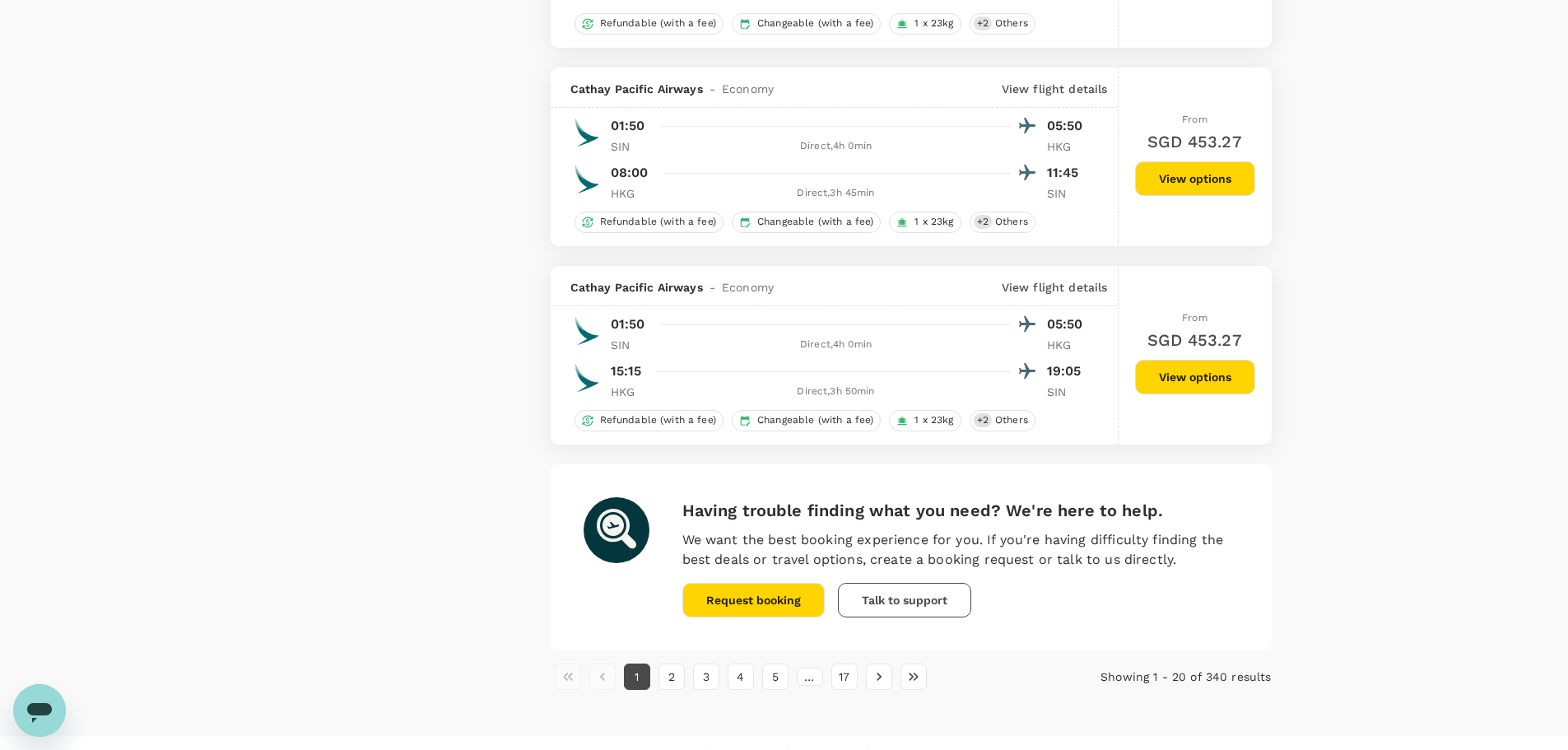 scroll, scrollTop: 3710, scrollLeft: 0, axis: vertical 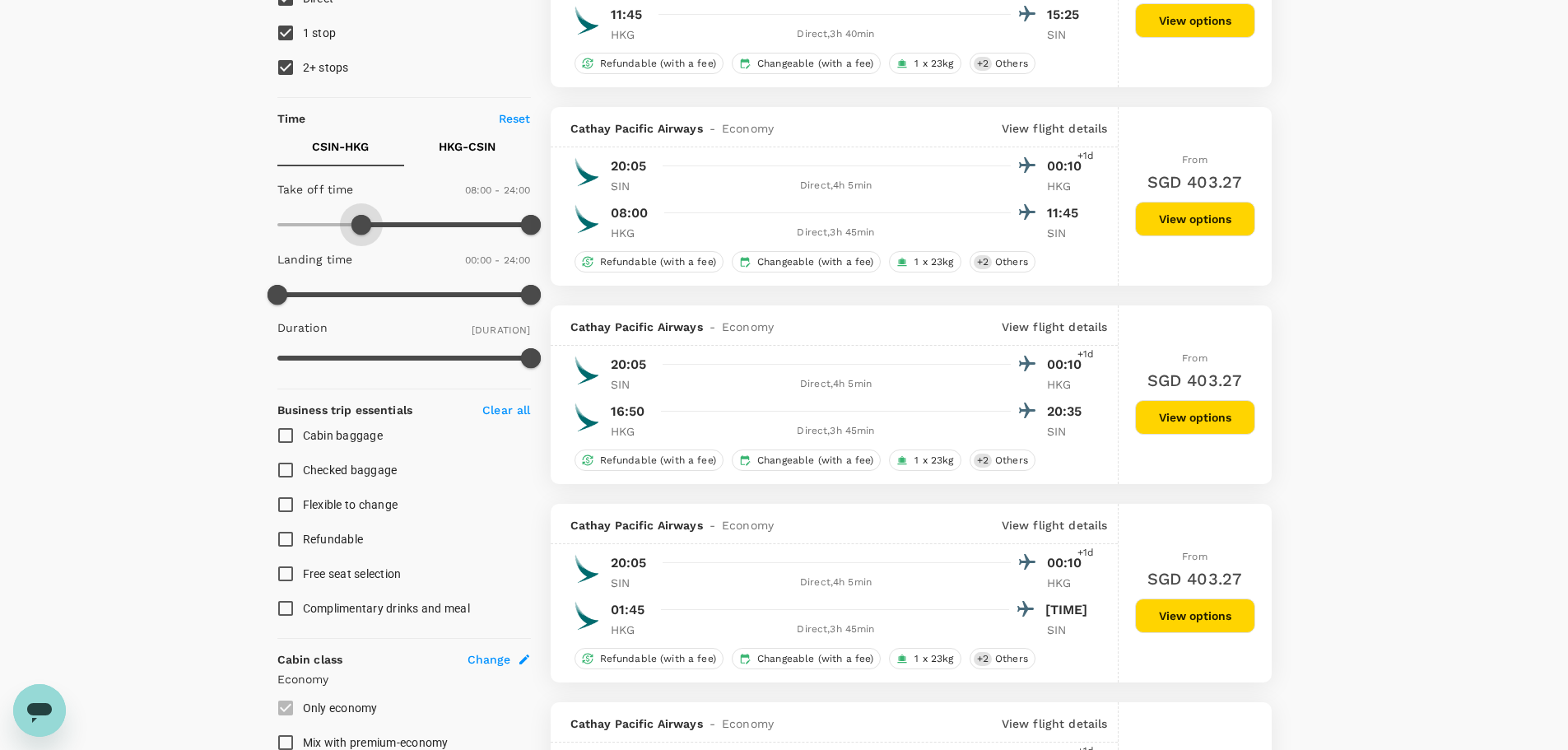 type on "450" 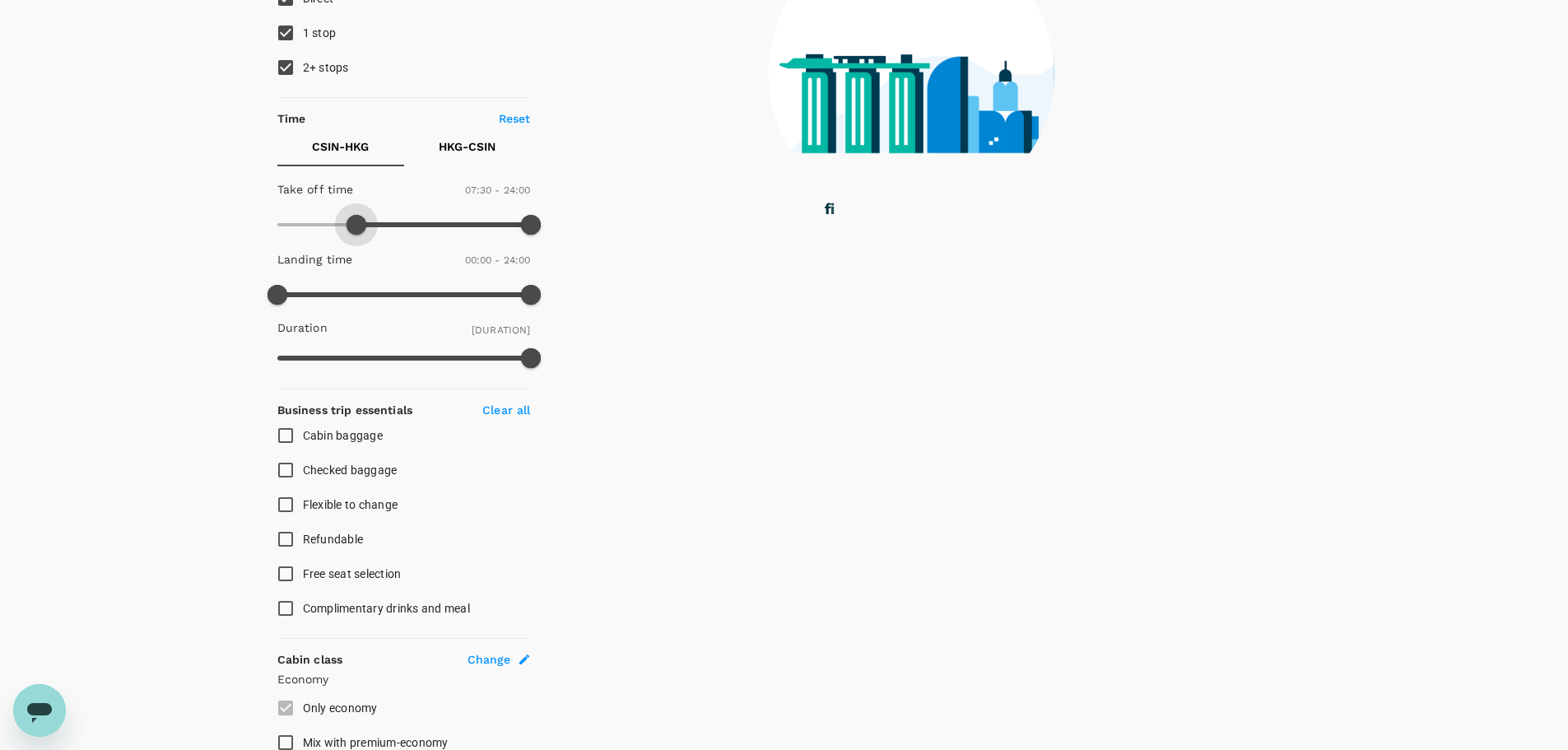 drag, startPoint x: 272, startPoint y: 226, endPoint x: 357, endPoint y: 227, distance: 85.00588 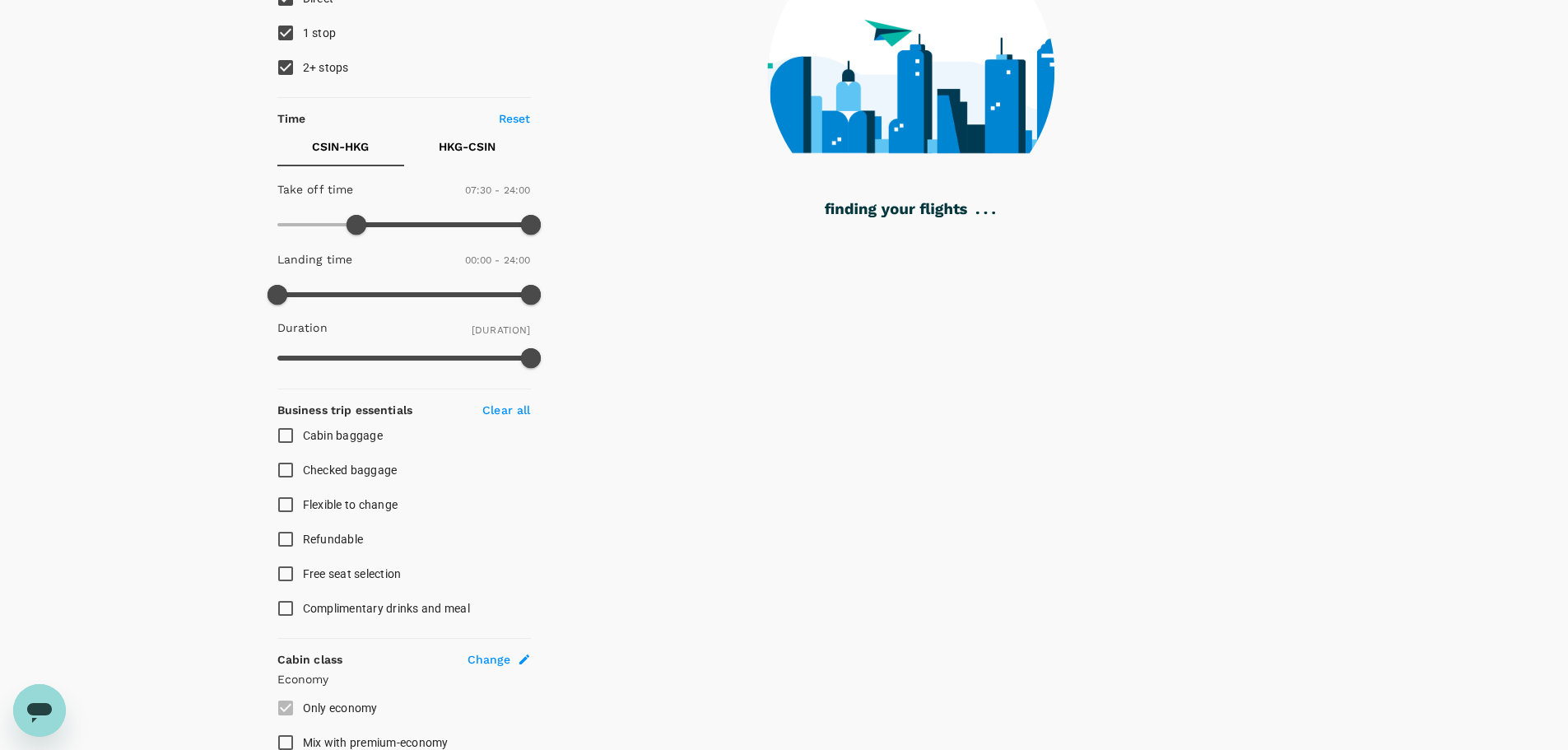 click on "[CITY] - CSIN" at bounding box center [467, 147] 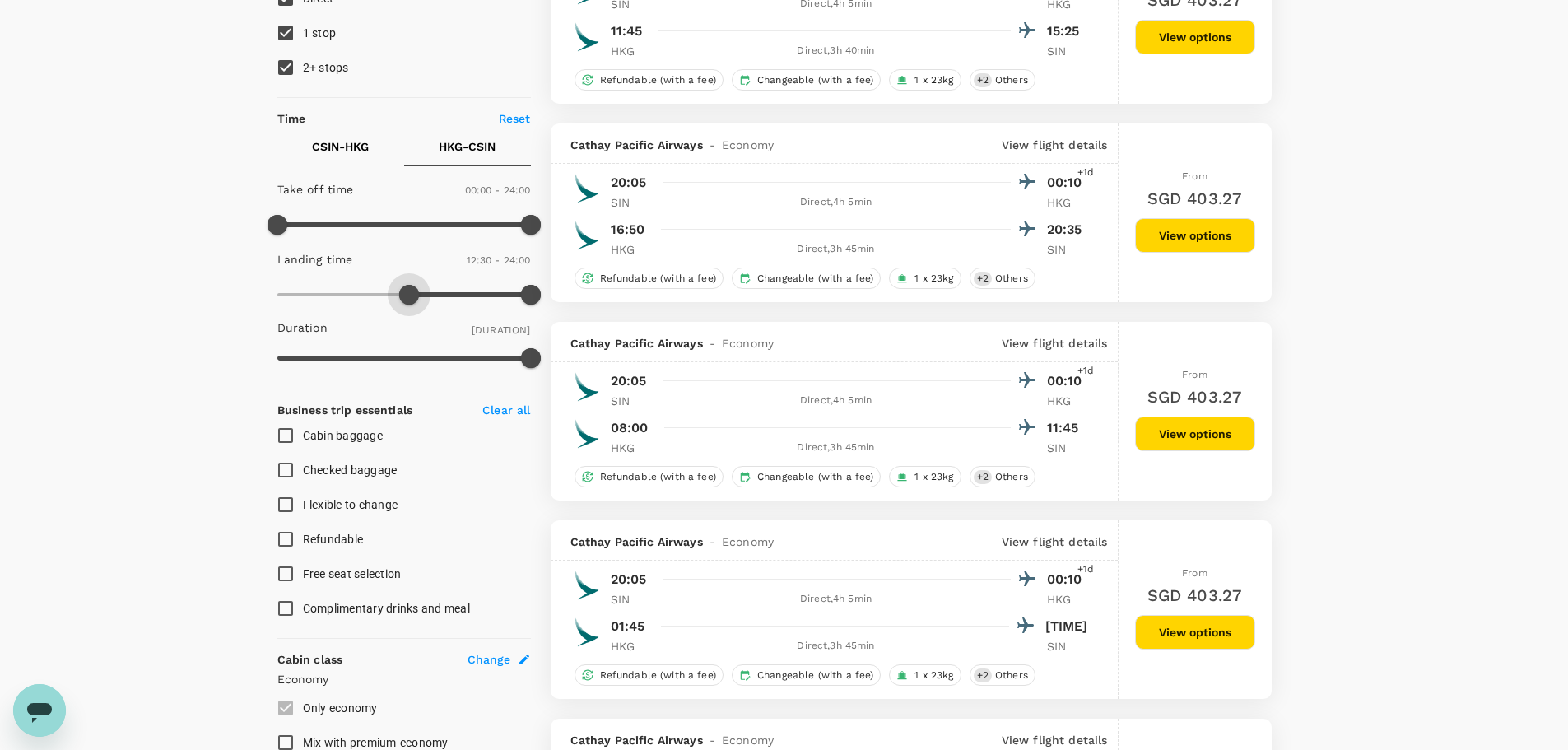 type on "750" 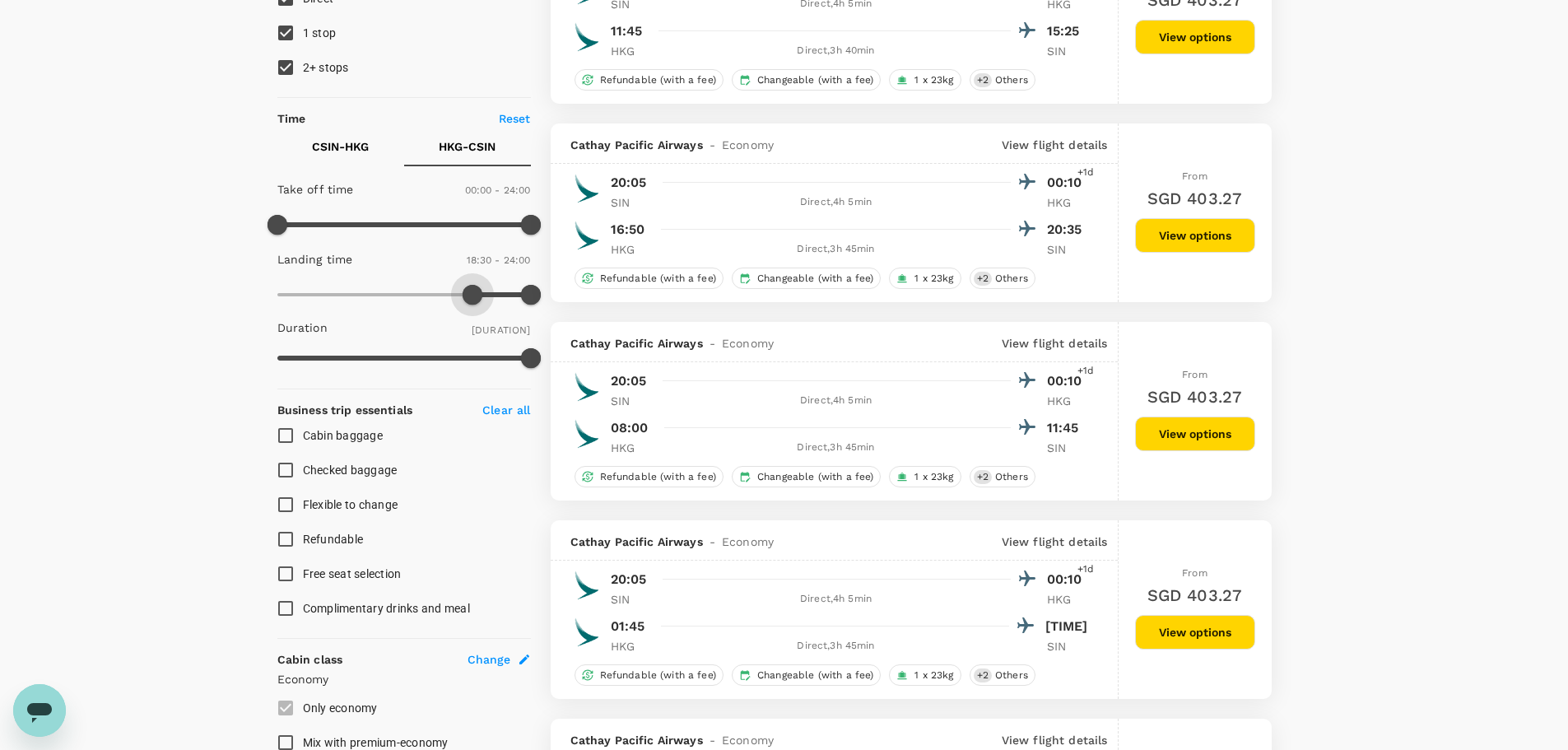 drag, startPoint x: 280, startPoint y: 290, endPoint x: 475, endPoint y: 298, distance: 195.16403 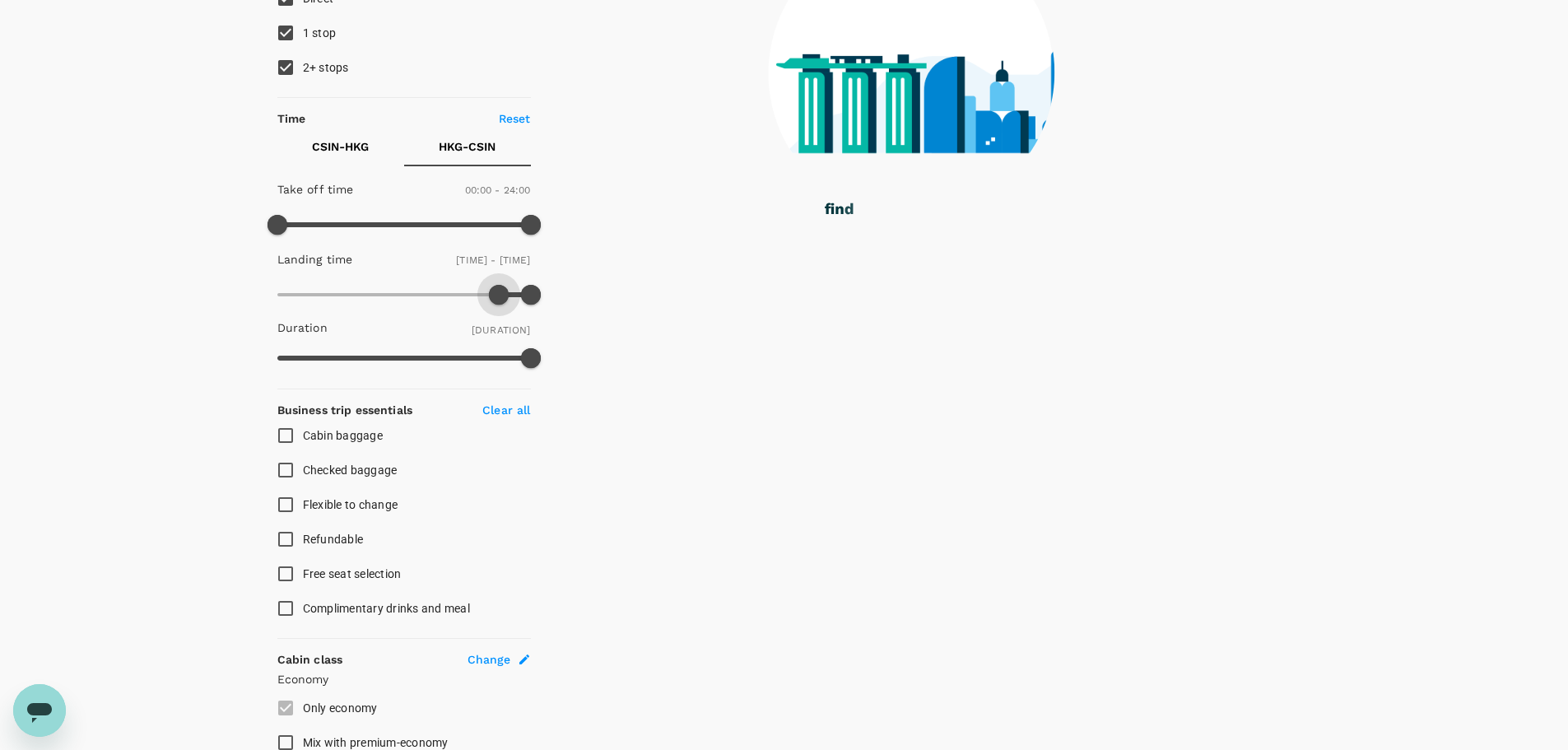 drag, startPoint x: 475, startPoint y: 298, endPoint x: 496, endPoint y: 303, distance: 21.587033 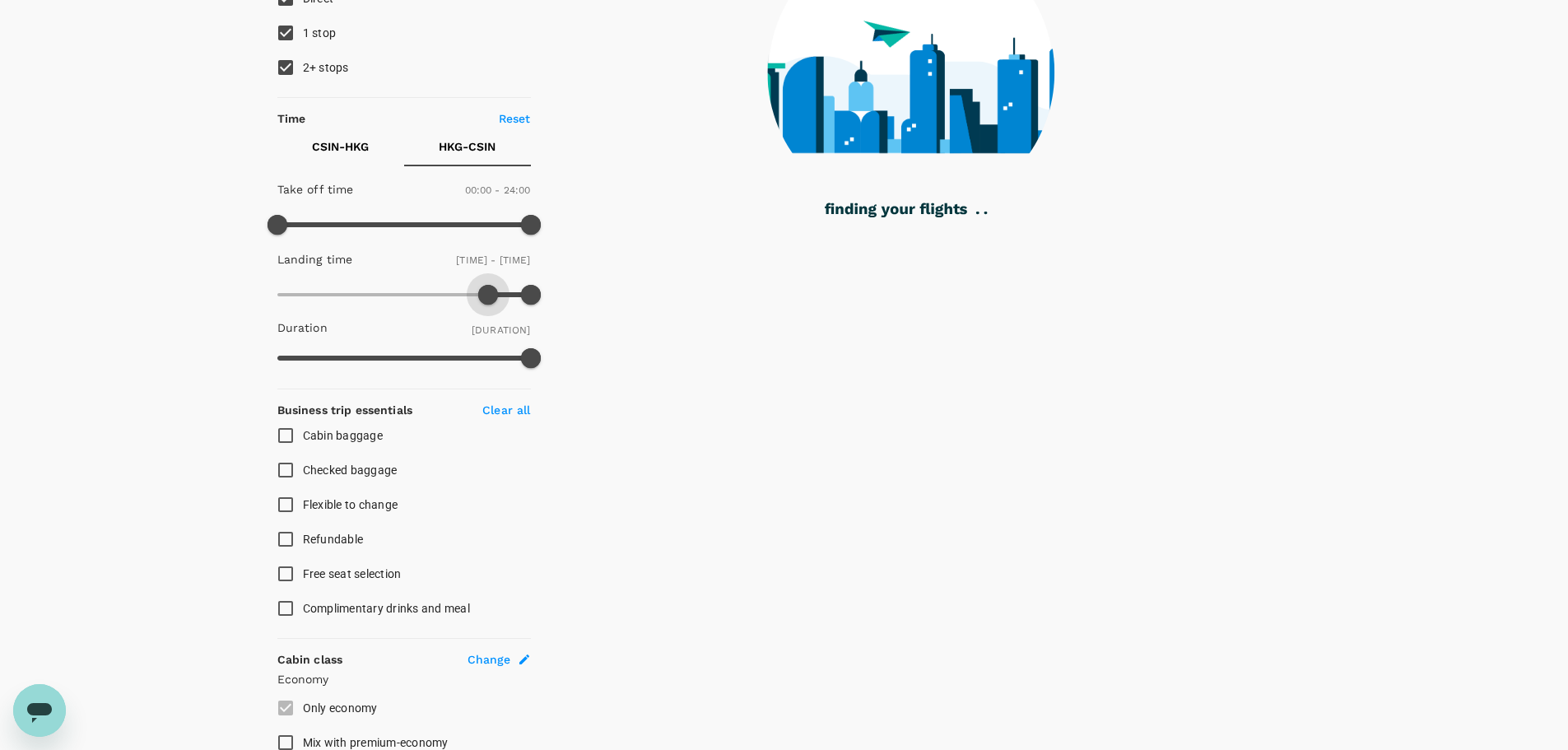type on "1170" 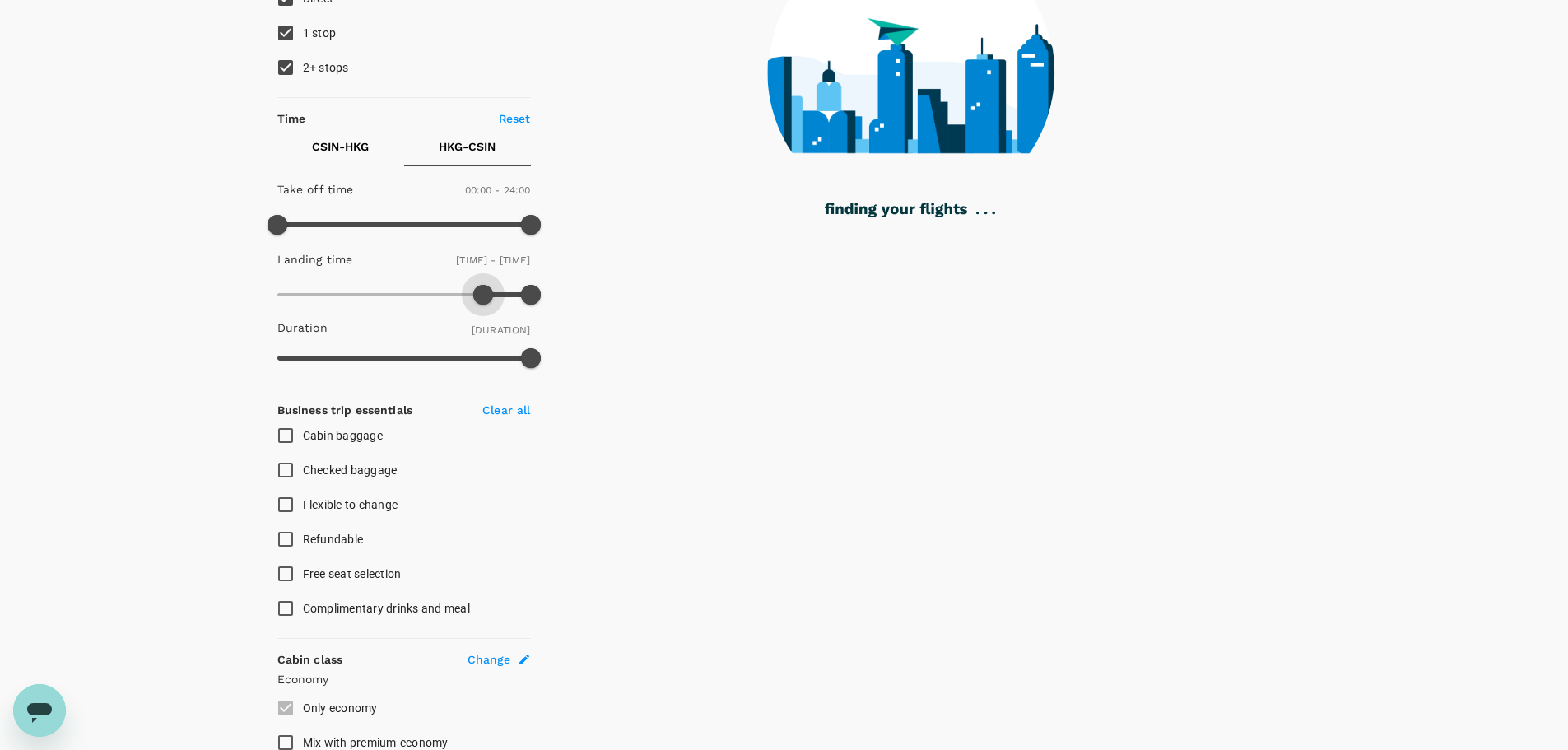 drag, startPoint x: 496, startPoint y: 303, endPoint x: 482, endPoint y: 296, distance: 15.652476 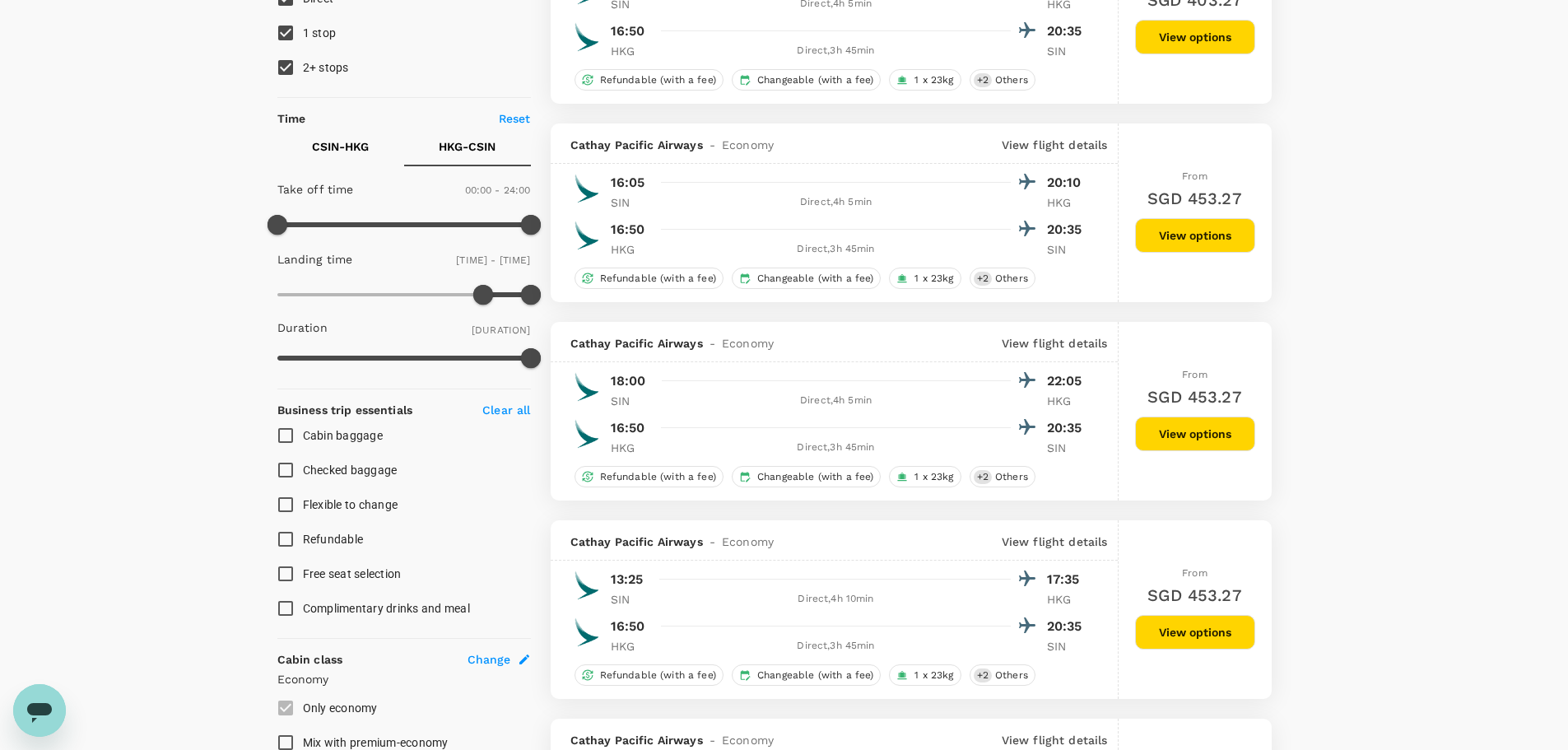 click on "1 stop" at bounding box center [286, 33] 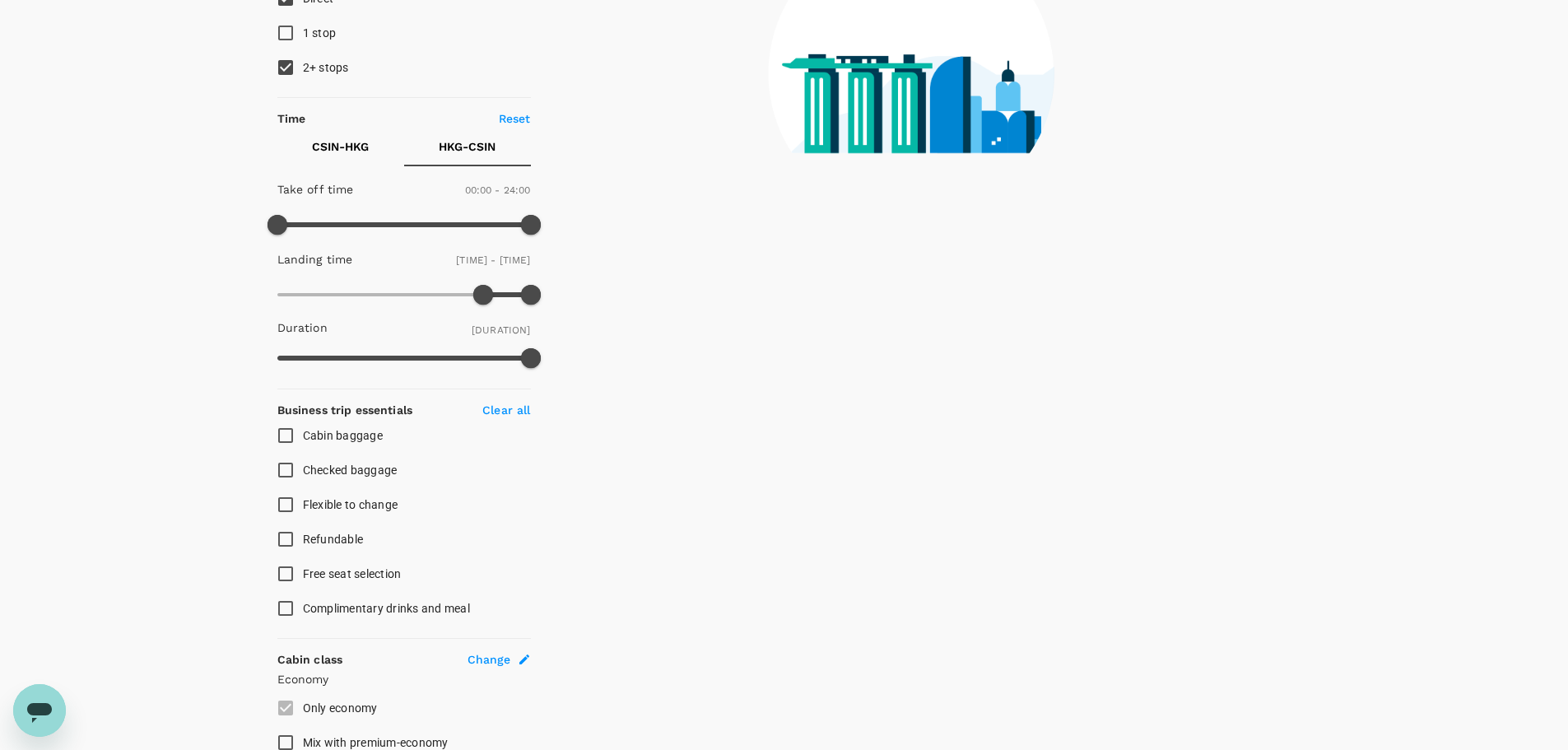 click on "2+ stops" at bounding box center [286, 68] 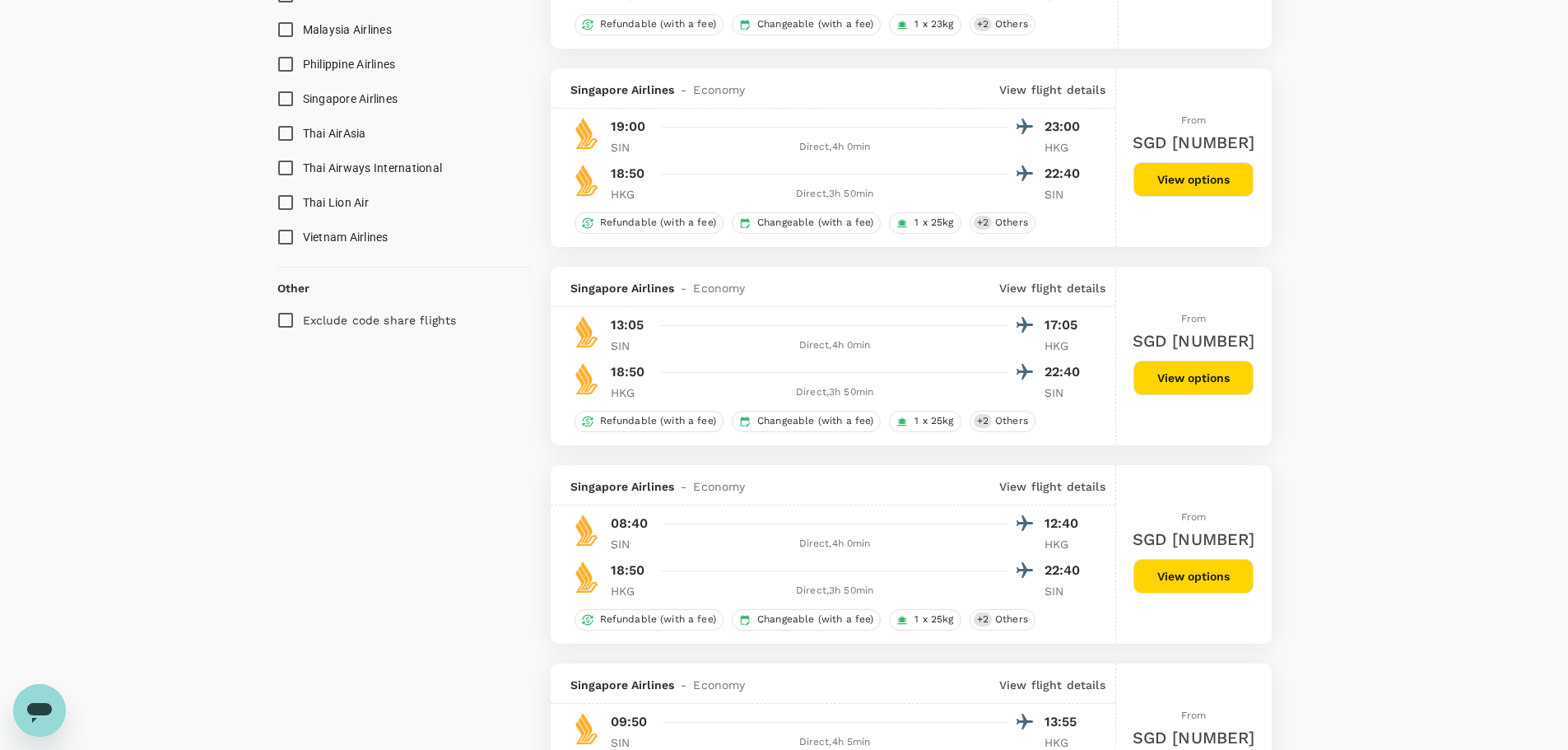 scroll, scrollTop: 1308, scrollLeft: 0, axis: vertical 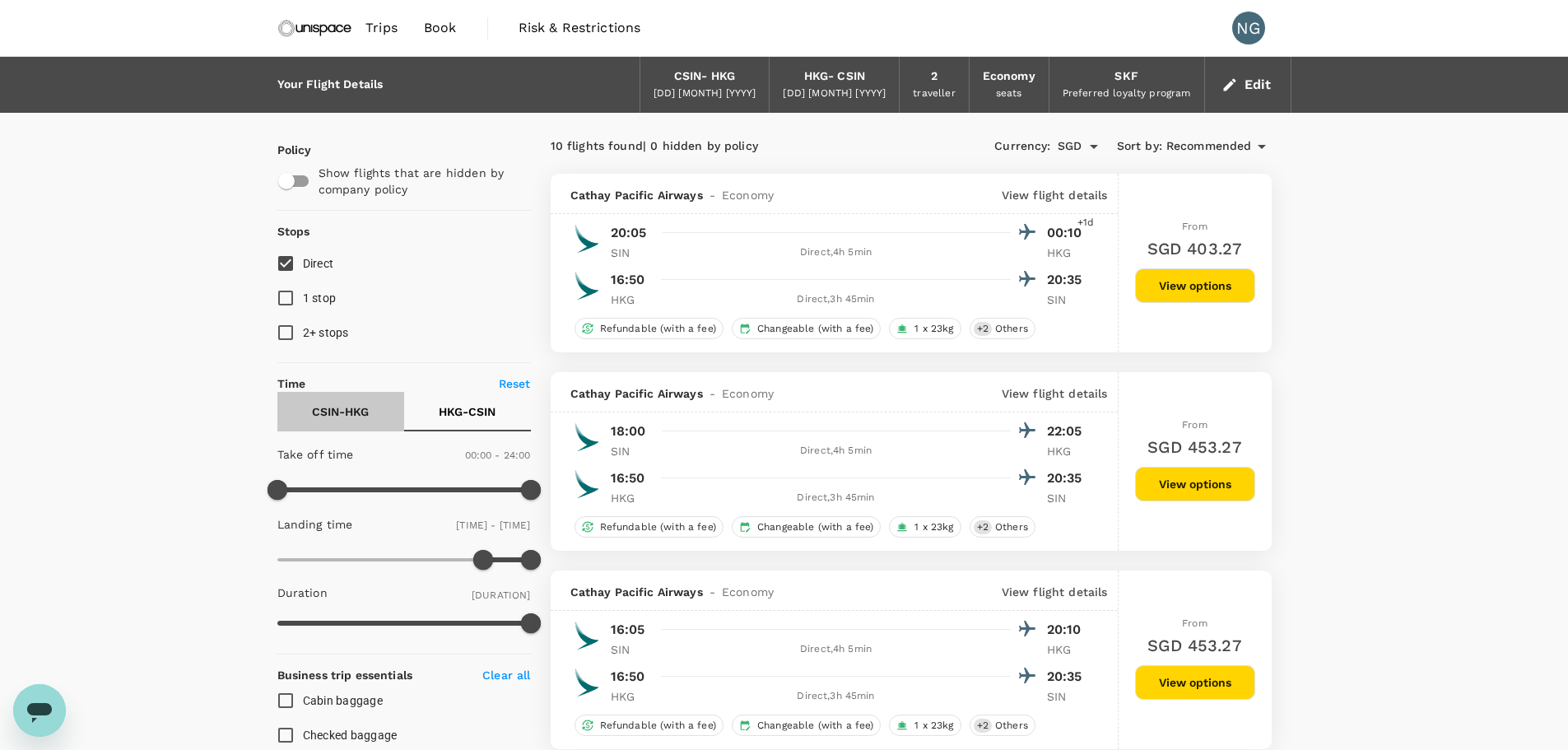 click on "CSIN - [CITY]" at bounding box center [340, 412] 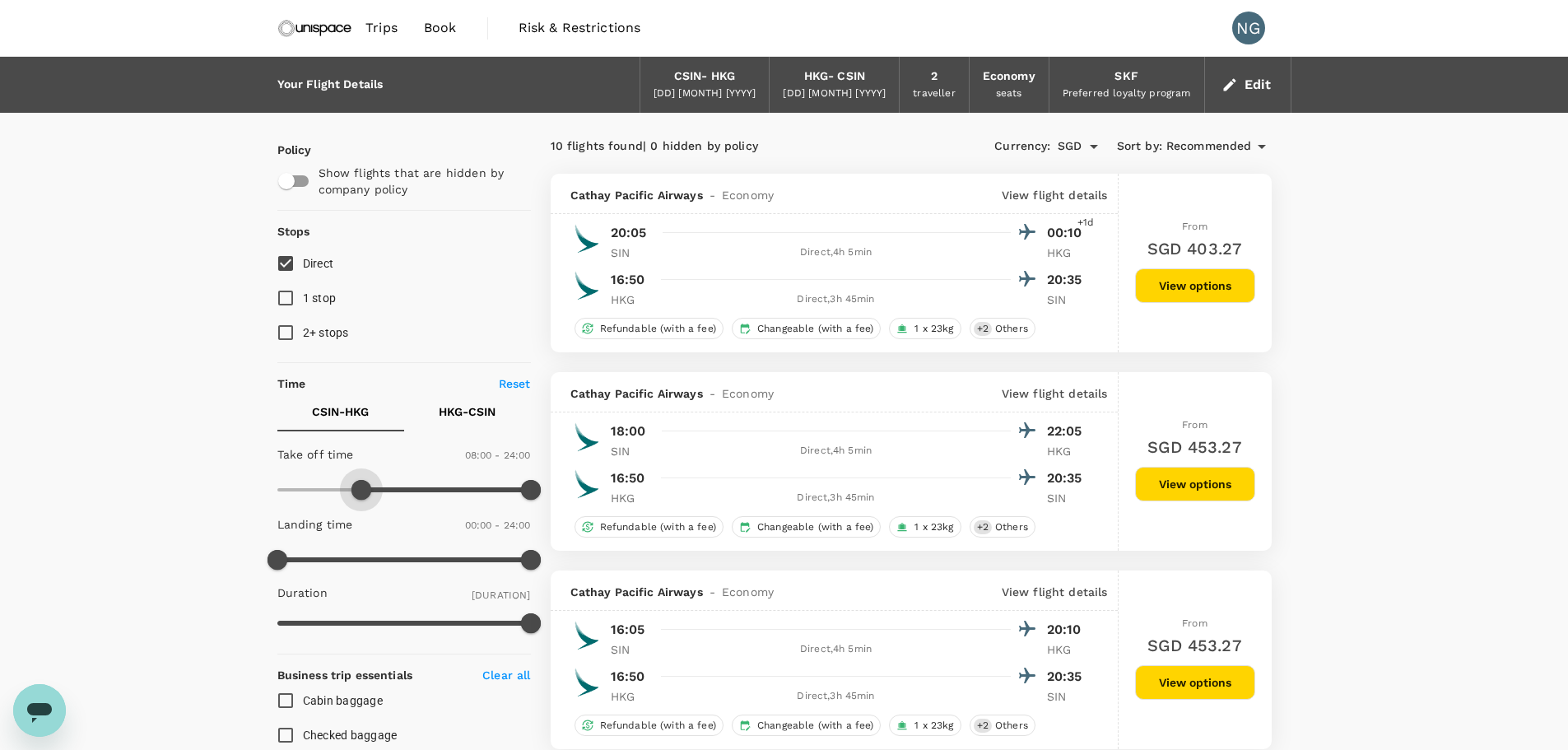 type on "390" 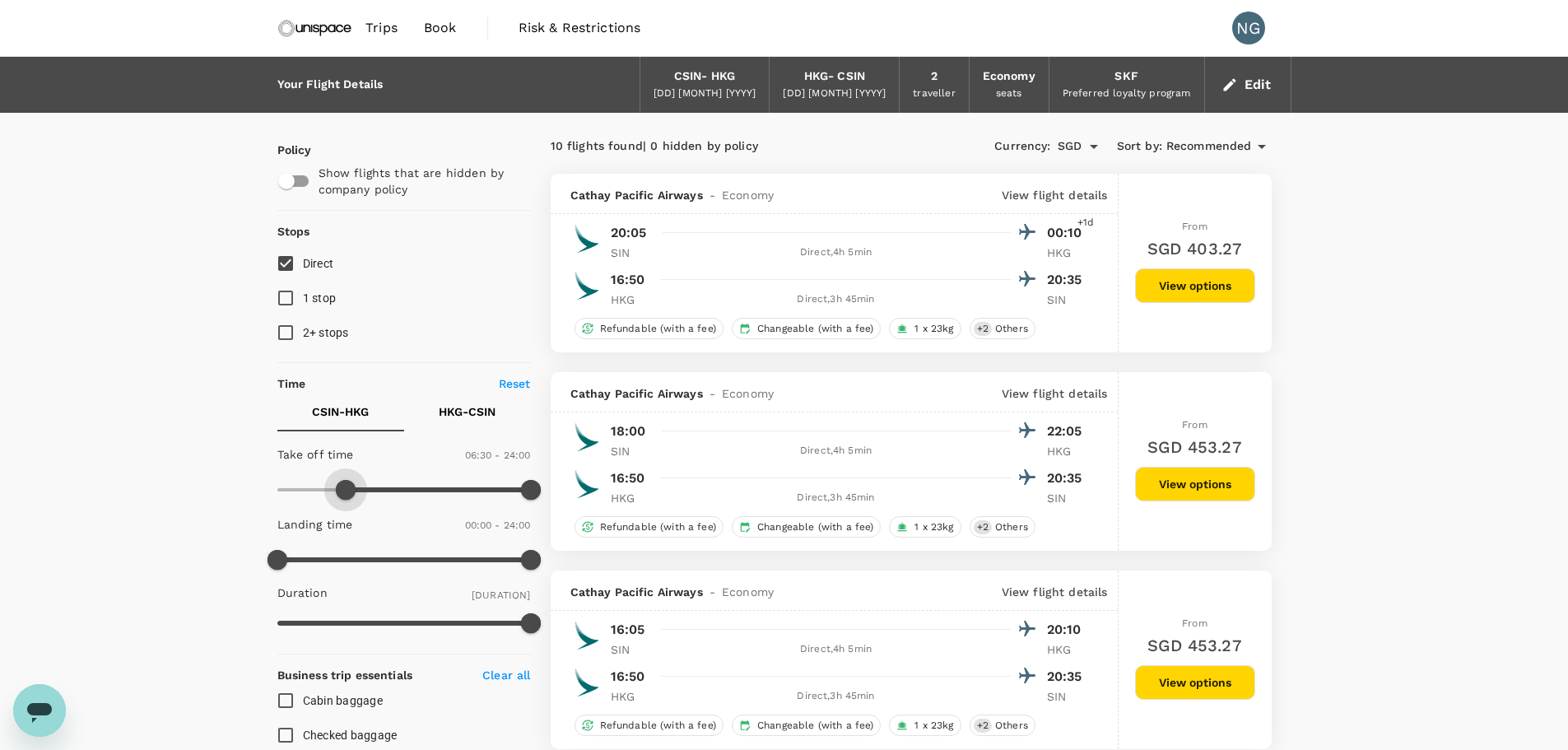 drag, startPoint x: 361, startPoint y: 492, endPoint x: 344, endPoint y: 488, distance: 17.464249 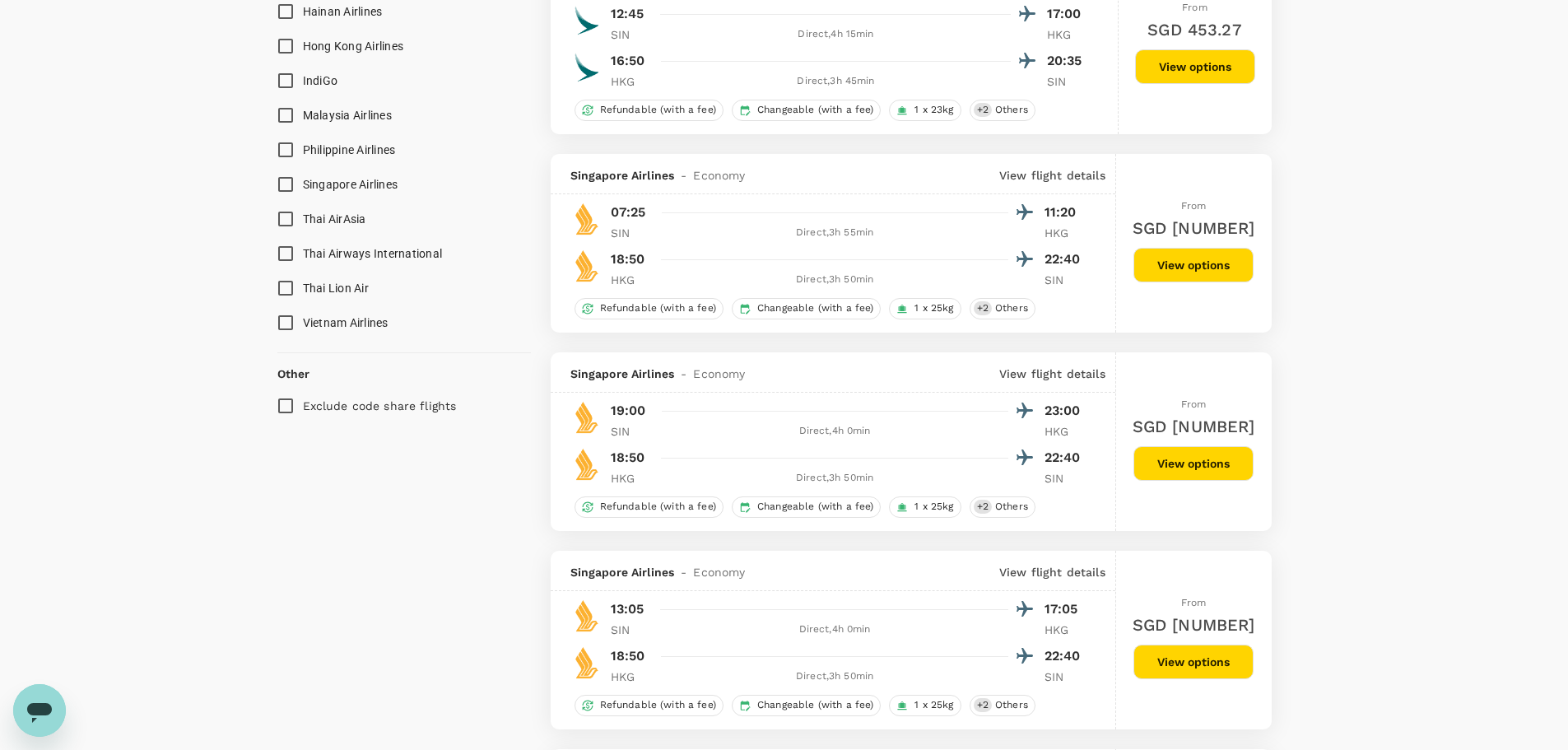 scroll, scrollTop: 1188, scrollLeft: 0, axis: vertical 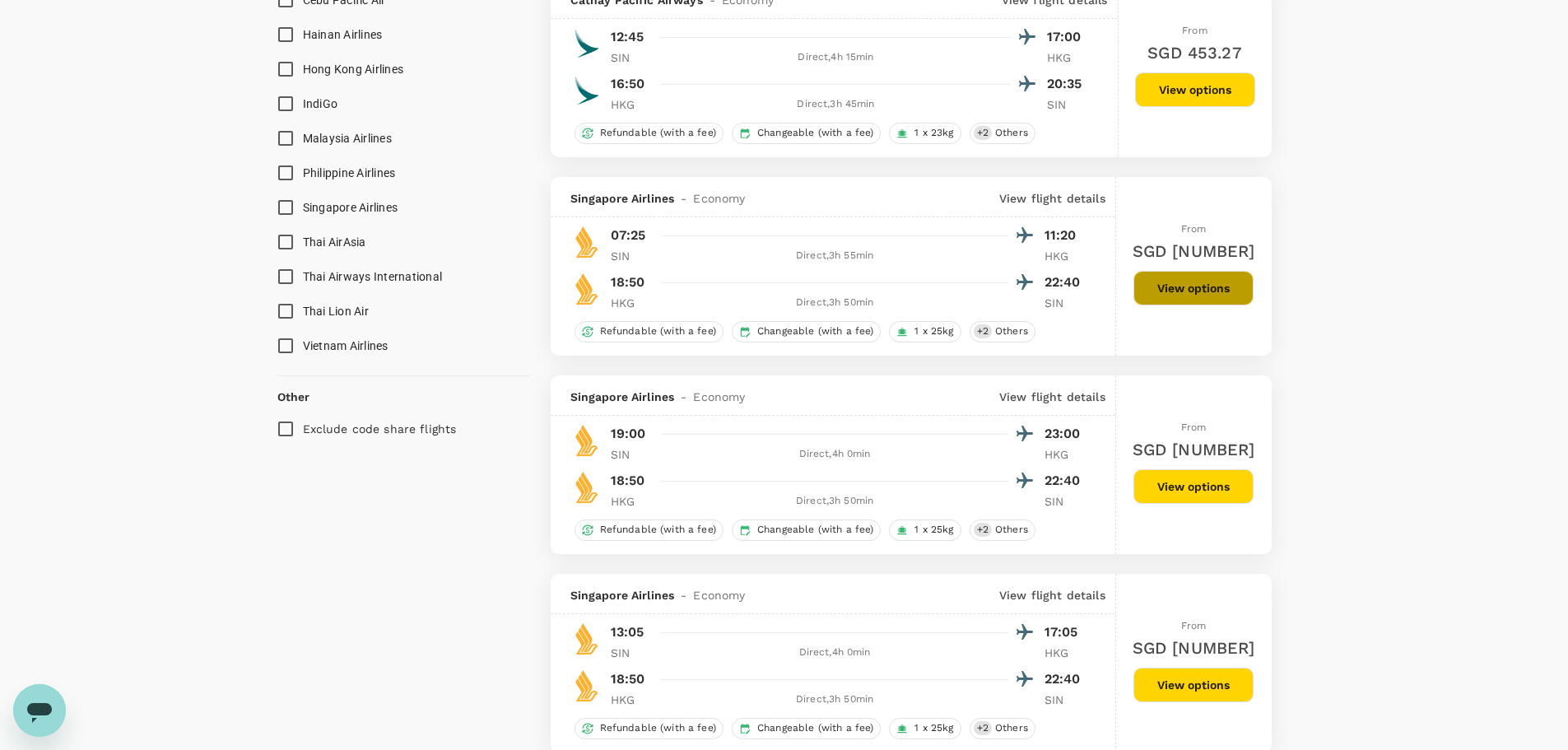 click on "View options" at bounding box center (1193, 288) 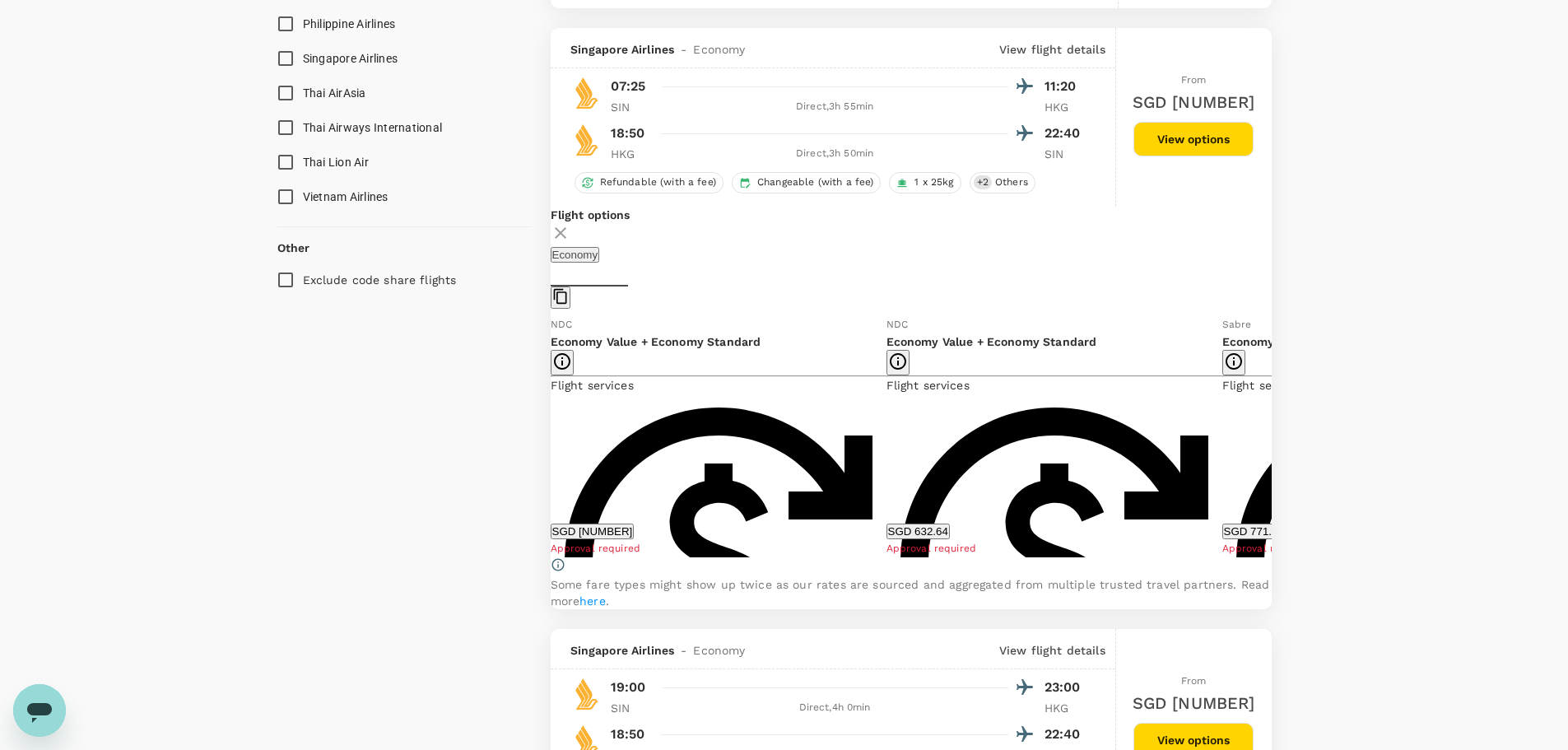 scroll, scrollTop: 1365, scrollLeft: 0, axis: vertical 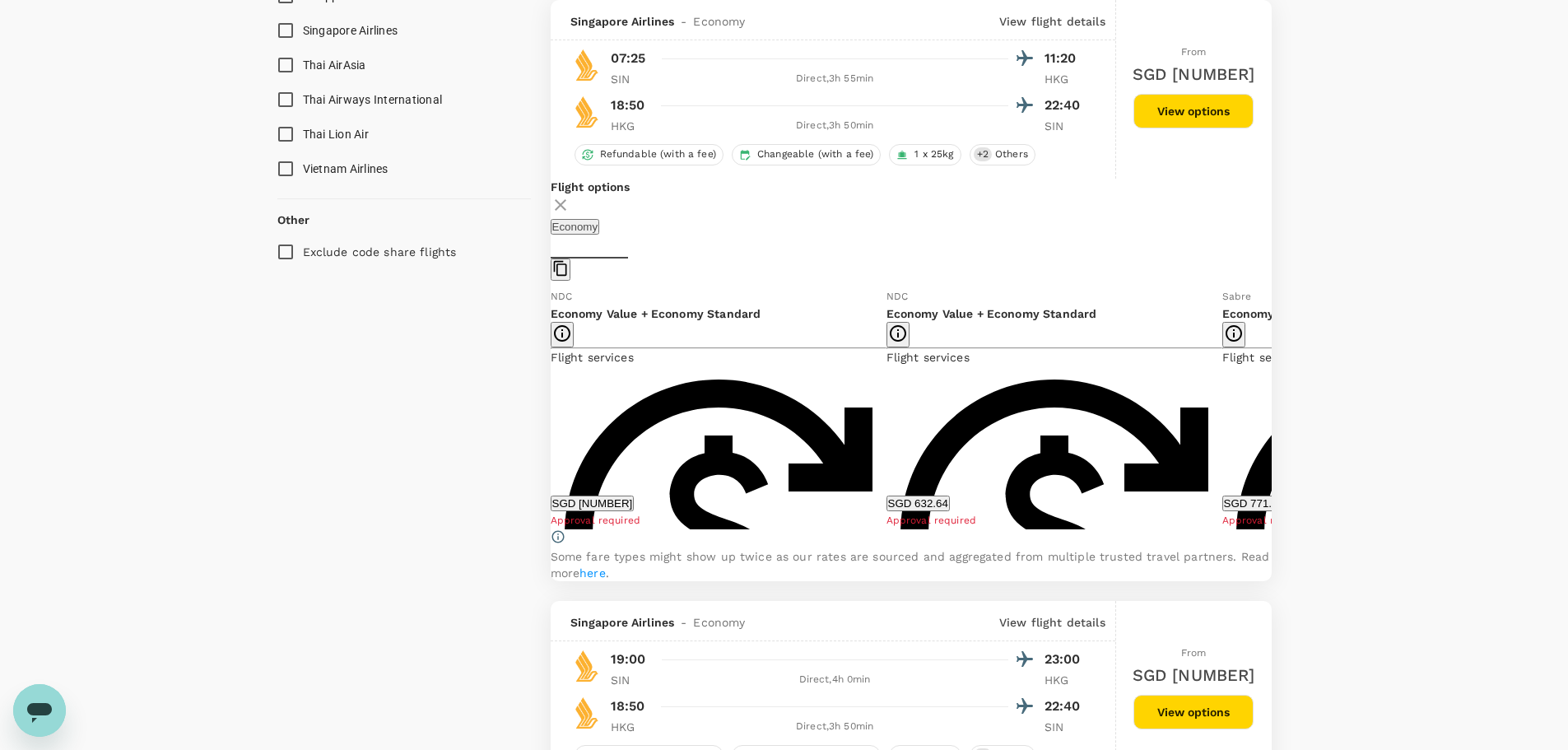 click on "SGD [NUMBER]" at bounding box center [593, 503] 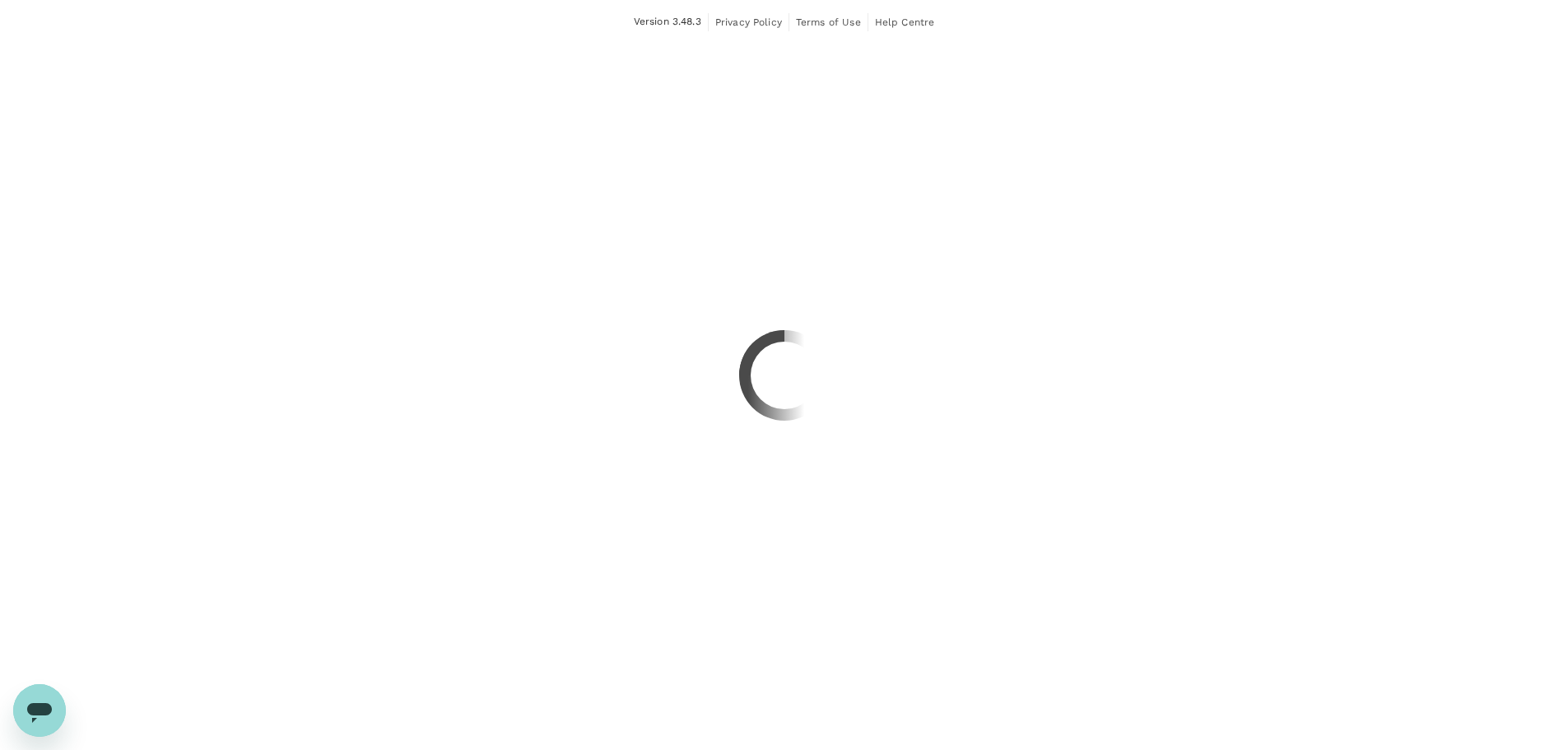 scroll, scrollTop: 0, scrollLeft: 0, axis: both 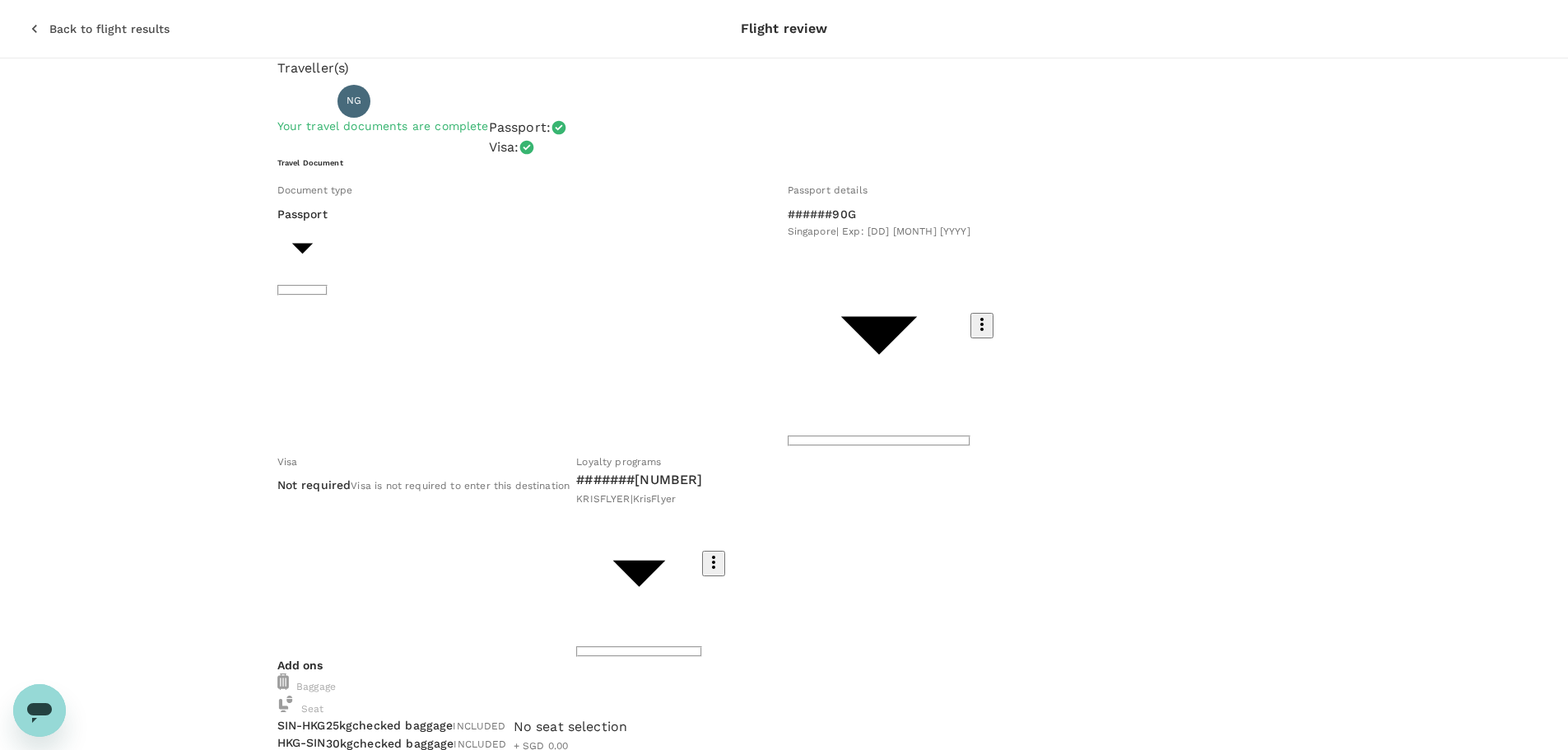 click 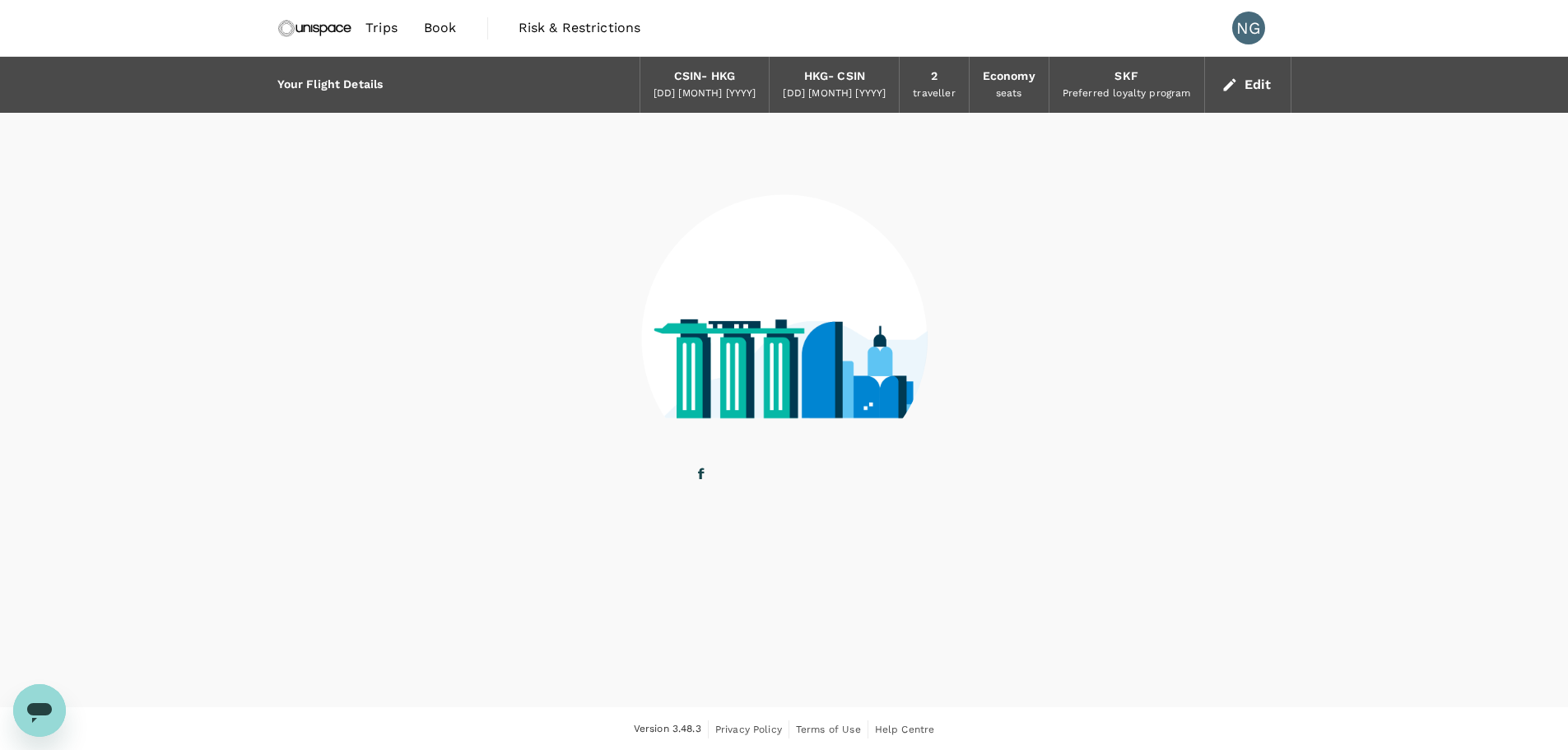 scroll, scrollTop: 2, scrollLeft: 0, axis: vertical 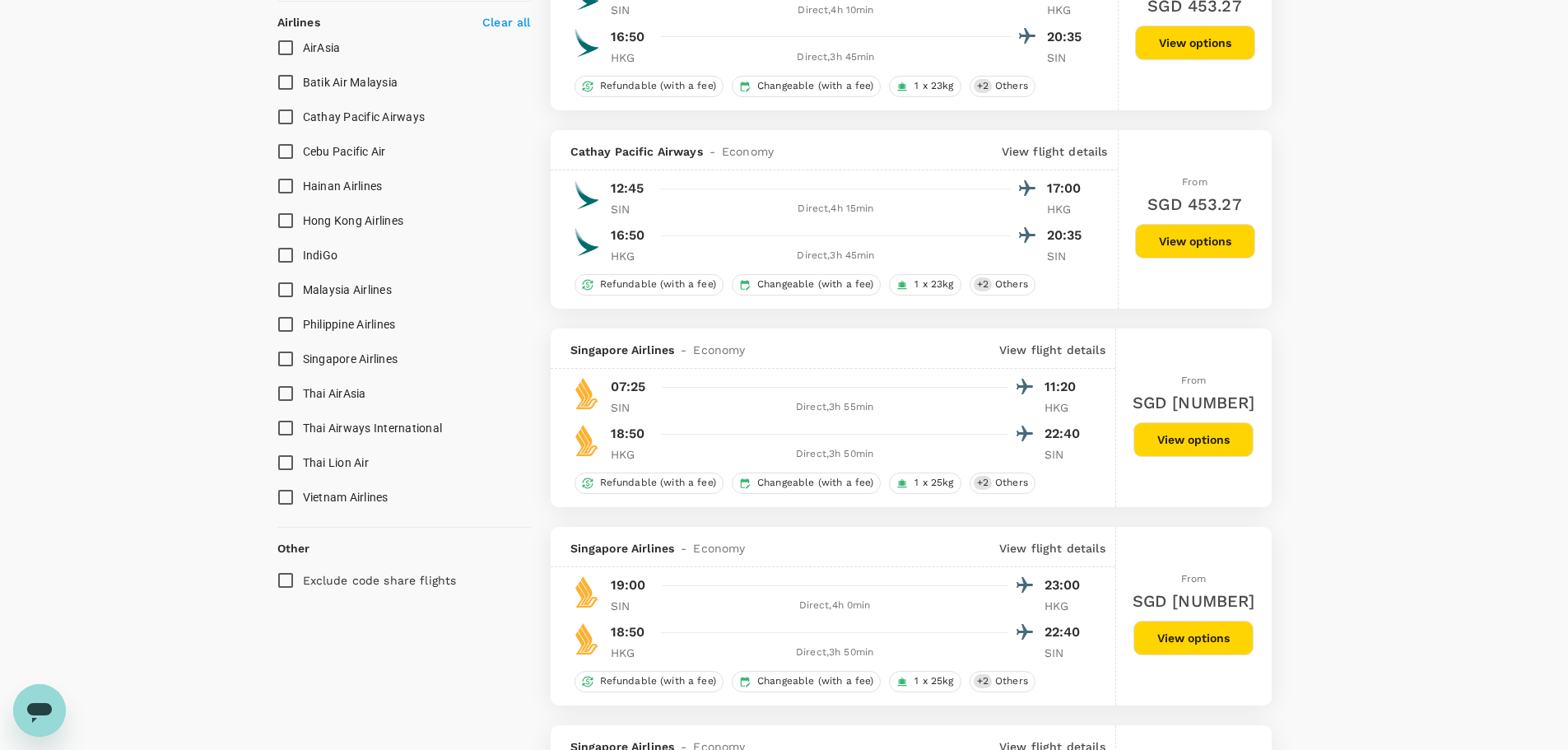 click on "Your Flight Details CSIN  -   [CITY] [DD] [MONTH] [YYYY] [CITY]  -   CSIN [DD] [MONTH] [YYYY] [NUMBER] traveller Economy seats SKF Preferred loyalty program Edit Policy Show flights that are hidden by company policy Stops Direct [NUMBER] stop [NUMBER]+ stops Time Reset CSIN - [CITY] [CITY] - CSIN Take off time [TIME] - [TIME] Landing time [TIME] - [TIME] Duration [DURATION] Take off time [TIME] - [TIME] Landing time [TIME] - [TIME] Duration [DURATION] Business trip essentials Clear all Cabin baggage Checked baggage Flexible to change Refundable Free seat selection Complimentary drinks and meal Cabin class Change Economy Only economy Mix with premium-economy Airlines Clear all AirAsia Batik Air Malaysia Cathay Pacific Airways Cebu Pacific Air Hainan Airlines Hong Kong Airlines IndiGo Malaysia Airlines Philippine Airlines Singapore Airlines Thai AirAsia Thai Airways International Thai Lion Air Vietnam Airlines Other Exclude code share flights [NUMBER]   flights found  |   [NUMBER]   hidden by policy Currency :  SGD Sort by :  Recommended Cathay Pacific Airways     - Economy   ," at bounding box center (784, 416) 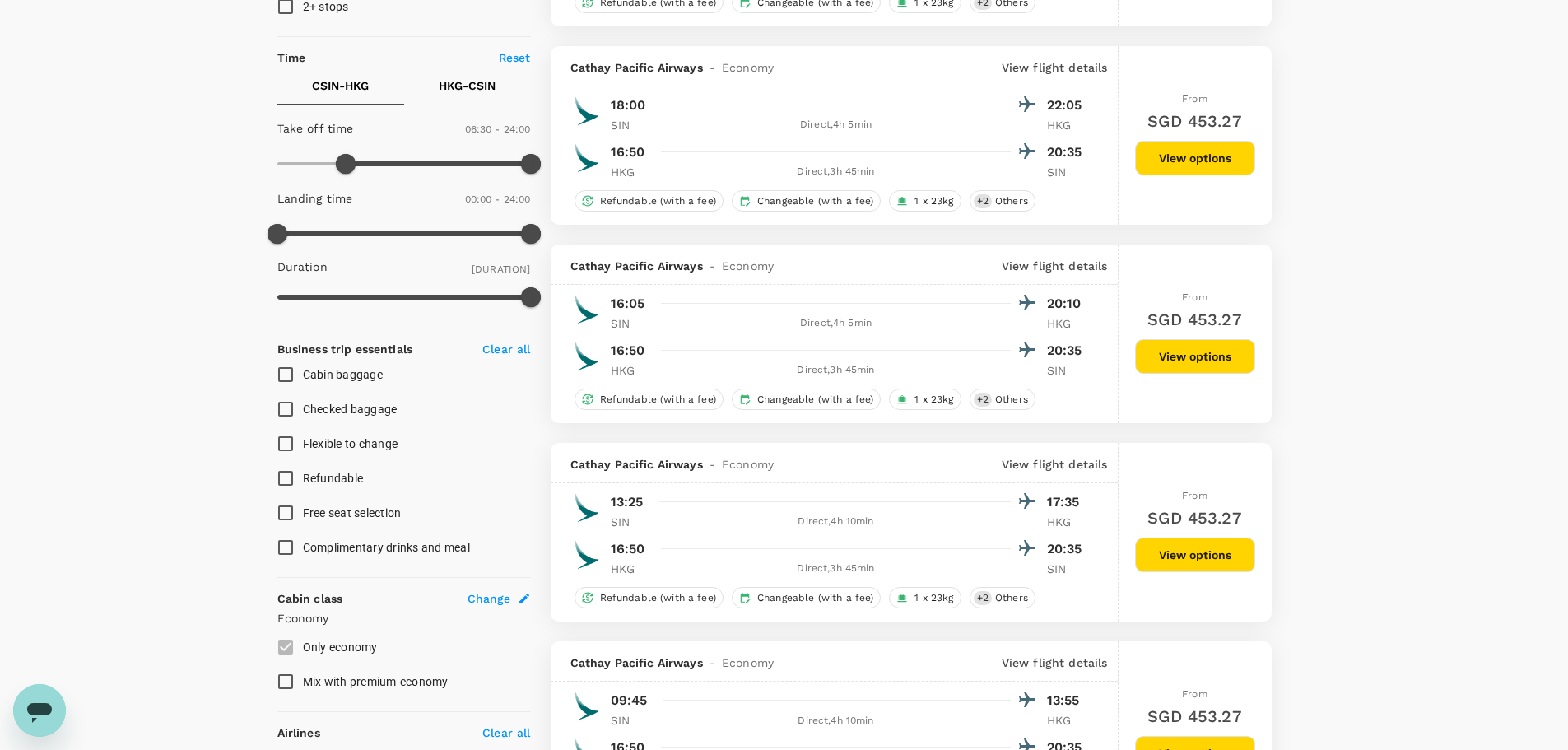 scroll, scrollTop: 310, scrollLeft: 0, axis: vertical 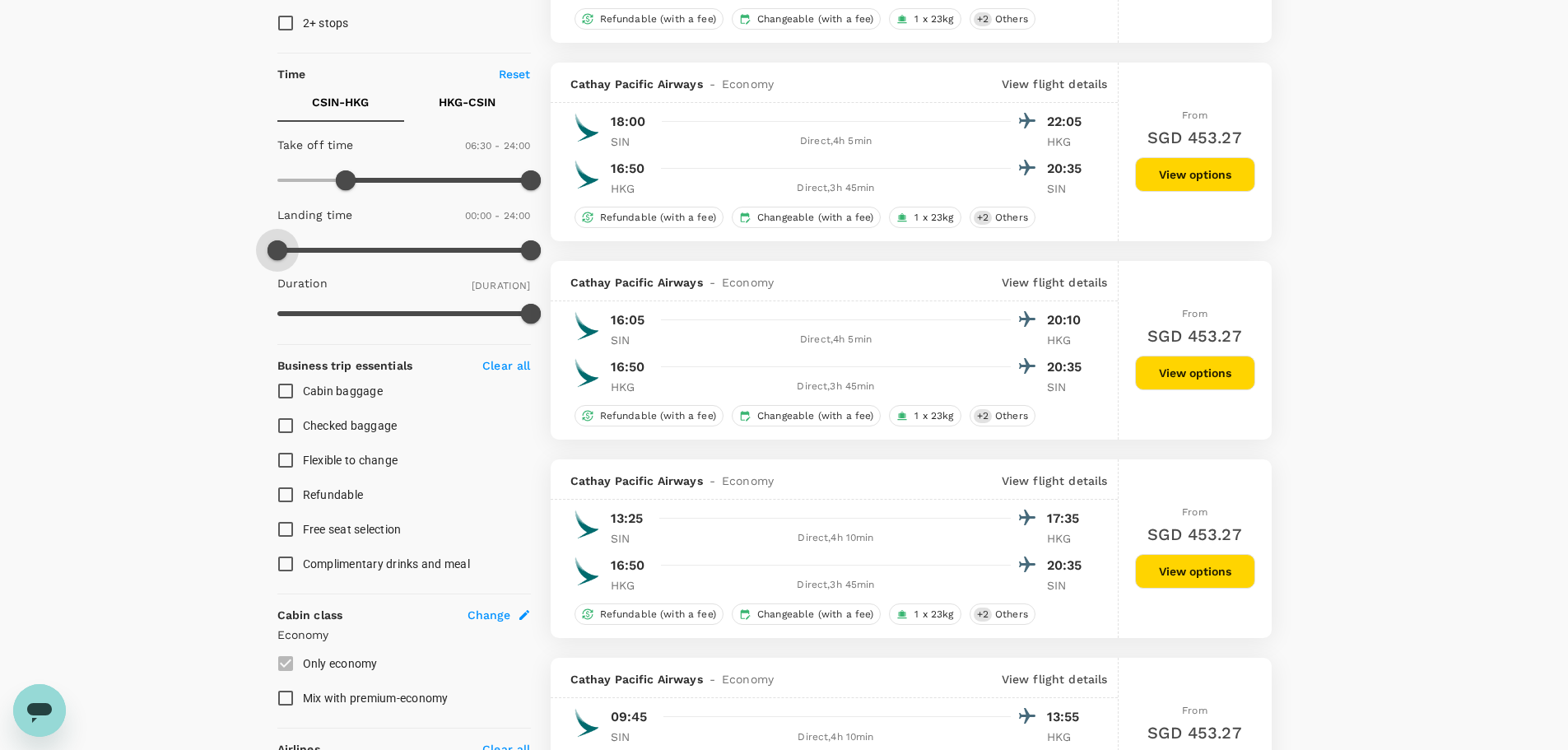 click at bounding box center [277, 250] 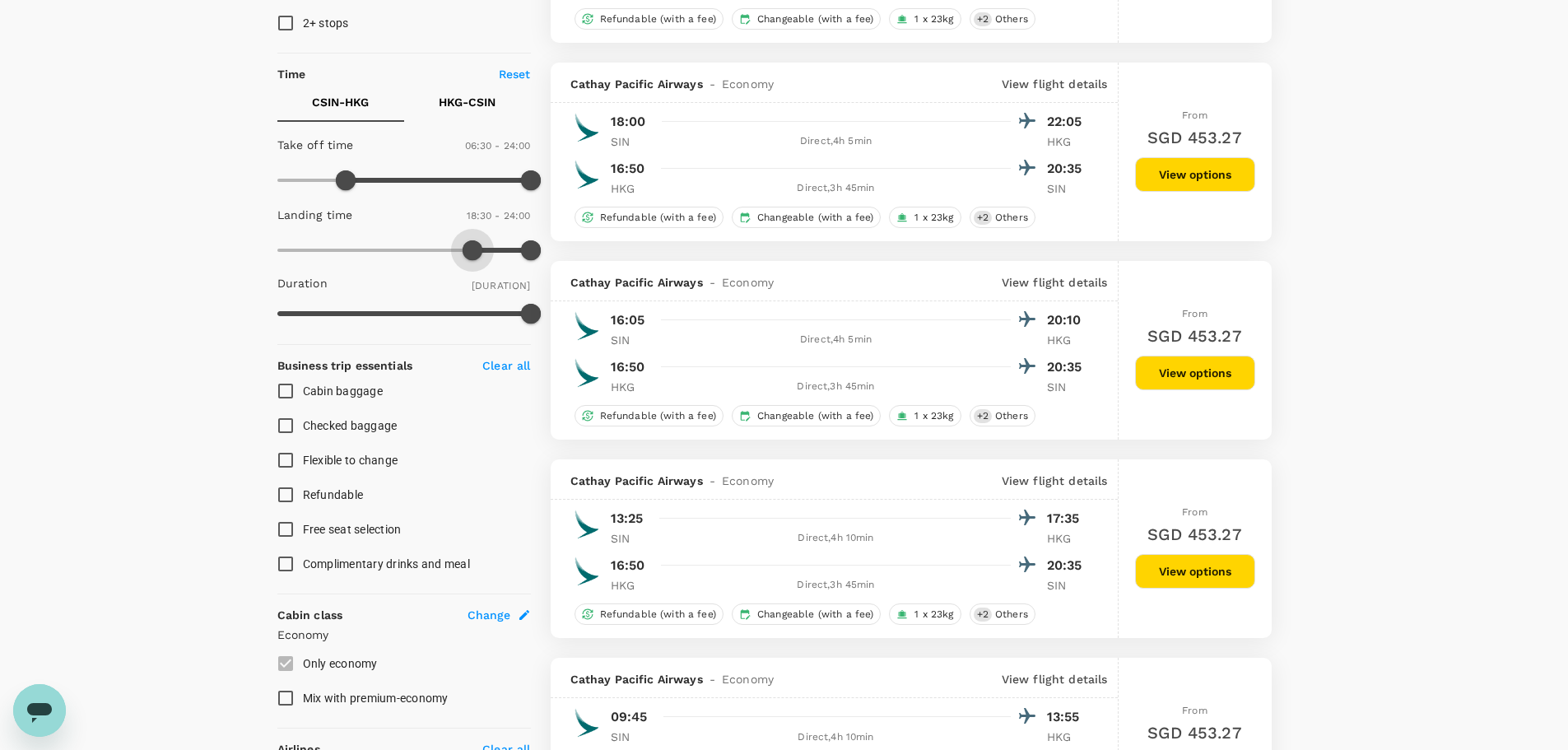 type on "1170" 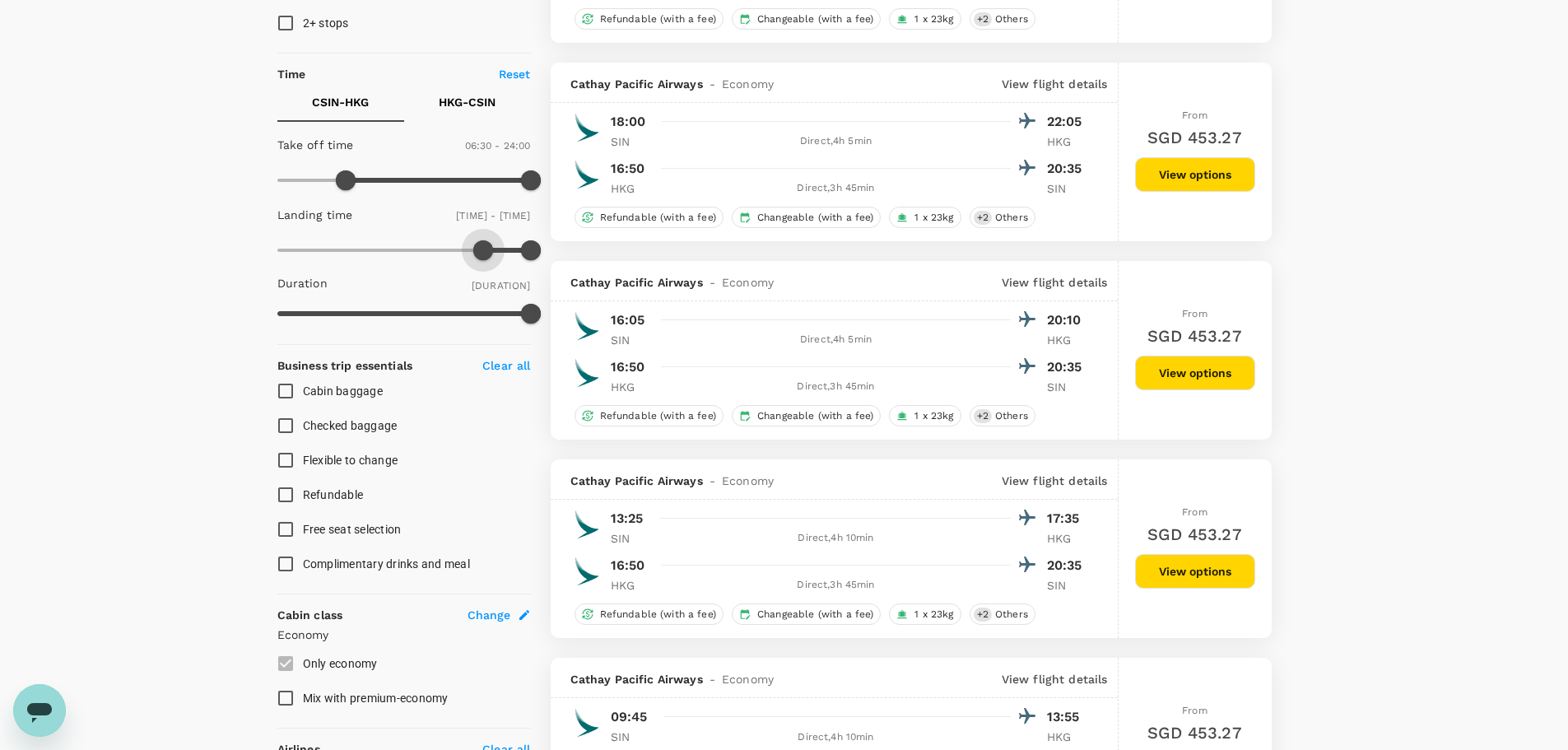 drag, startPoint x: 277, startPoint y: 253, endPoint x: 485, endPoint y: 253, distance: 208 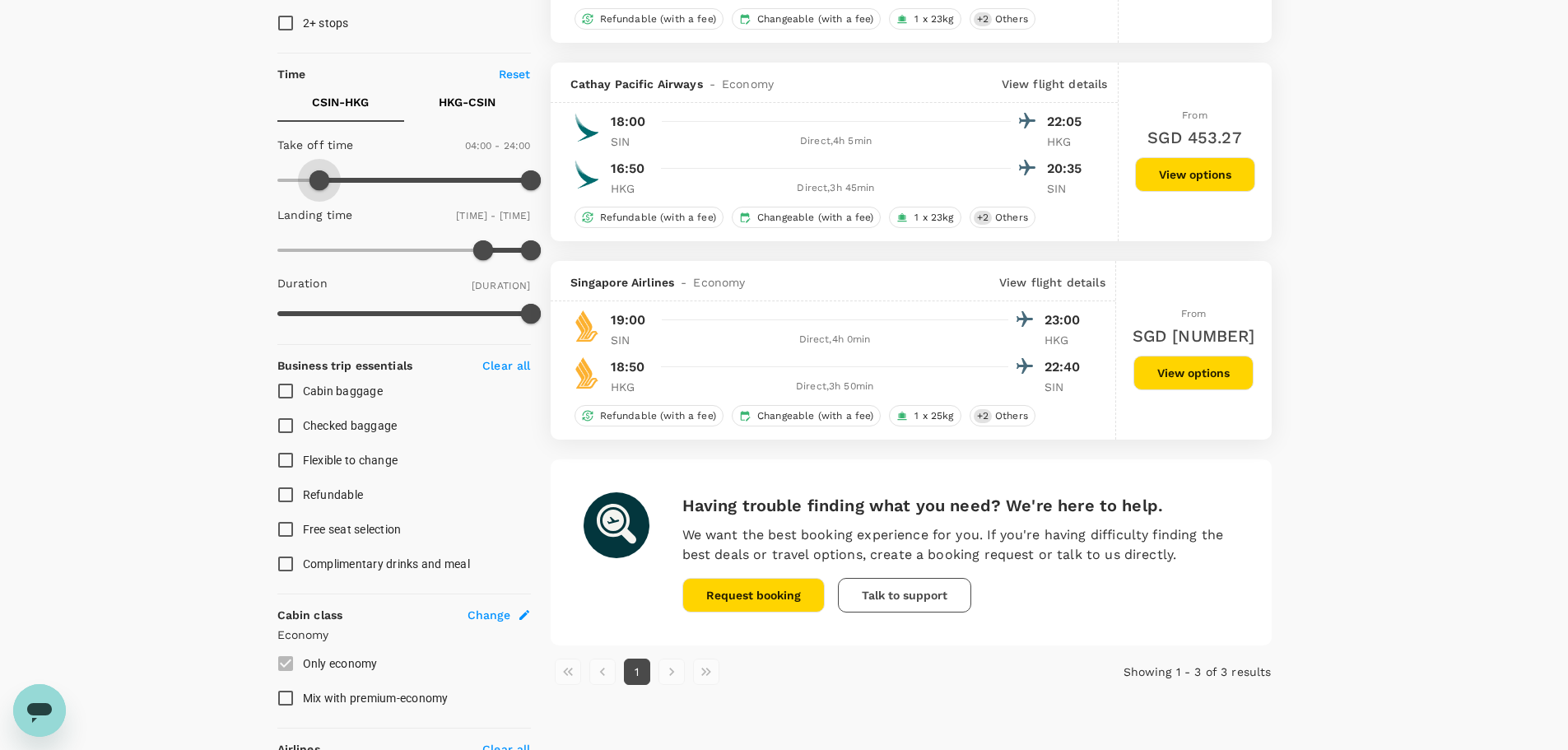 drag, startPoint x: 331, startPoint y: 175, endPoint x: 319, endPoint y: 173, distance: 12.165525 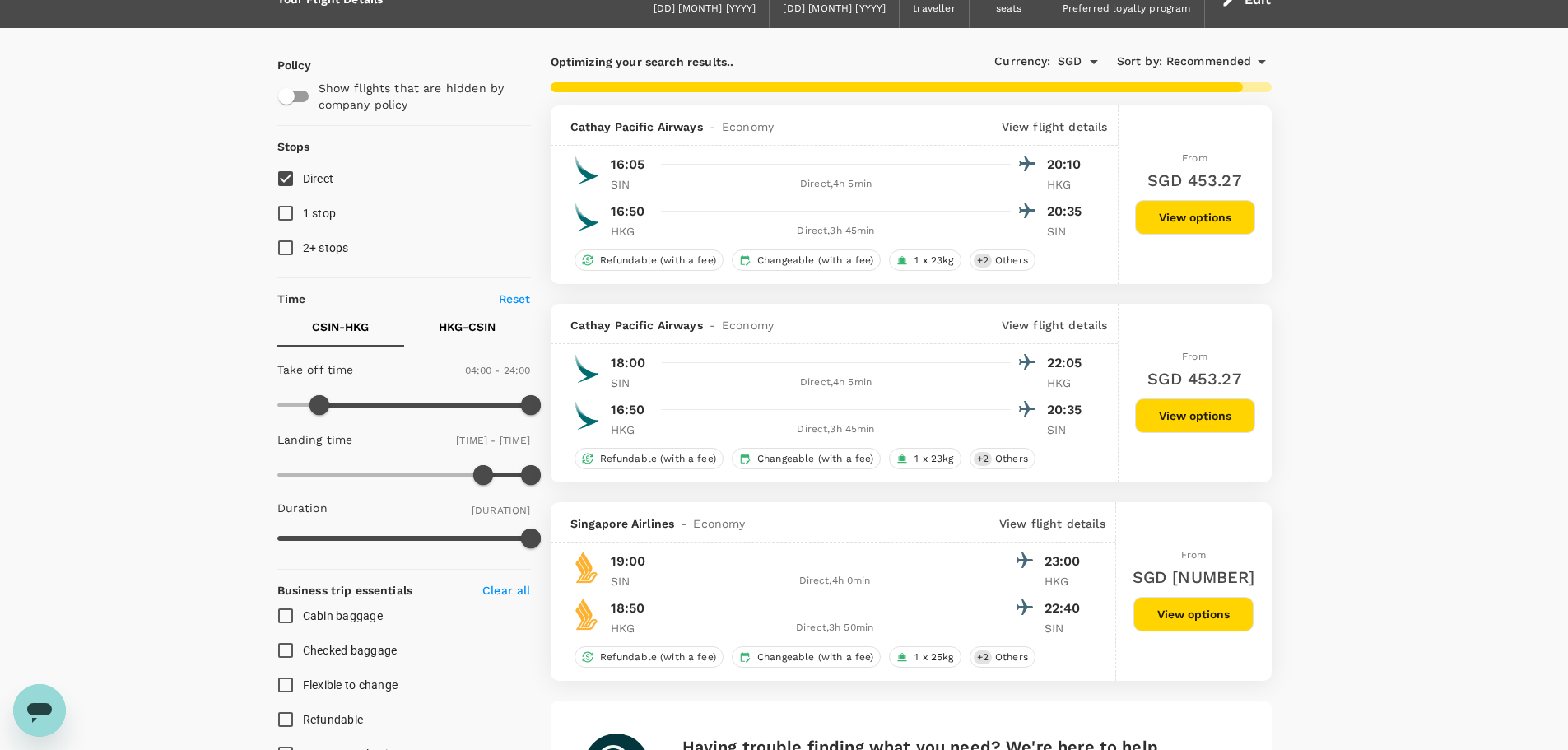 scroll, scrollTop: 21, scrollLeft: 0, axis: vertical 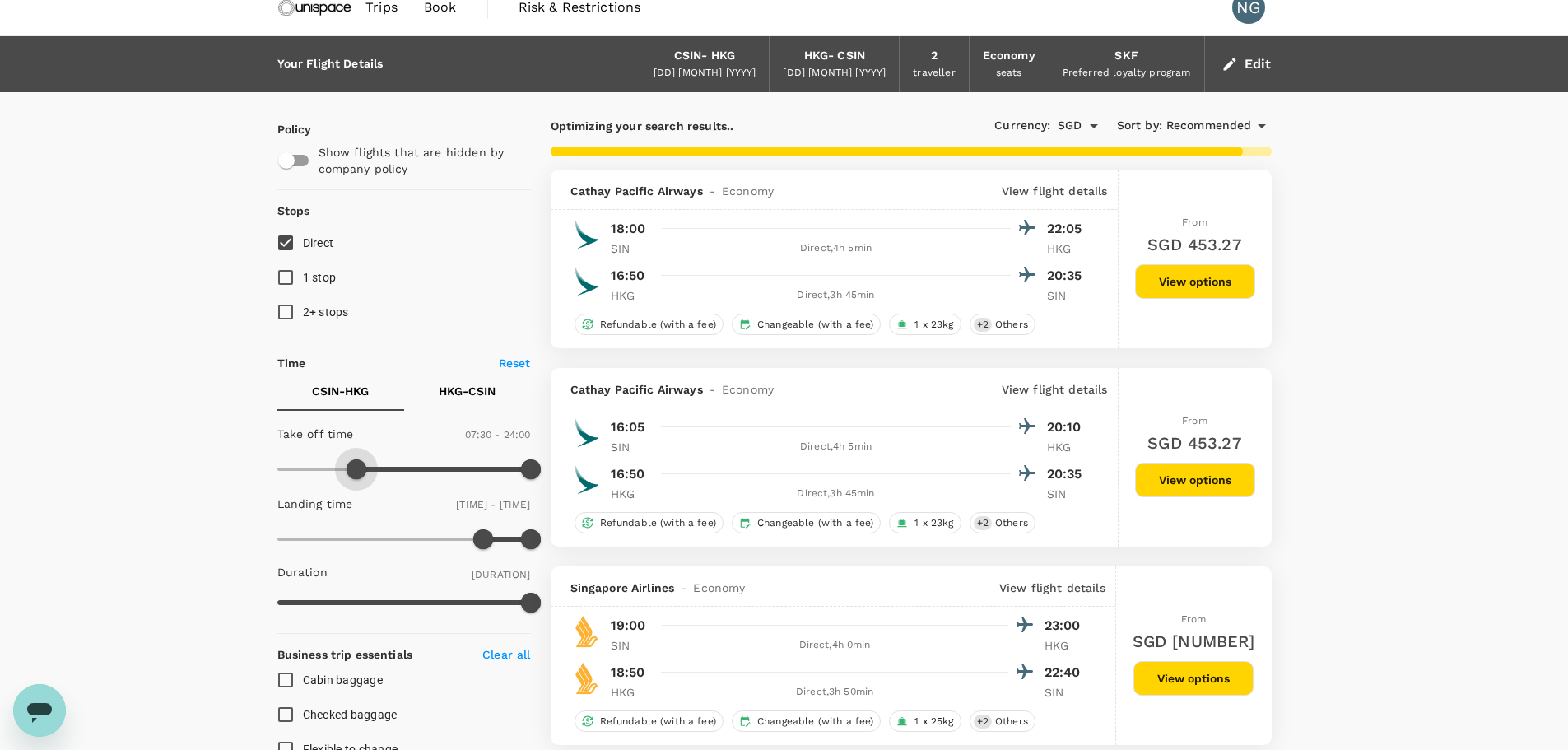 type on "420" 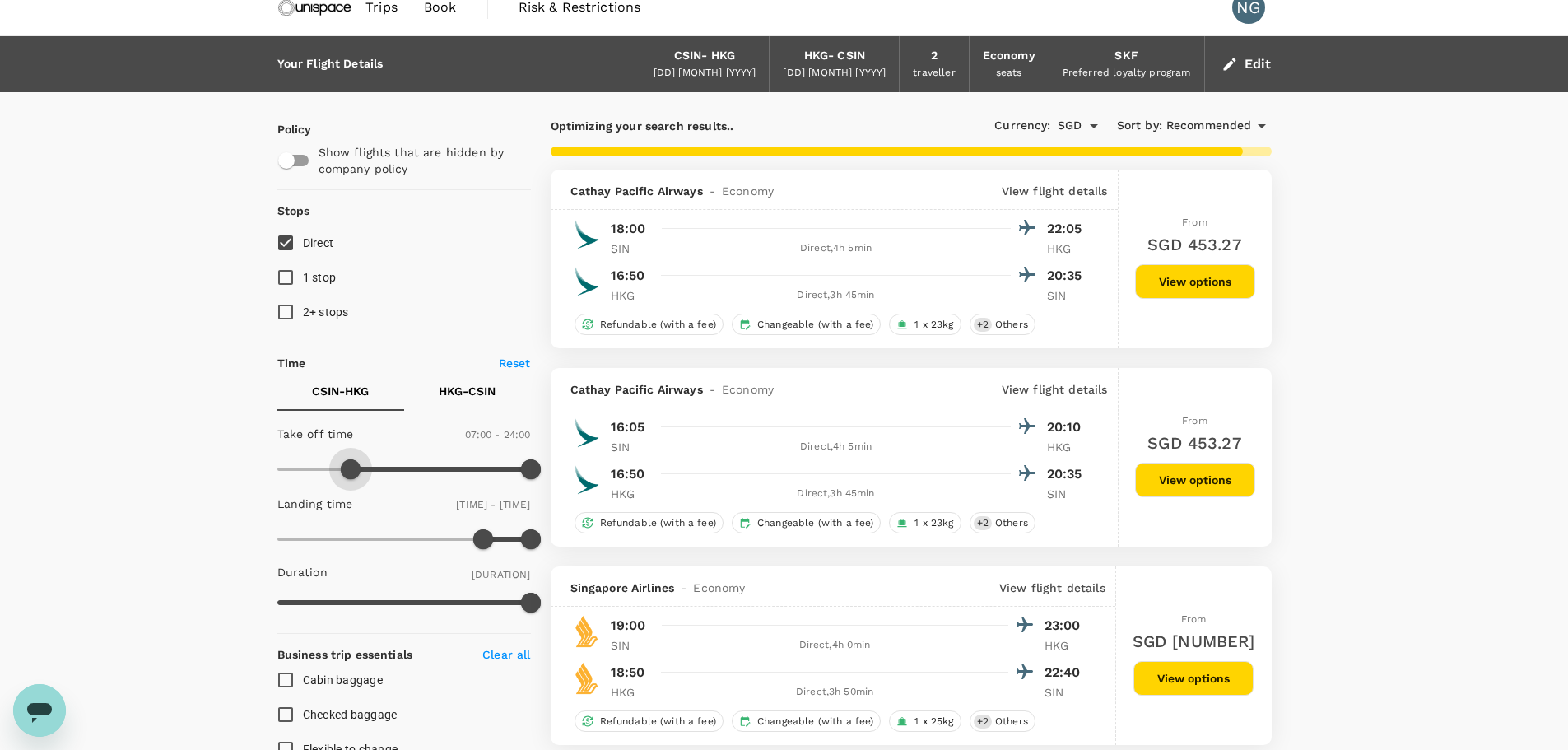 drag, startPoint x: 311, startPoint y: 467, endPoint x: 352, endPoint y: 467, distance: 41 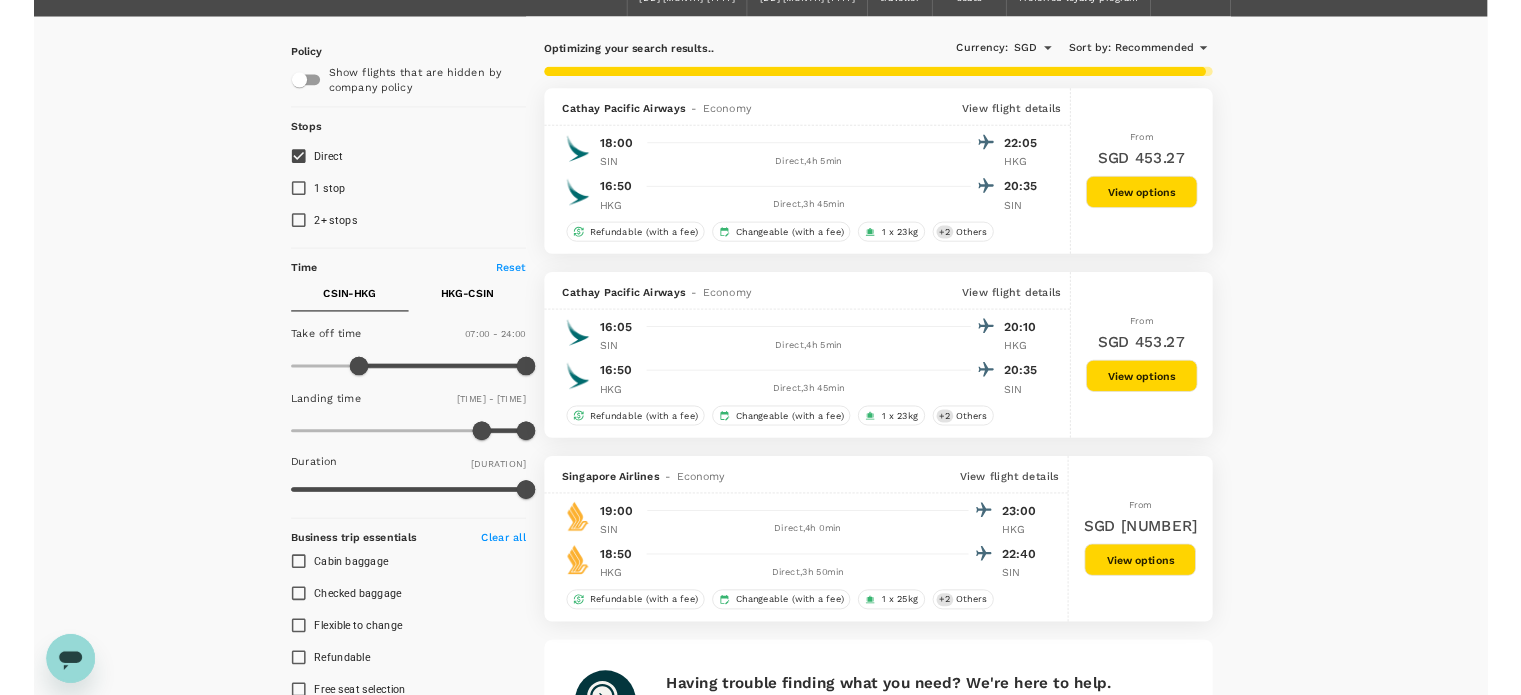 scroll, scrollTop: 0, scrollLeft: 0, axis: both 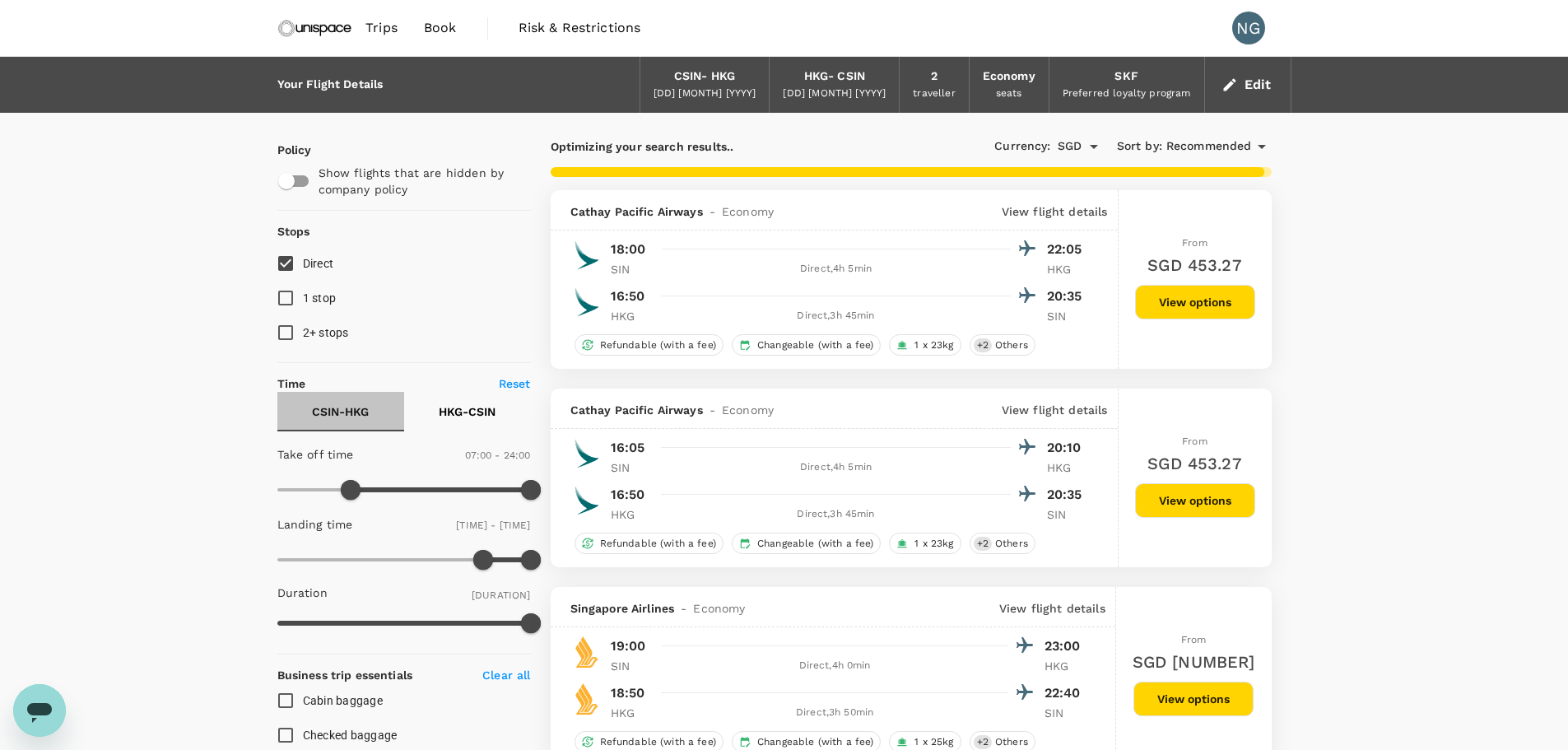 click on "CSIN - [CITY]" at bounding box center [341, 412] 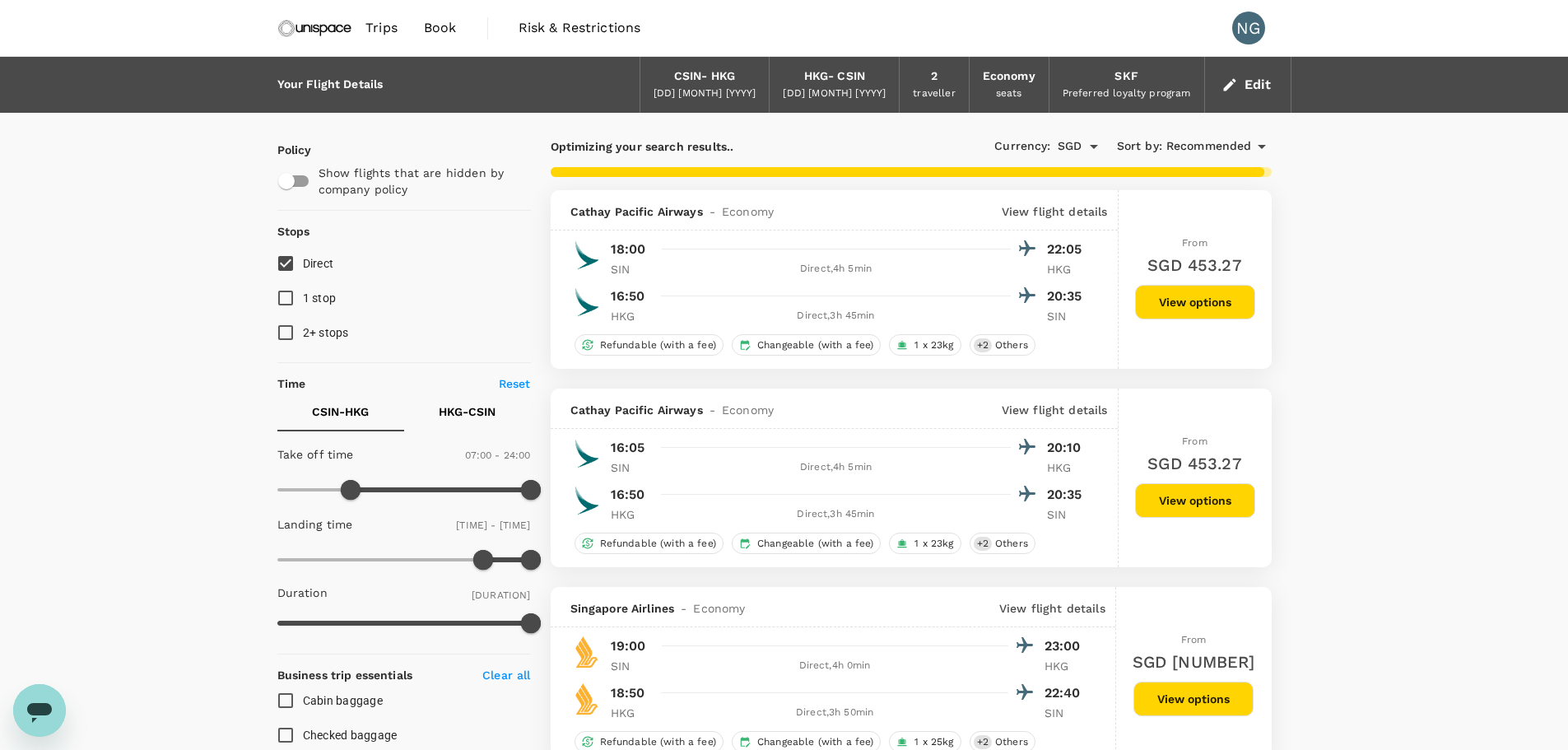 click on "[CITY] - CSIN" at bounding box center (467, 412) 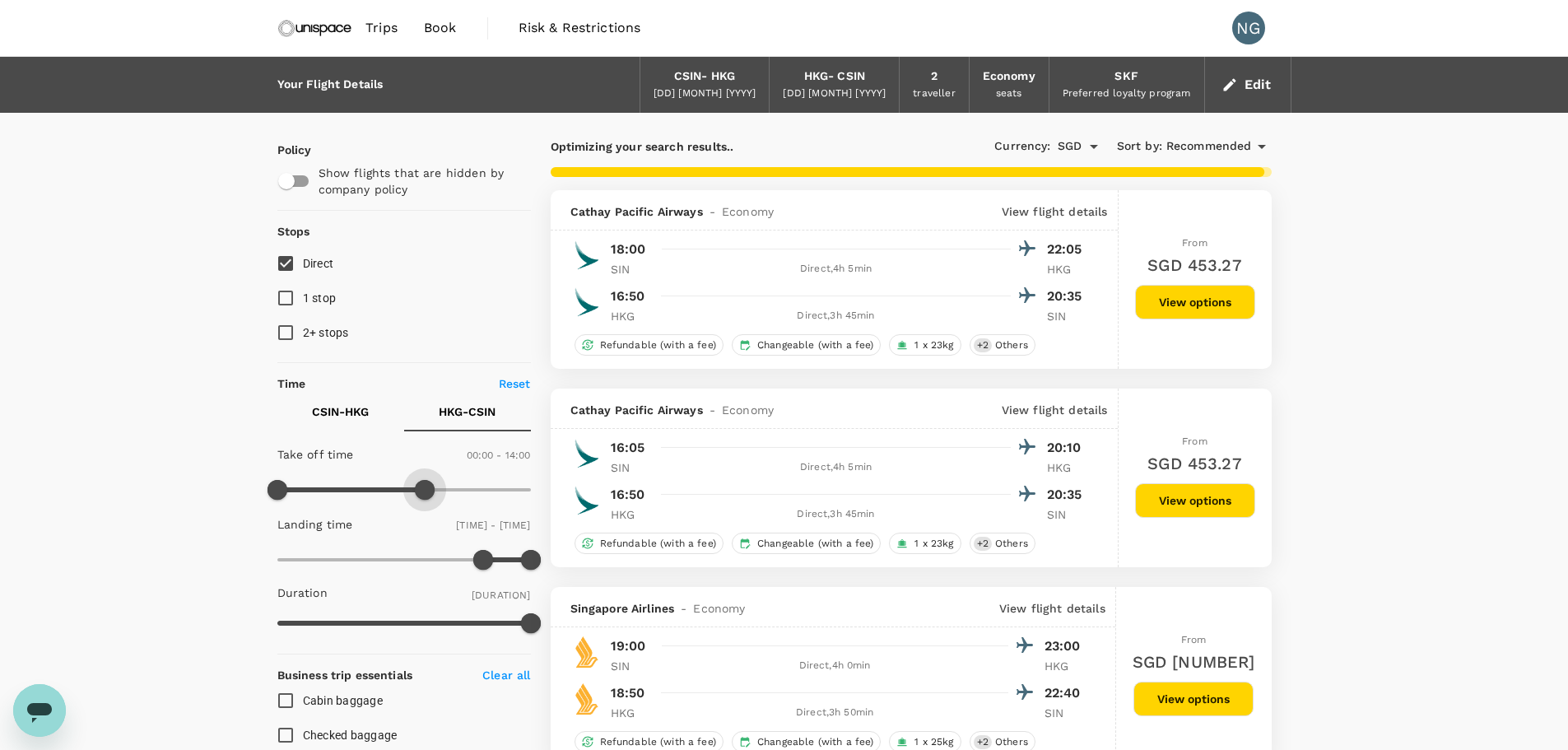 type on "630" 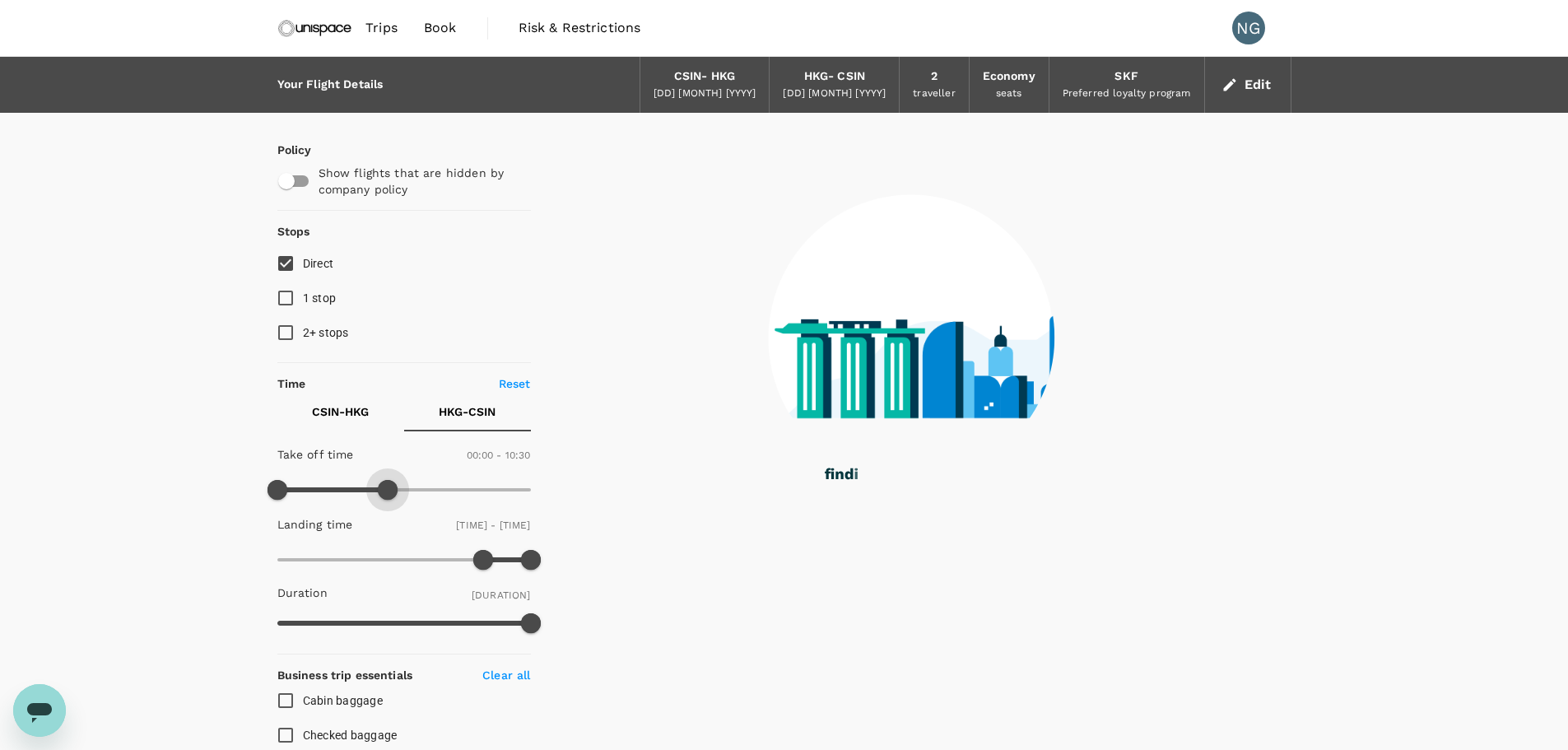 drag, startPoint x: 534, startPoint y: 487, endPoint x: 387, endPoint y: 509, distance: 148.63714 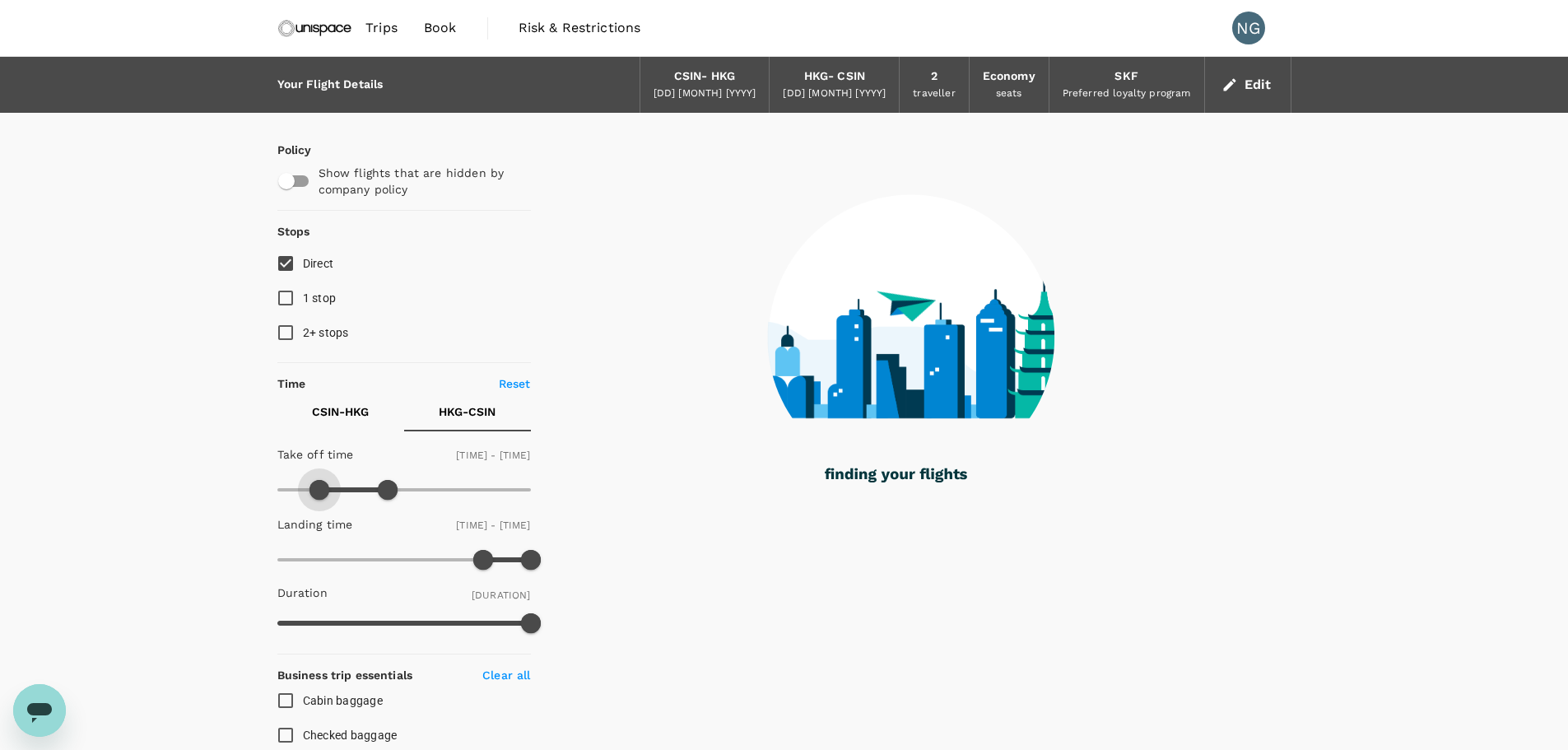 type on "240" 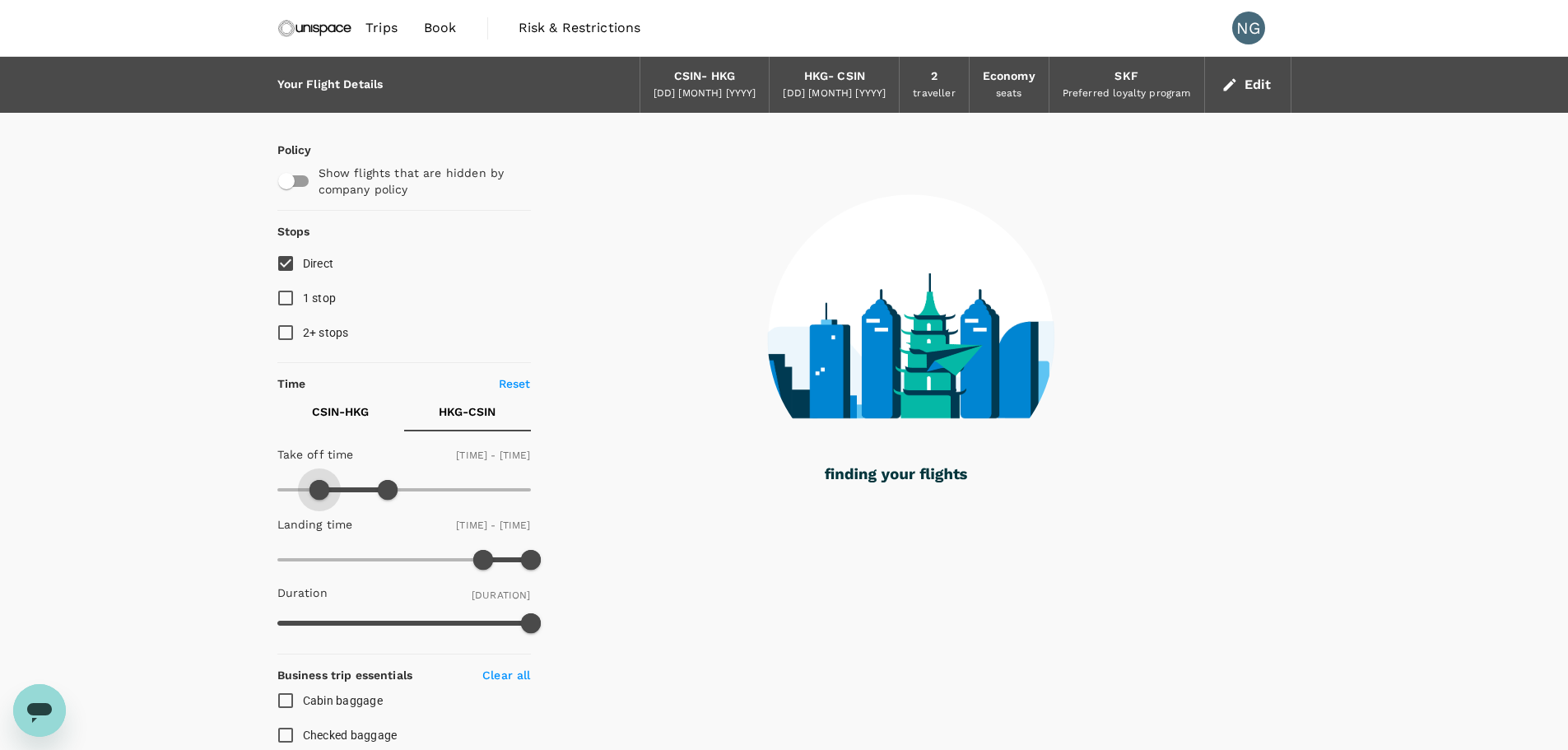 drag, startPoint x: 271, startPoint y: 501, endPoint x: 319, endPoint y: 497, distance: 48.166378 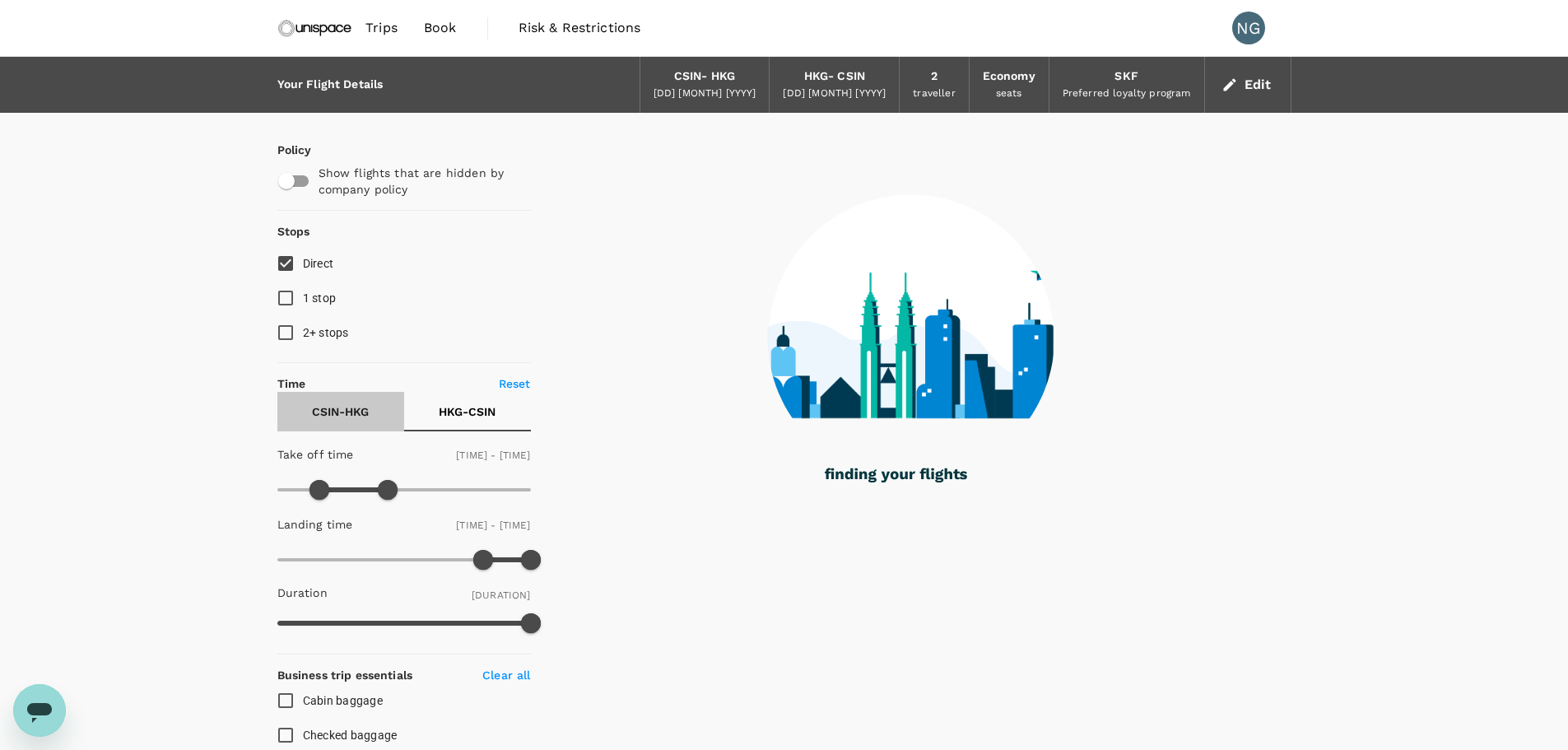 click on "CSIN - [CITY]" at bounding box center (341, 412) 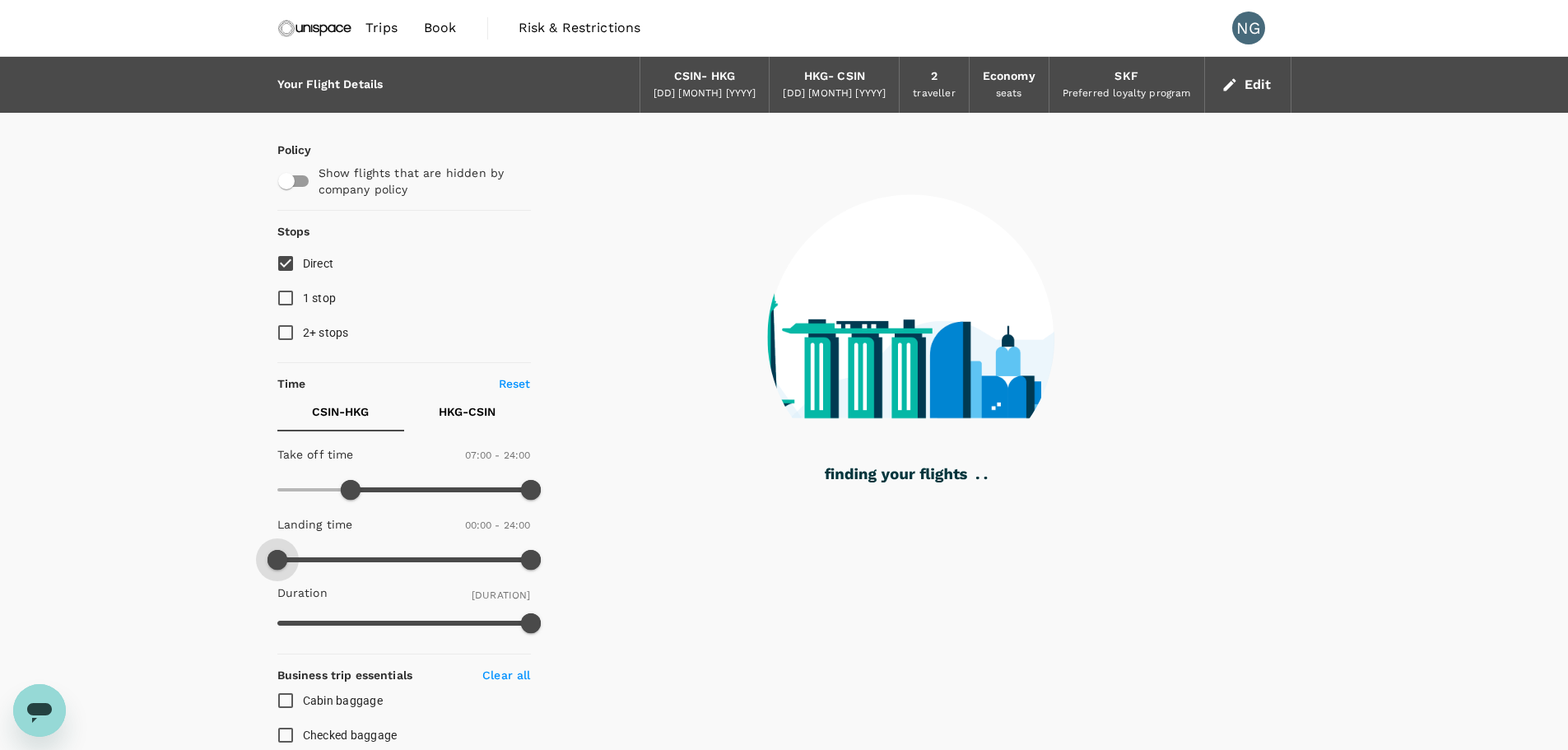 type on "60" 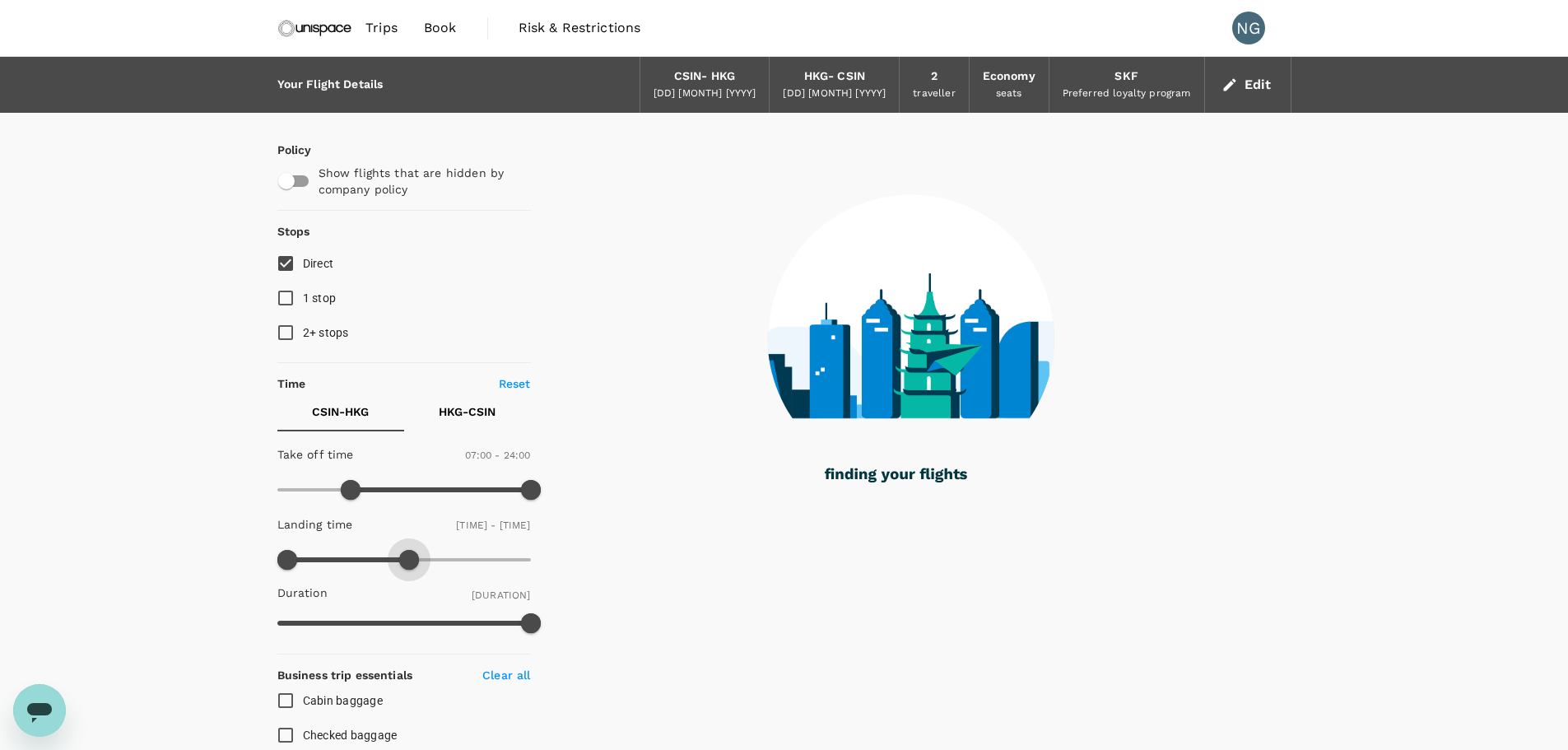 type on "720" 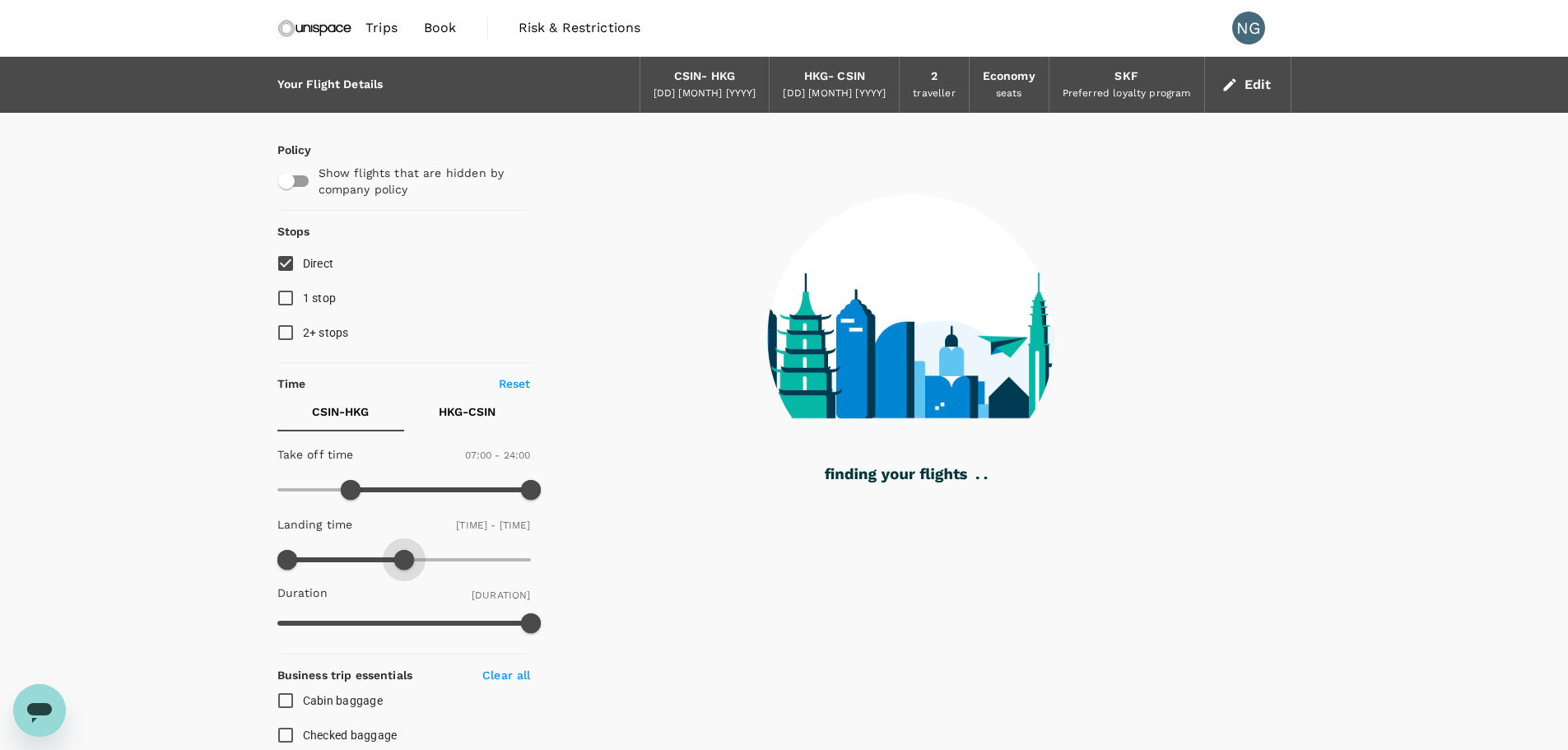 drag, startPoint x: 532, startPoint y: 554, endPoint x: 402, endPoint y: 553, distance: 130.00385 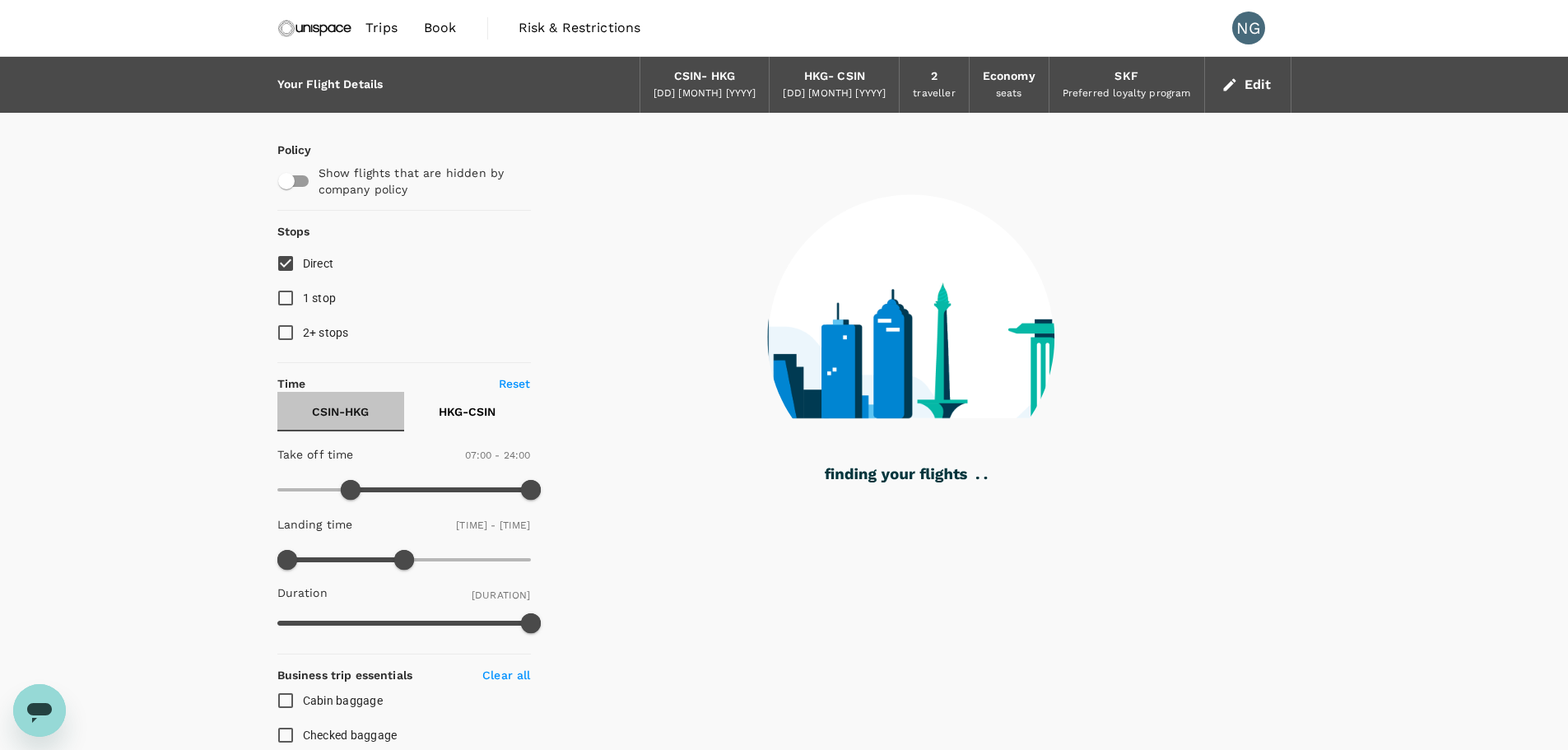 click on "CSIN - [CITY]" at bounding box center (341, 412) 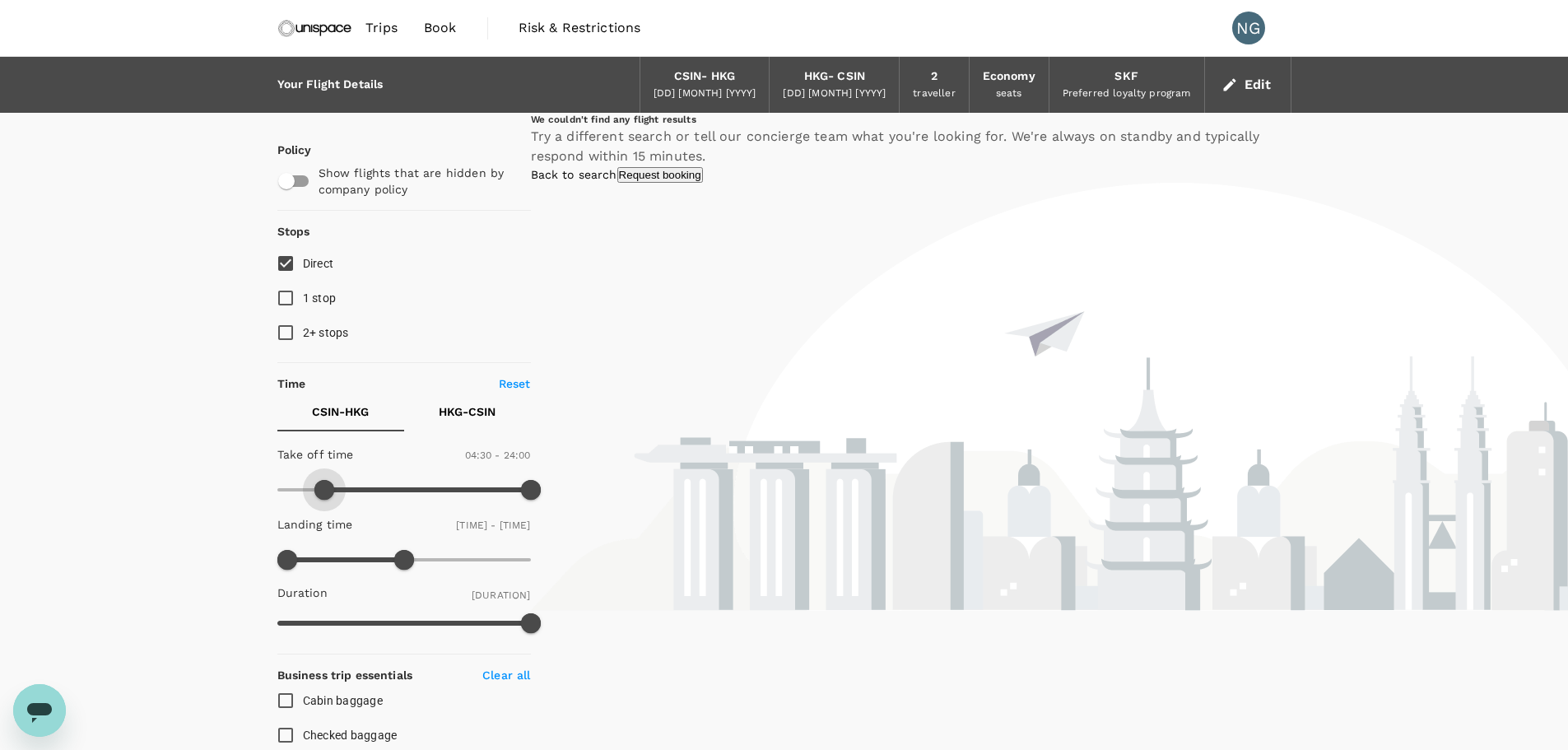type on "240" 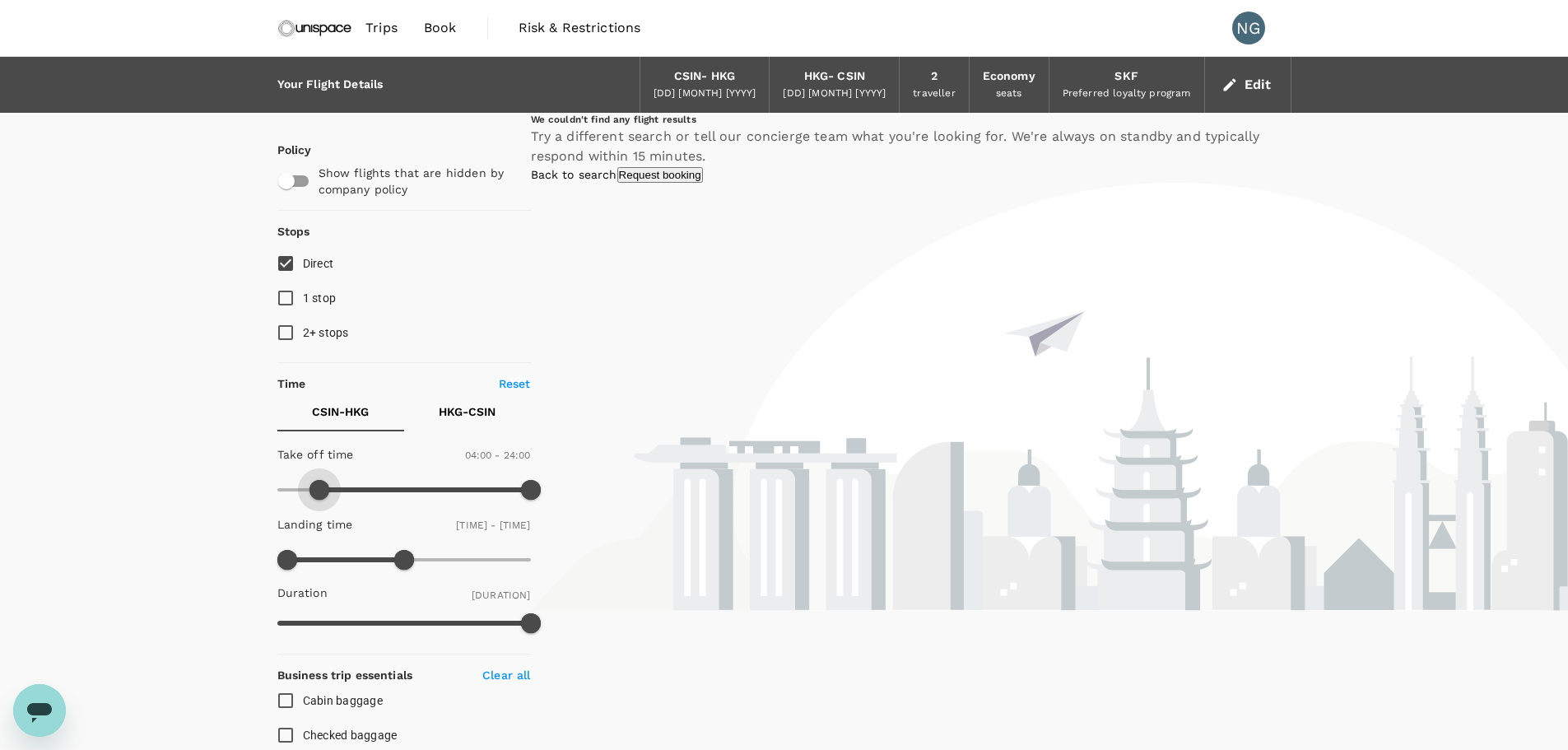 drag, startPoint x: 347, startPoint y: 488, endPoint x: 322, endPoint y: 489, distance: 25.019992 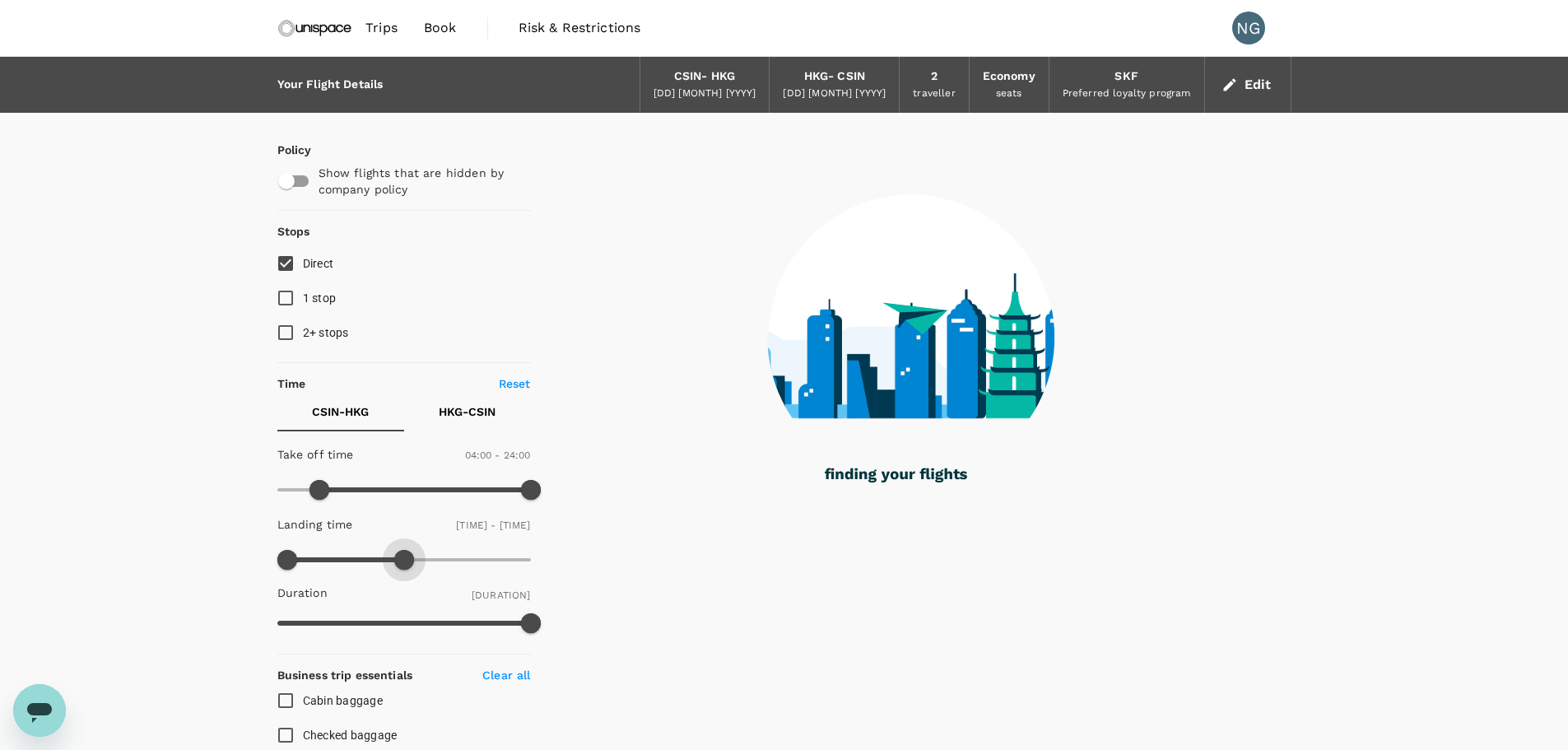 click at bounding box center [404, 560] 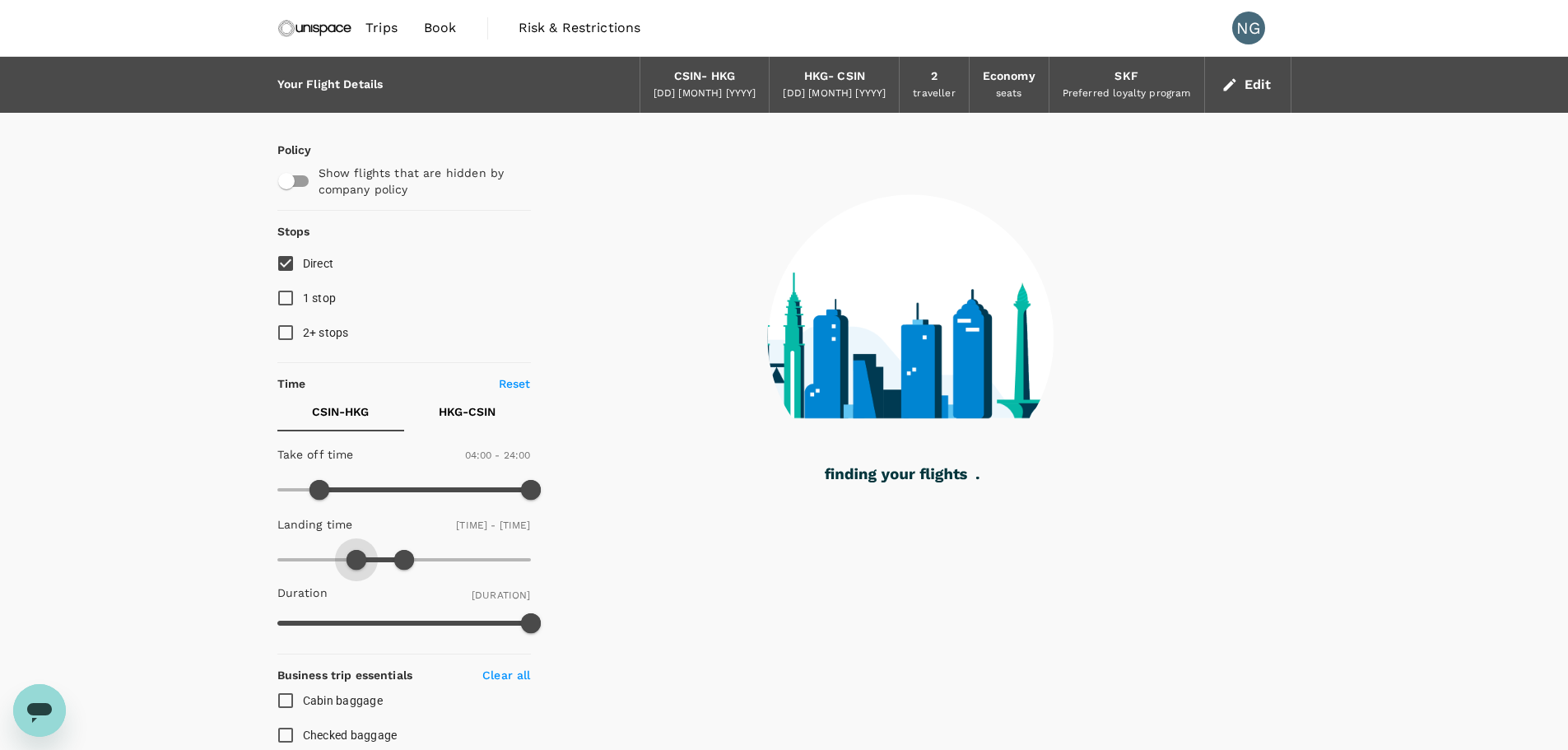 type on "480" 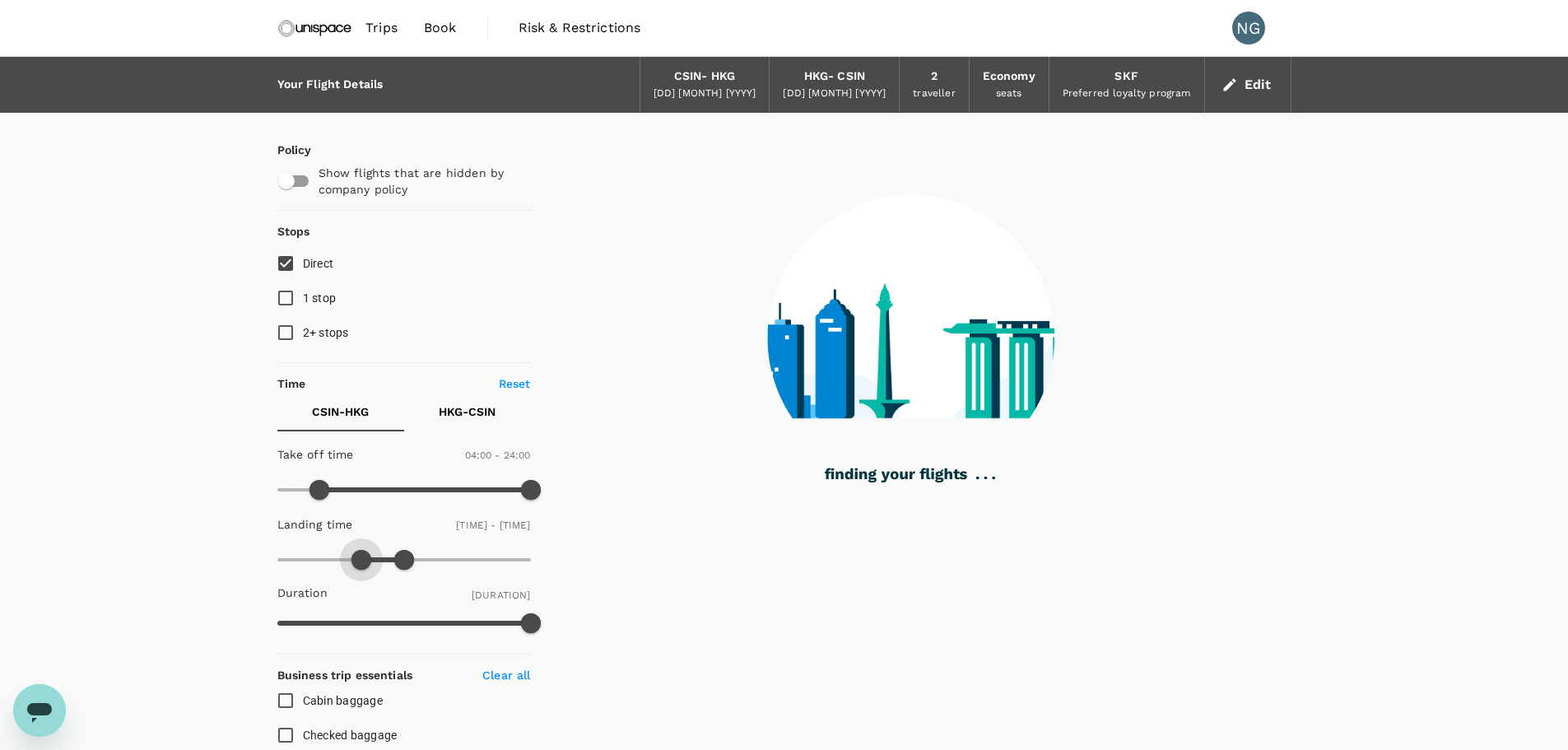 drag, startPoint x: 281, startPoint y: 562, endPoint x: 364, endPoint y: 561, distance: 83.01 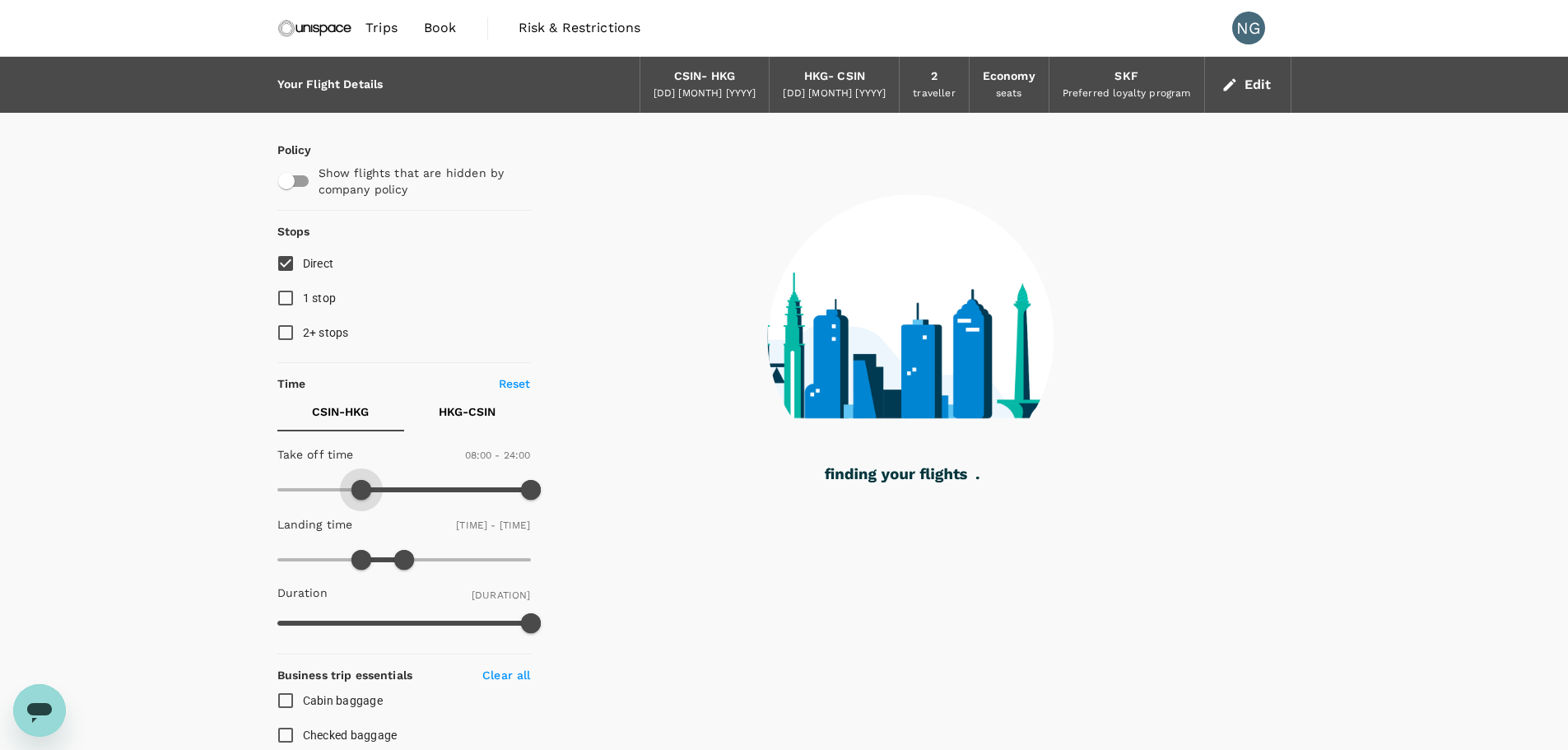 type on "450" 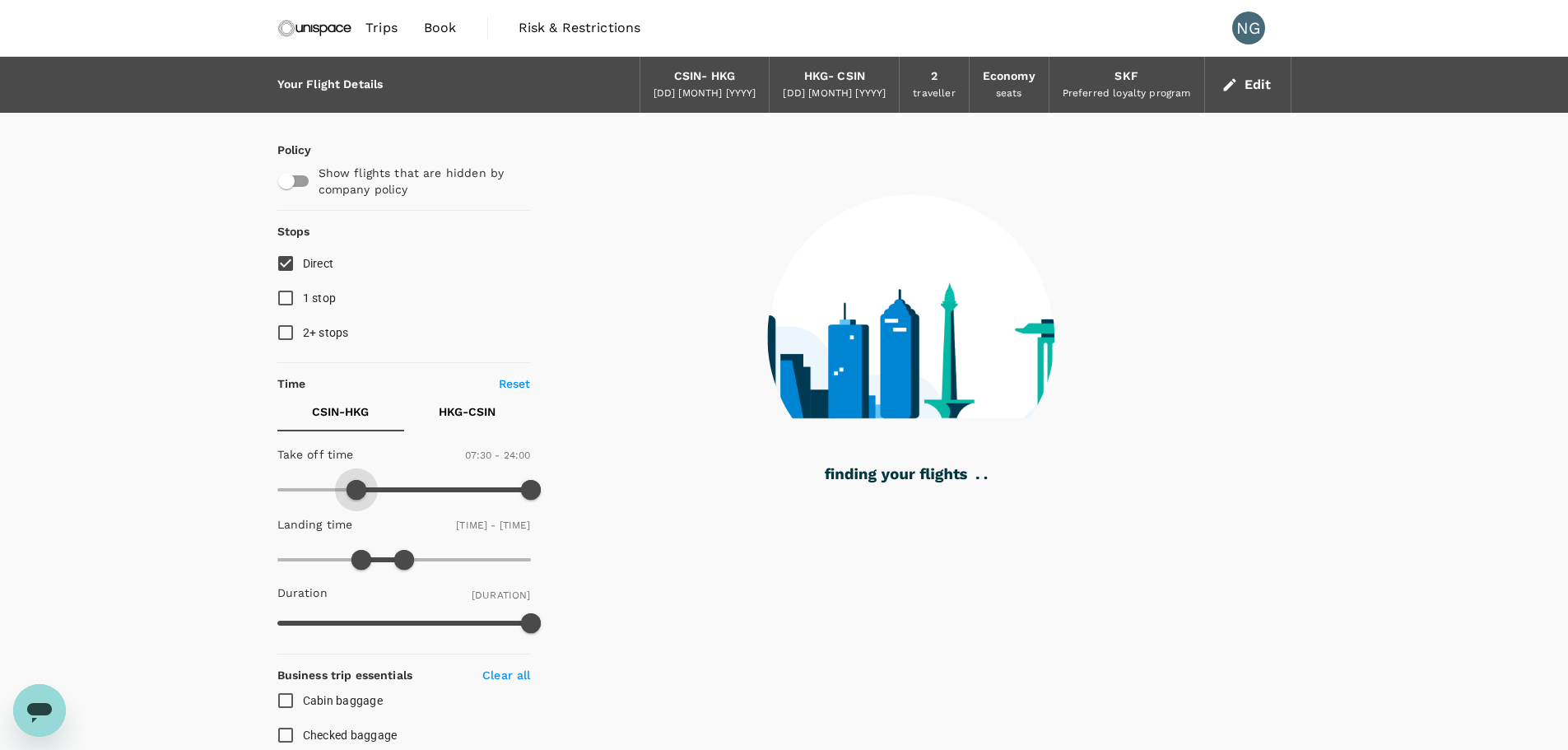drag, startPoint x: 308, startPoint y: 486, endPoint x: 356, endPoint y: 488, distance: 48.041649 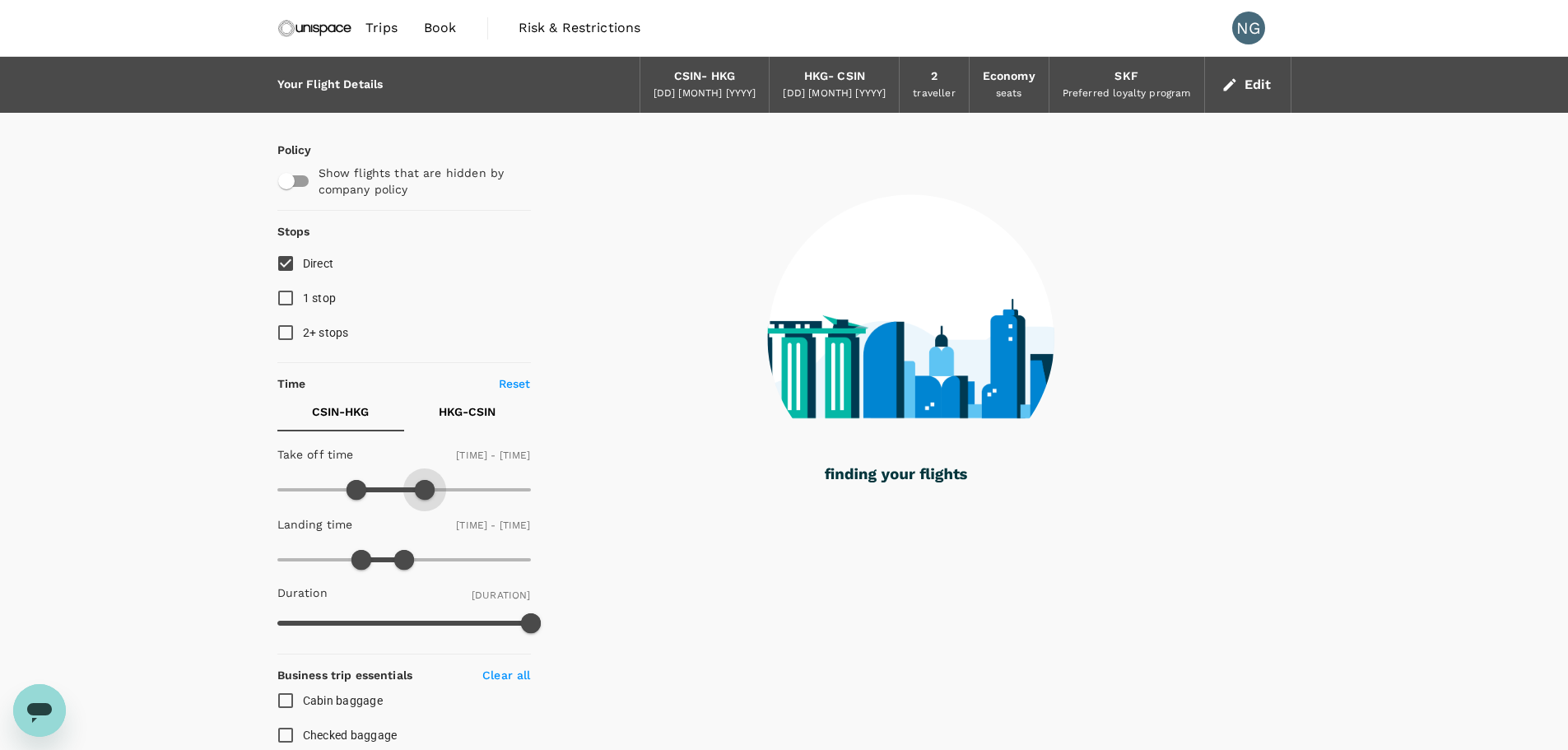 type on "810" 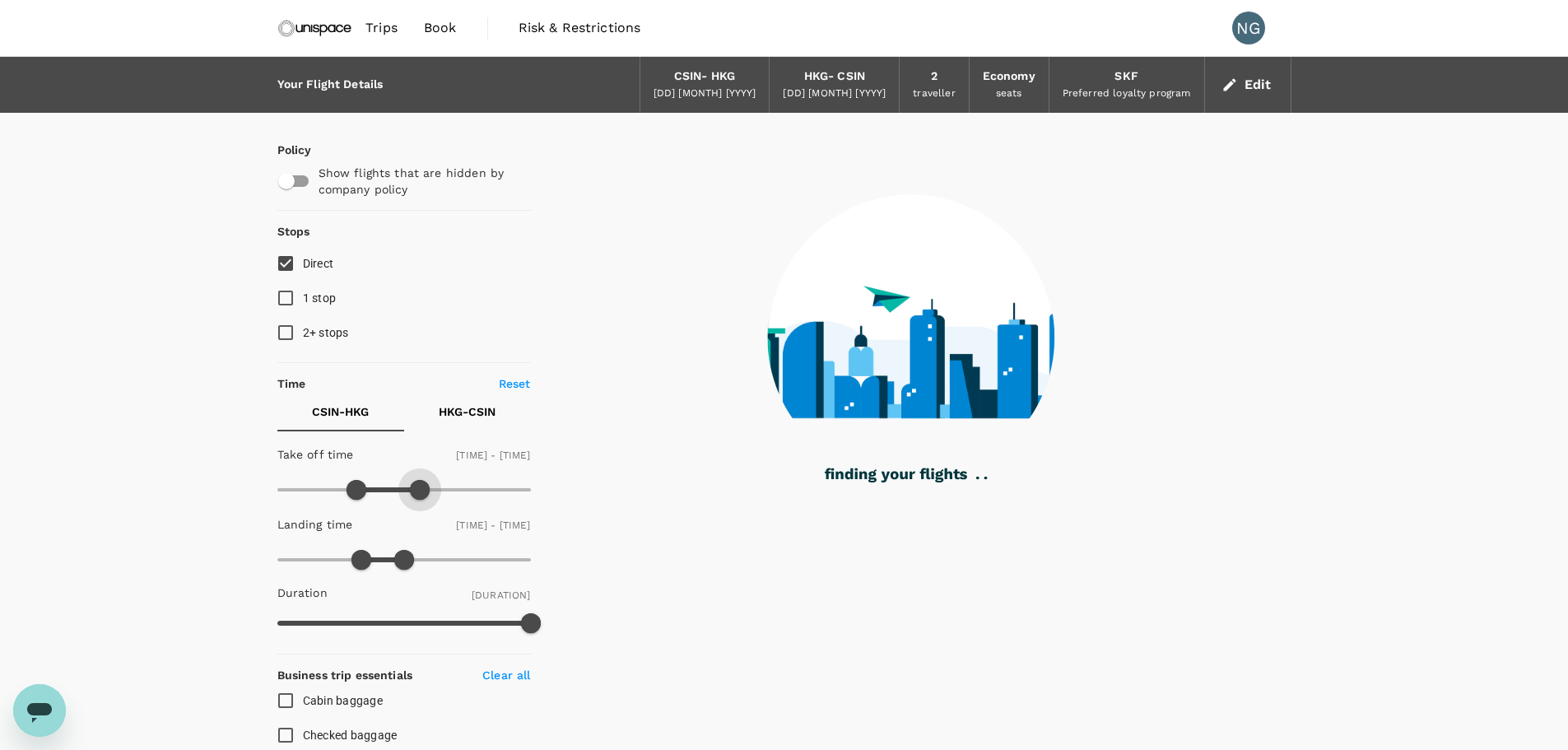 drag, startPoint x: 522, startPoint y: 479, endPoint x: 417, endPoint y: 506, distance: 108.41587 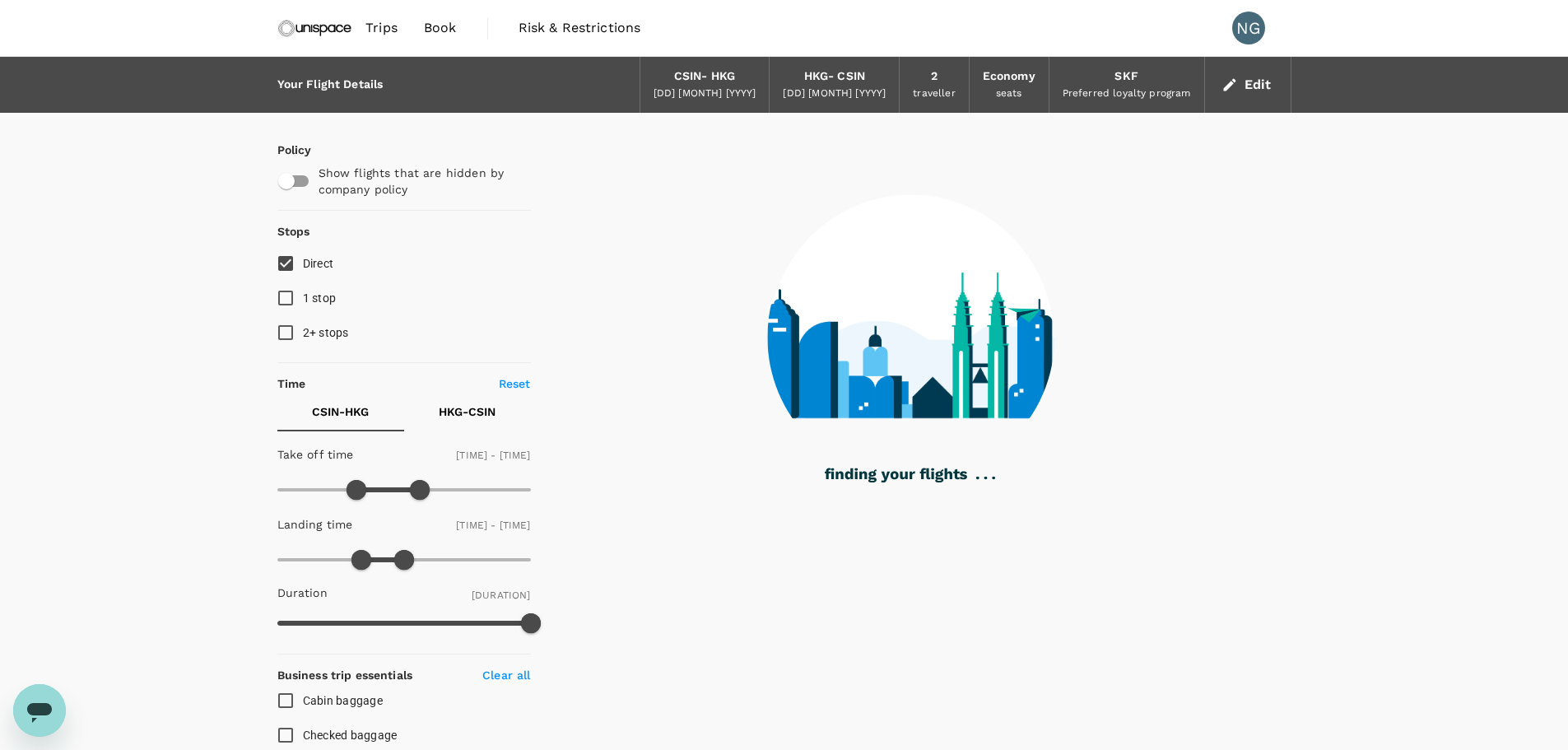 click on "[CITY] - CSIN" at bounding box center (467, 412) 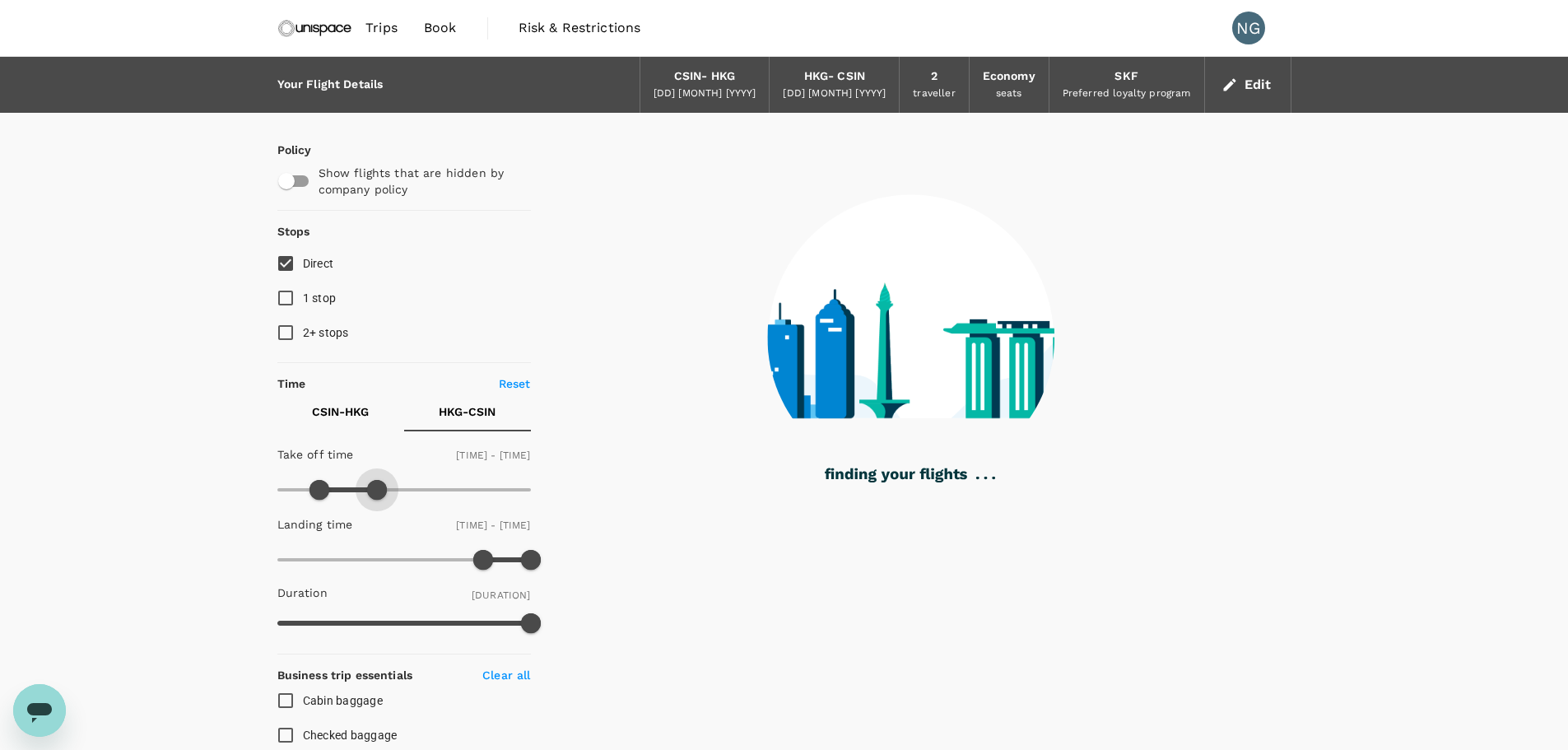 click at bounding box center (377, 490) 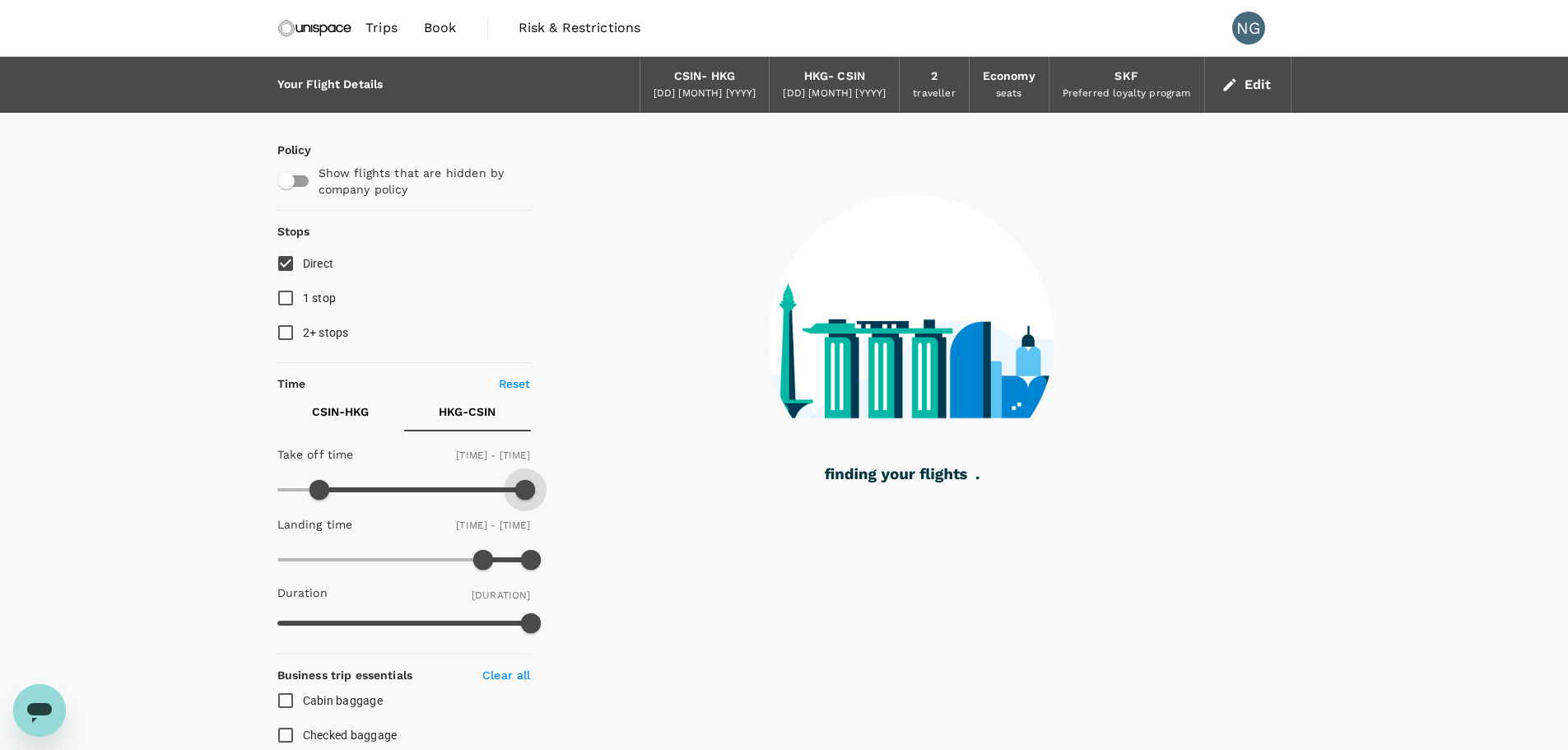type on "1440" 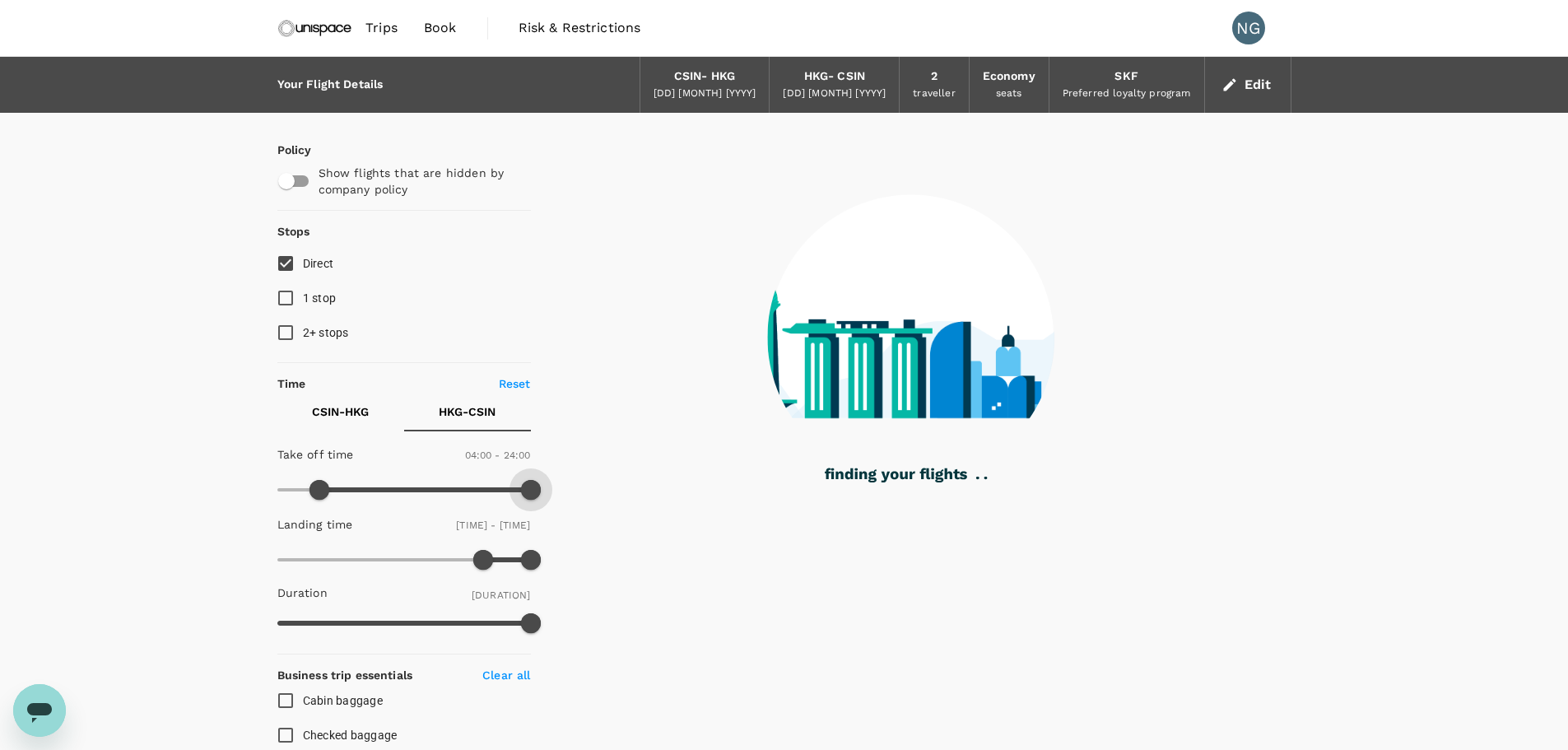 drag, startPoint x: 379, startPoint y: 487, endPoint x: 547, endPoint y: 478, distance: 168.2409 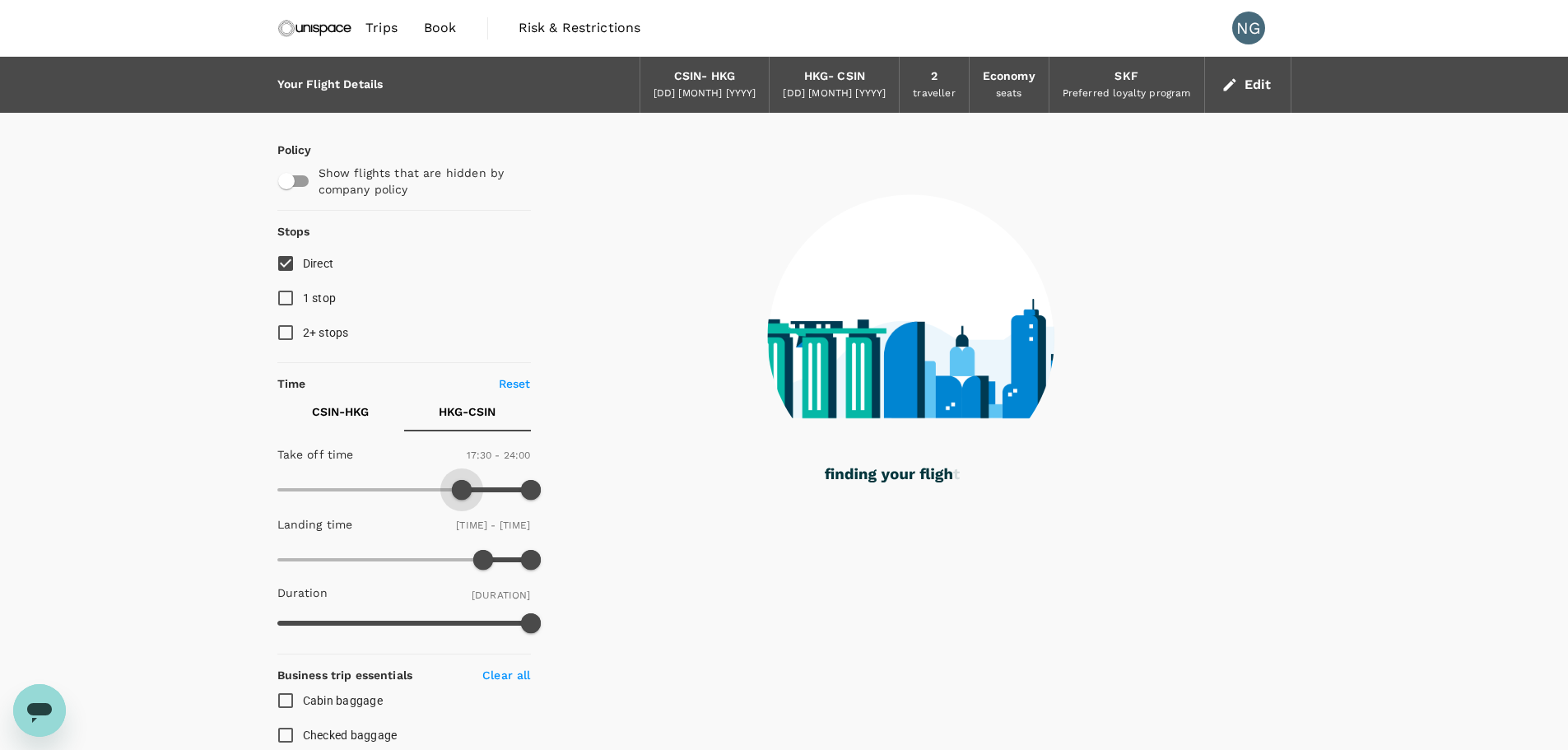 type on "1140" 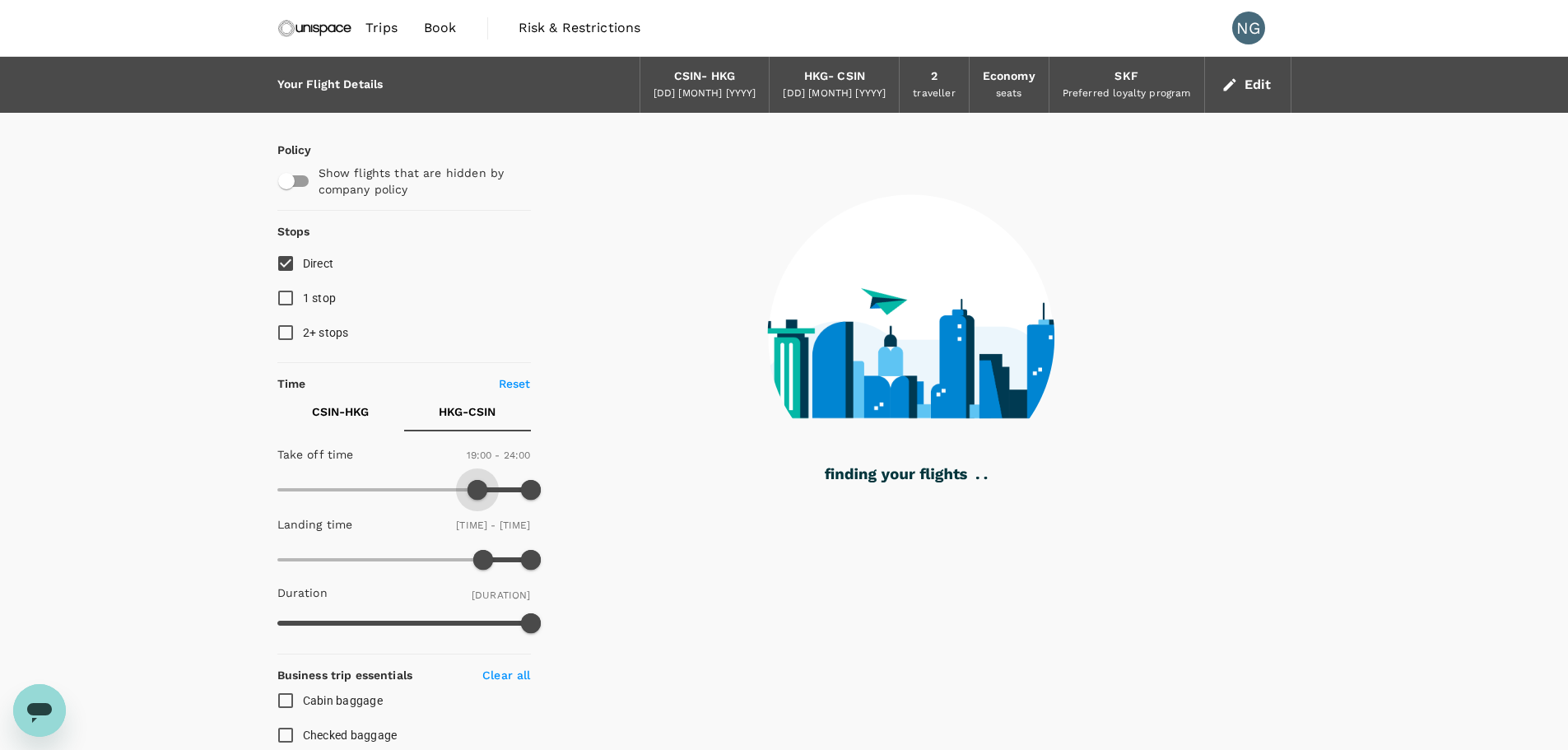 drag, startPoint x: 319, startPoint y: 491, endPoint x: 480, endPoint y: 510, distance: 162.11724 